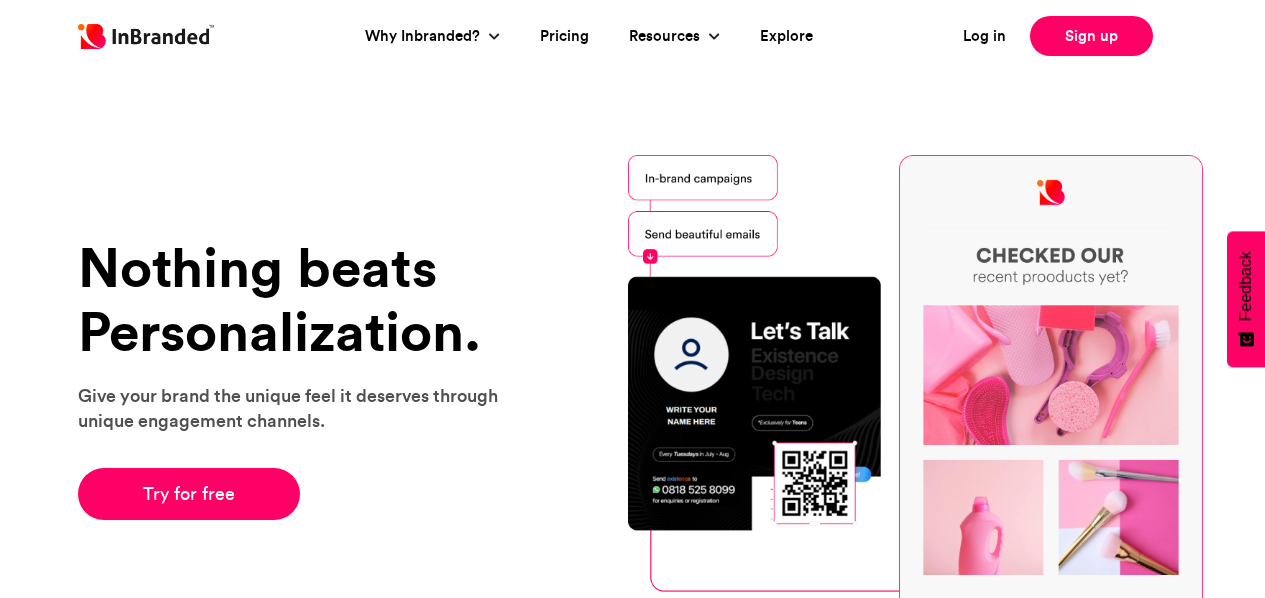 scroll, scrollTop: 0, scrollLeft: 0, axis: both 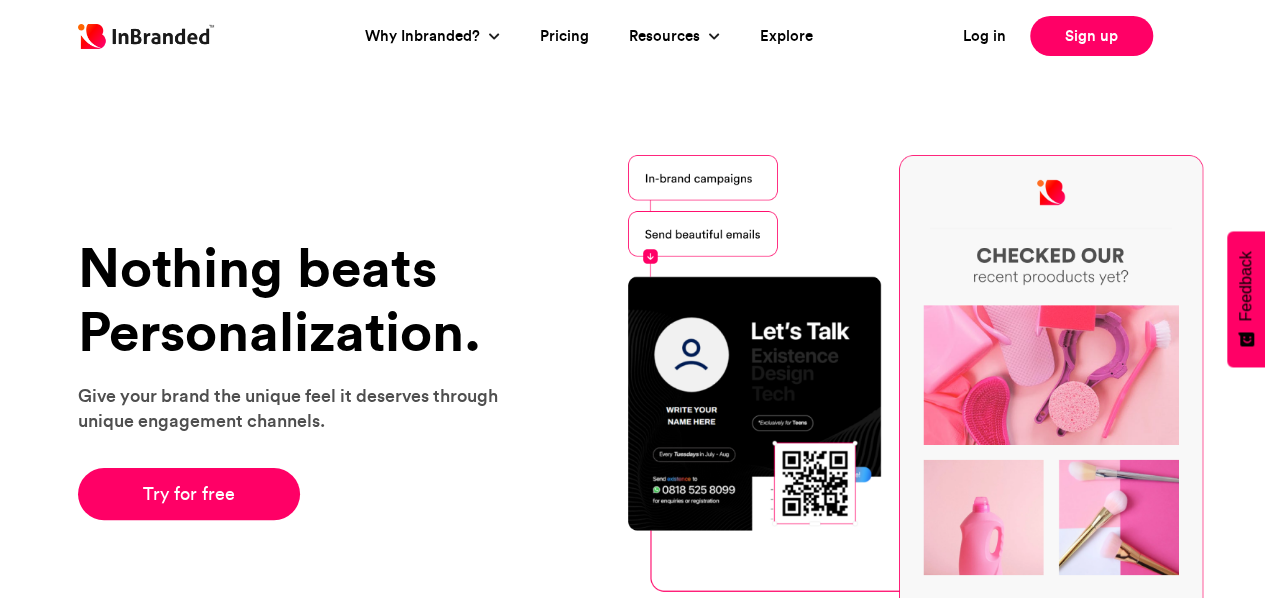 click on "Log in
Sign up" at bounding box center (1060, 36) 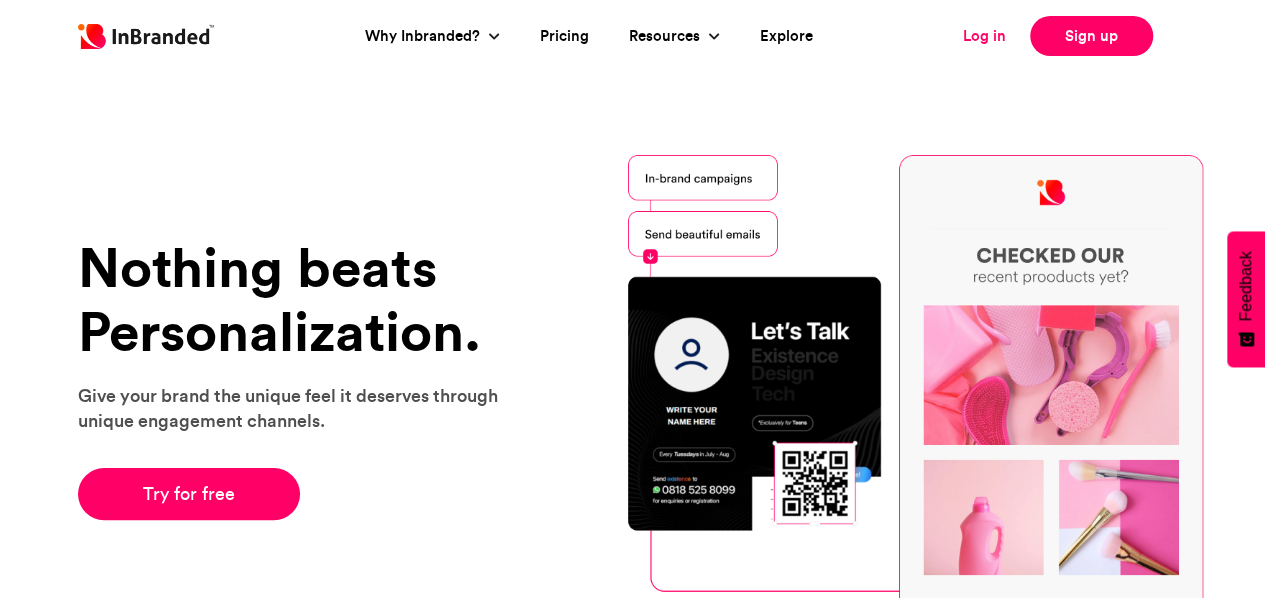 click on "Log in" at bounding box center (984, 36) 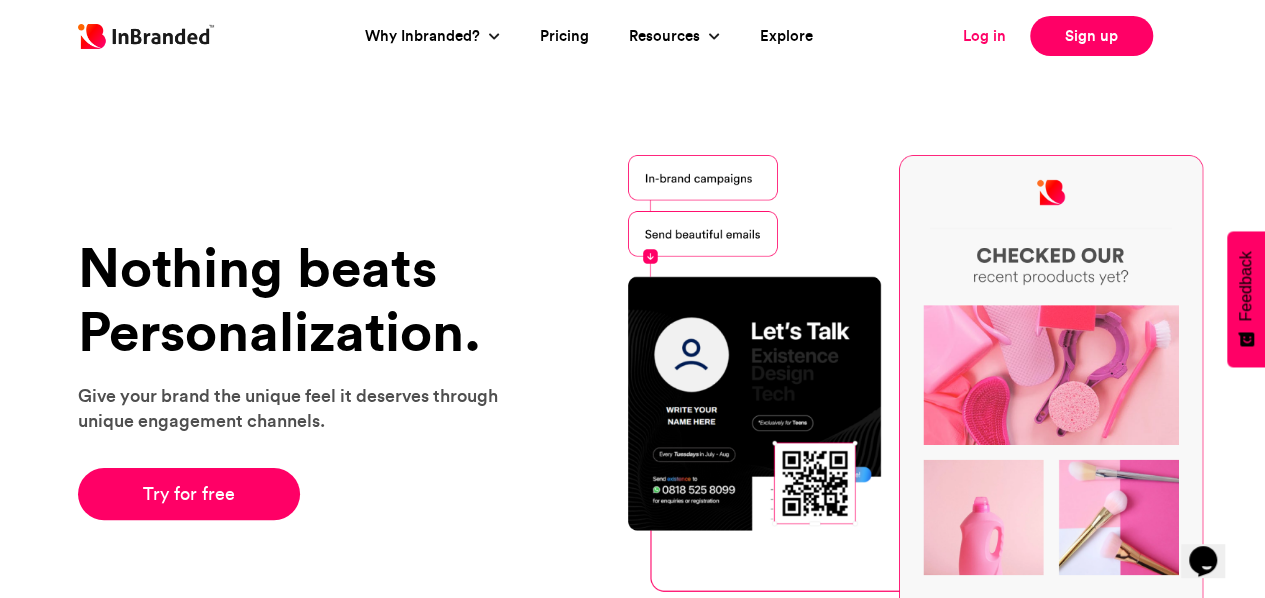 scroll, scrollTop: 0, scrollLeft: 0, axis: both 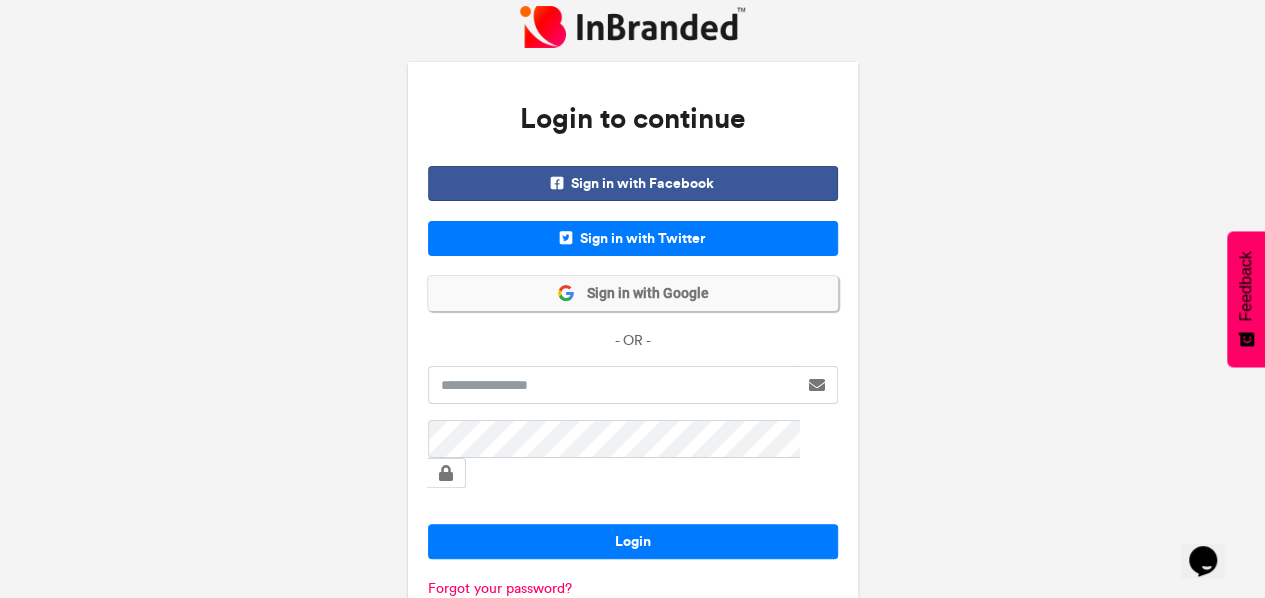 click on "Sign in with Google" at bounding box center [642, 294] 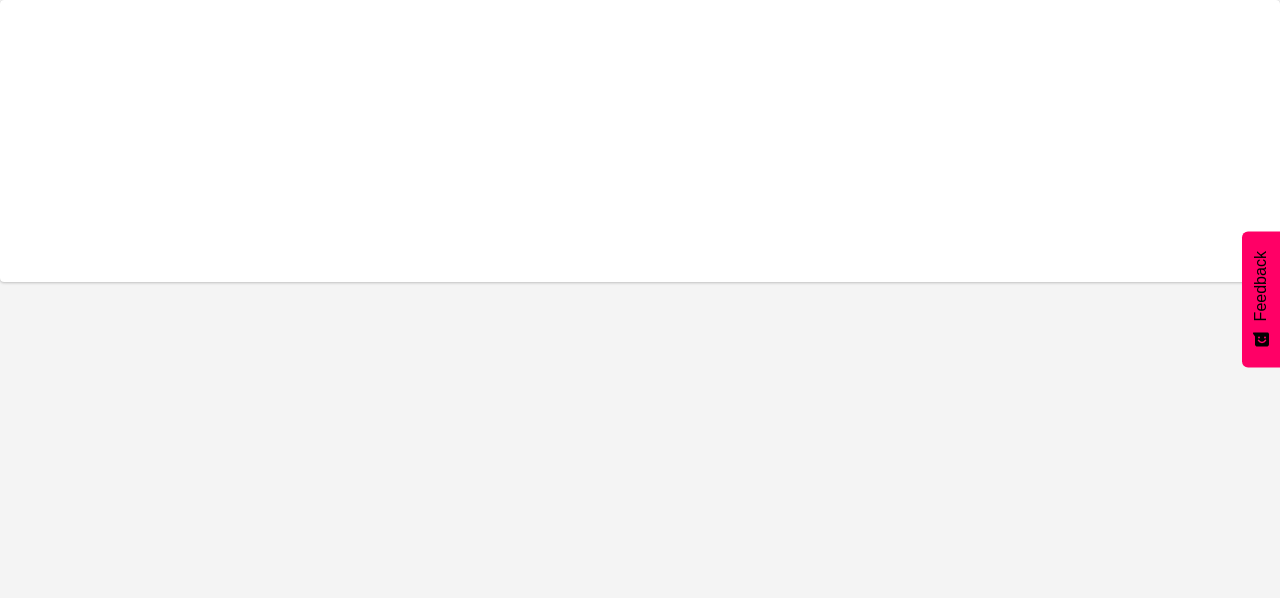 scroll, scrollTop: 0, scrollLeft: 0, axis: both 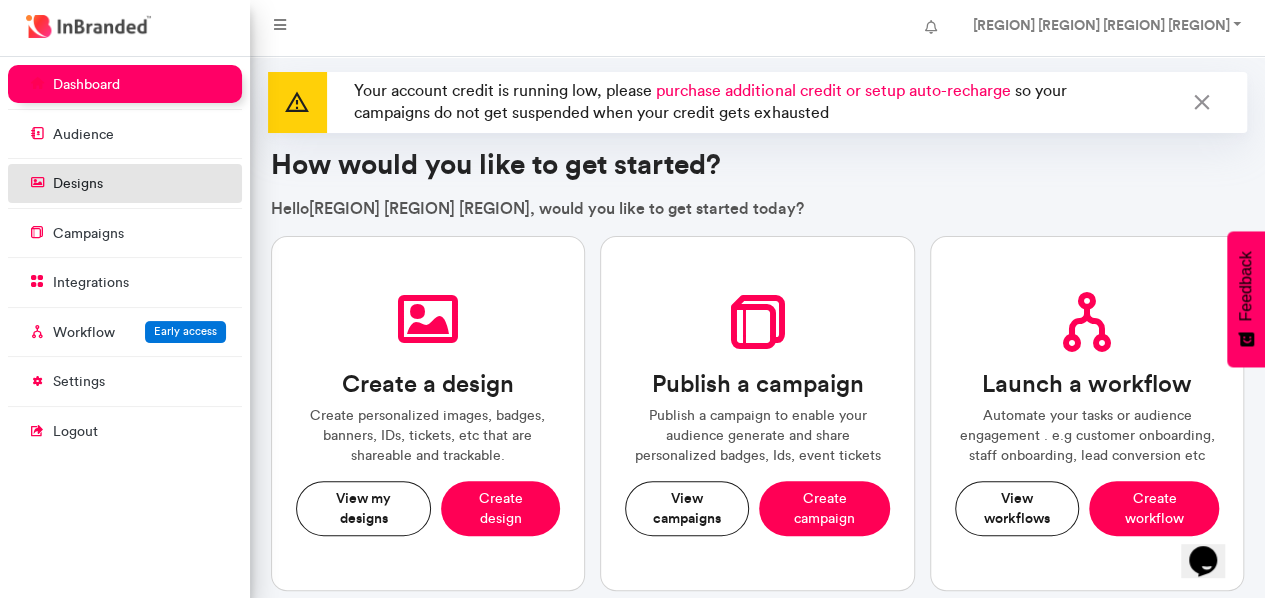 click on "designs" at bounding box center [125, 183] 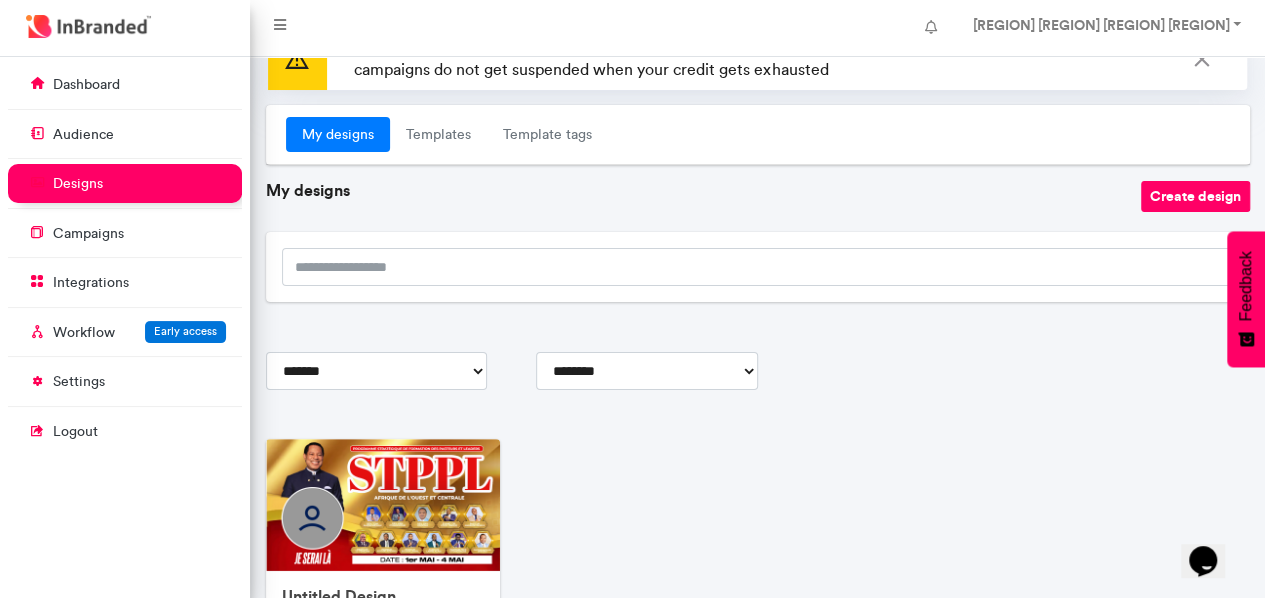 scroll, scrollTop: 42, scrollLeft: 0, axis: vertical 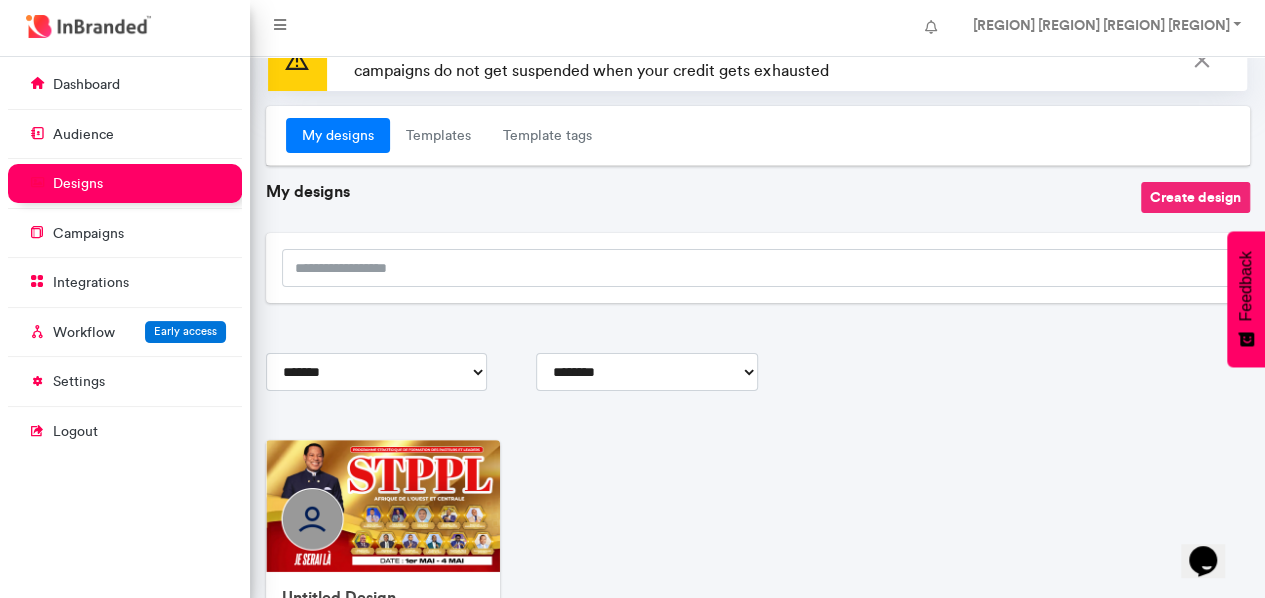 click on "Create design" at bounding box center [1195, 197] 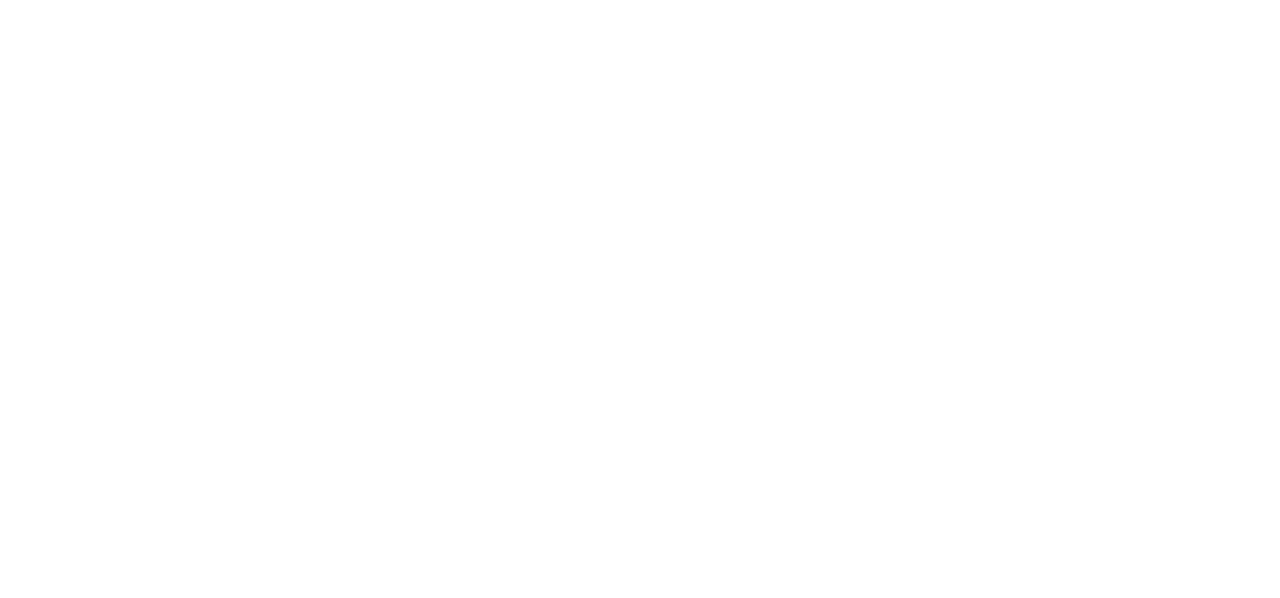 scroll, scrollTop: 0, scrollLeft: 0, axis: both 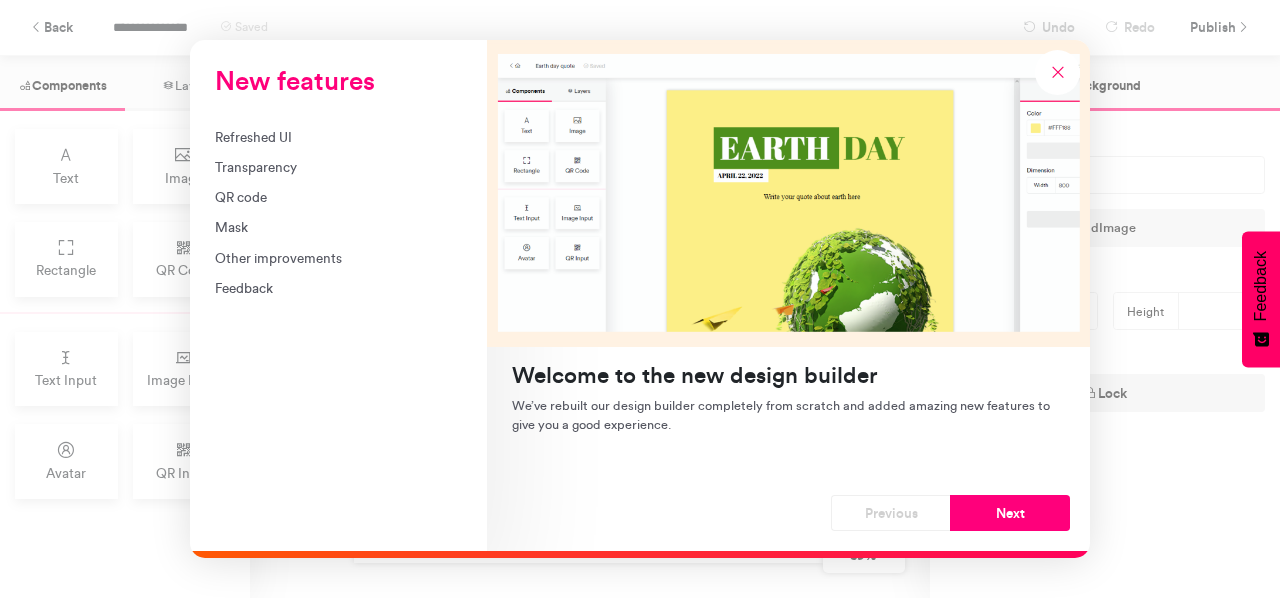 click on "Welcome to the new design builder" at bounding box center (788, 375) 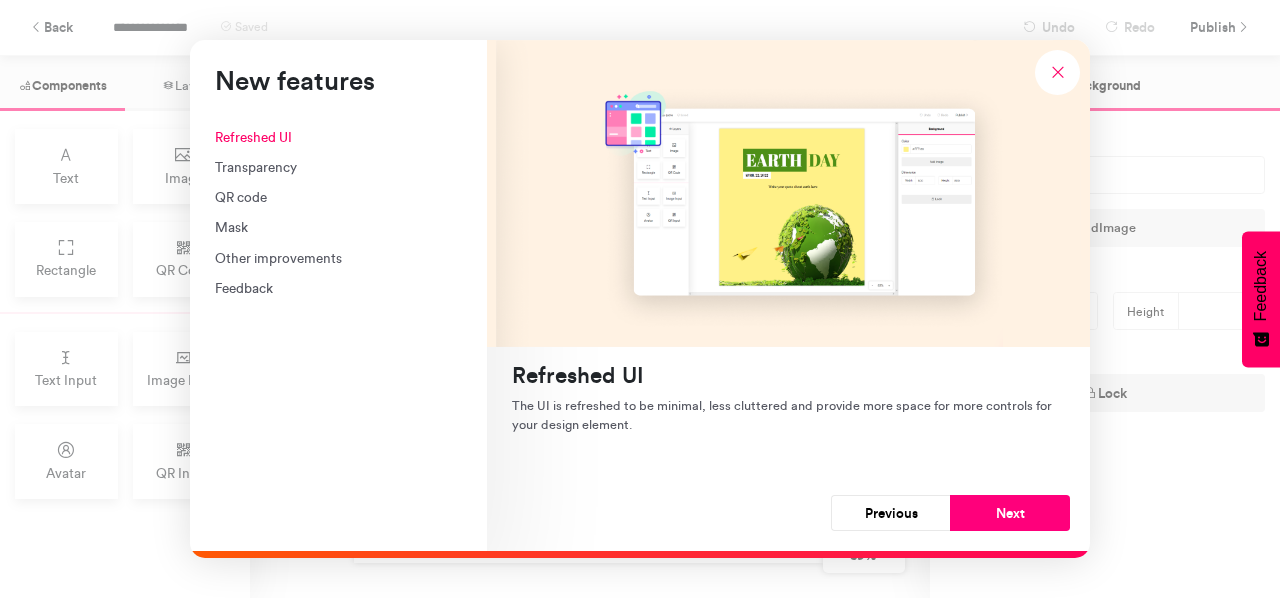 click on "Transparency" at bounding box center [338, 167] 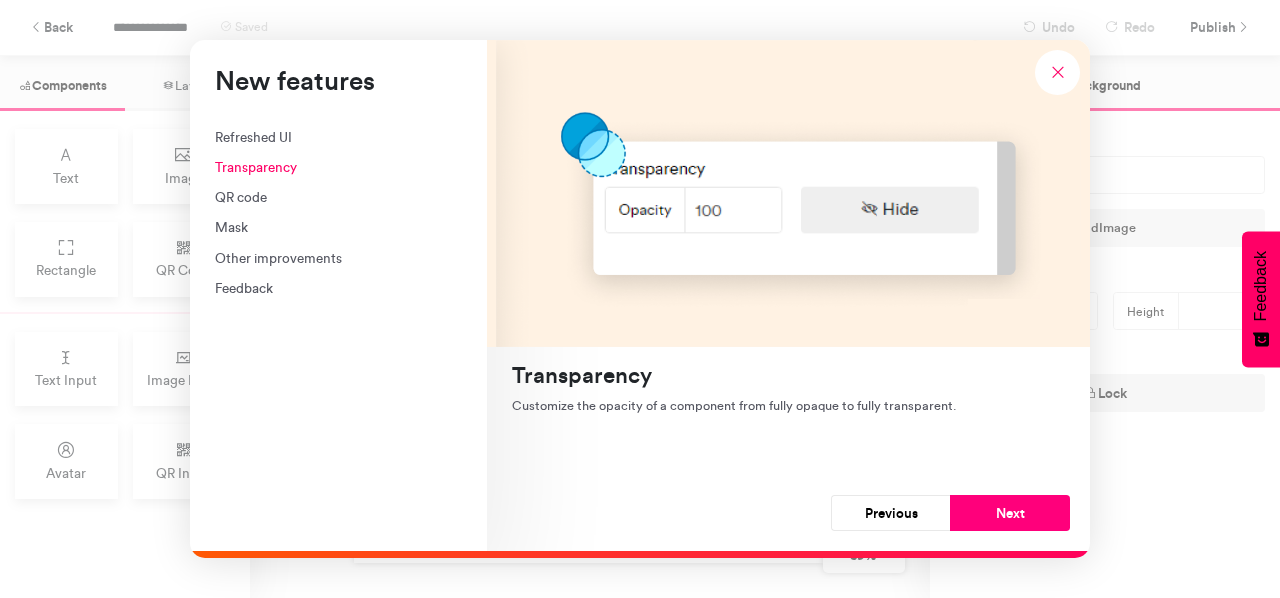 click on "QR code" at bounding box center [338, 197] 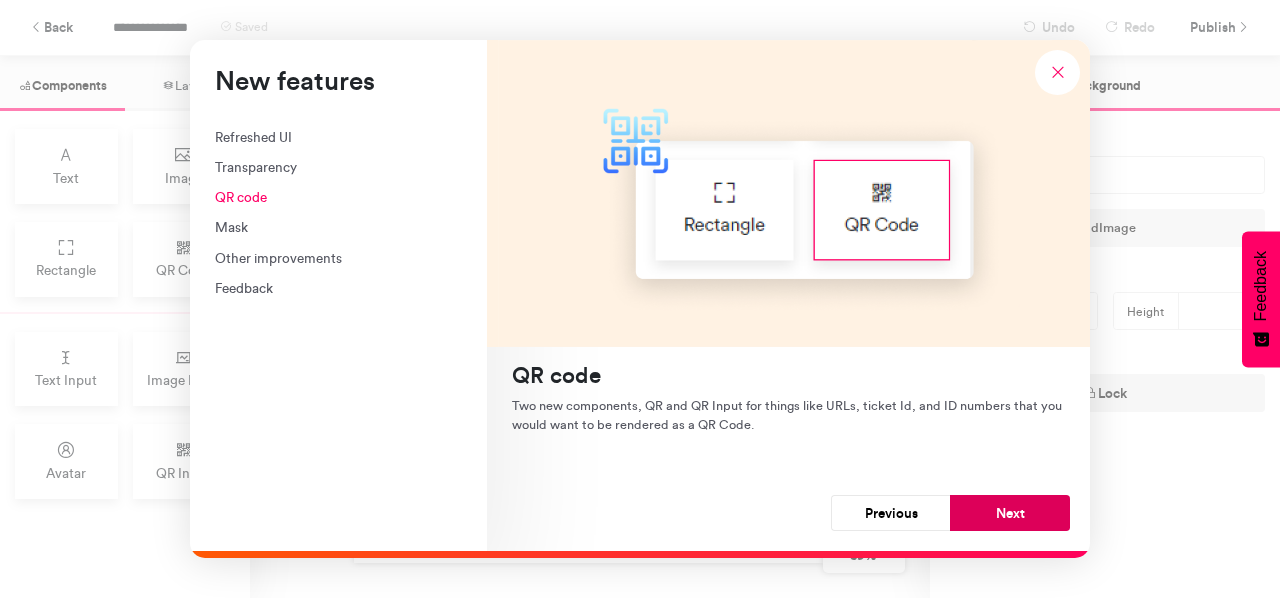 click on "Next" at bounding box center [1010, 513] 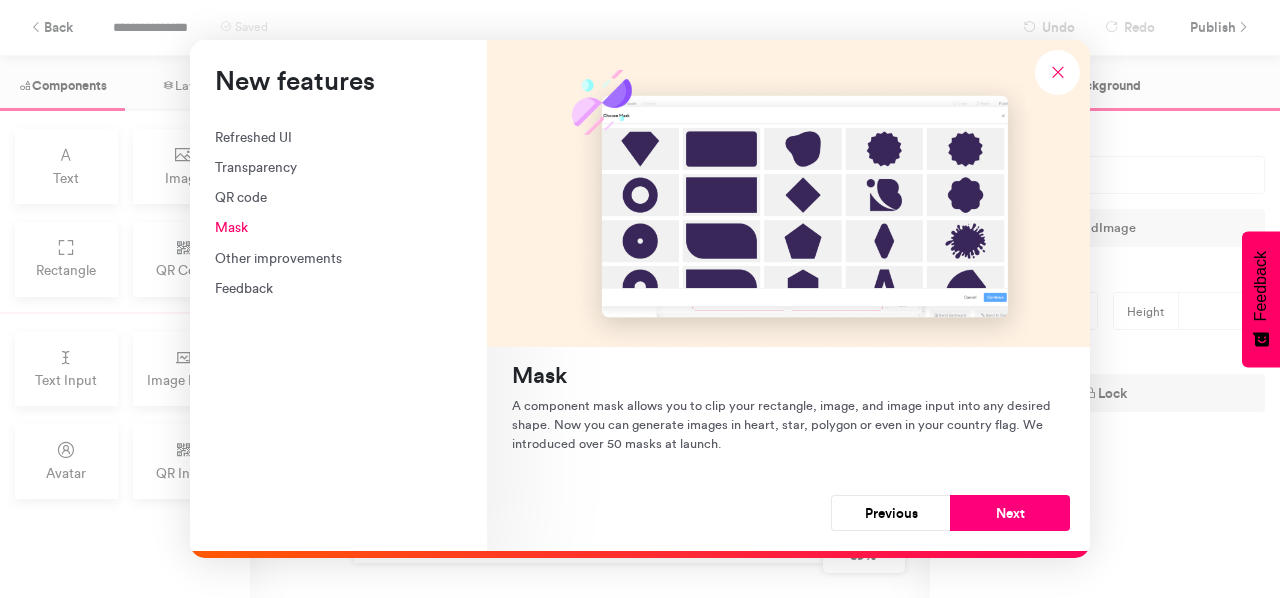 click on "Next" at bounding box center (1010, 513) 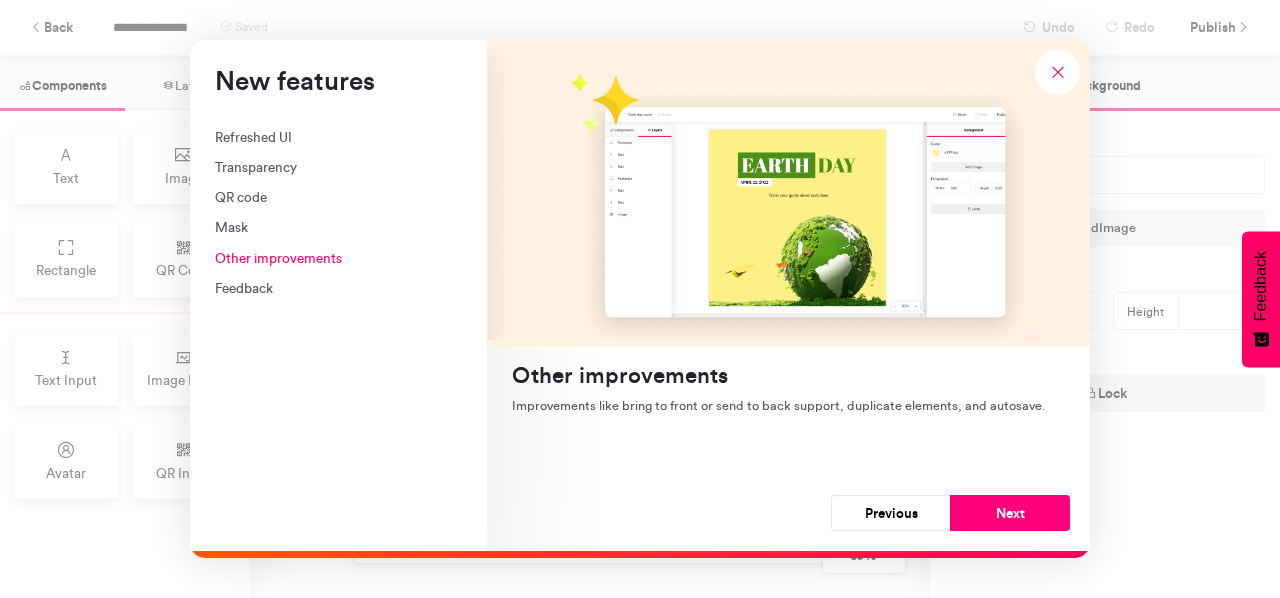 click on "Next" at bounding box center [1010, 513] 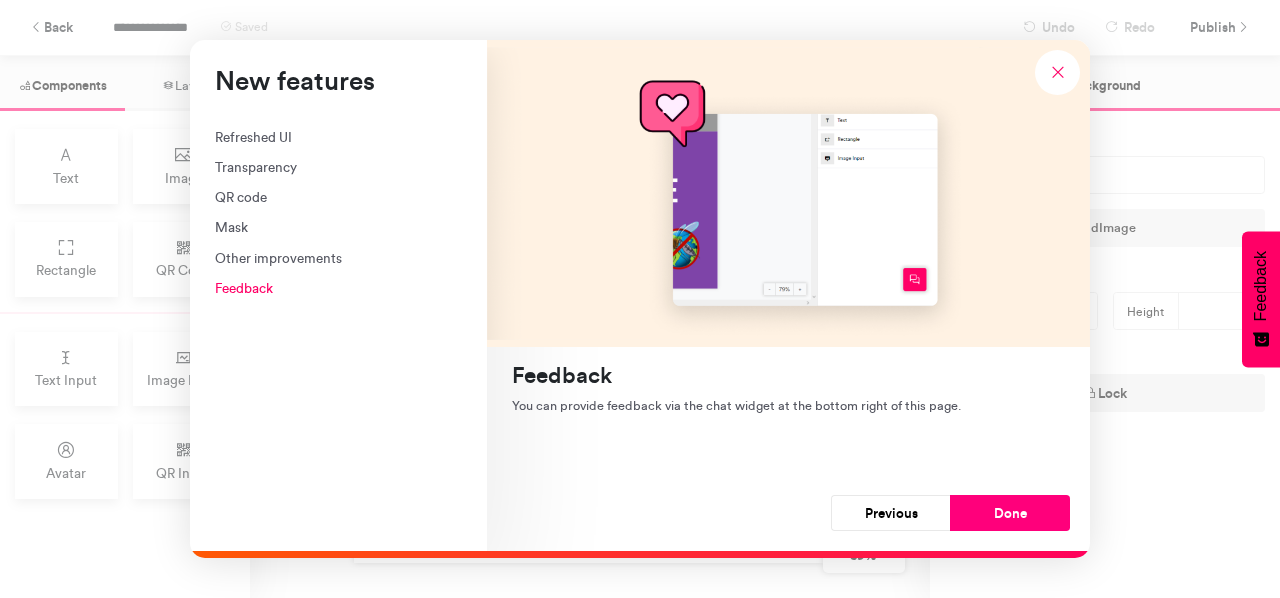 click on "Done" at bounding box center (1010, 513) 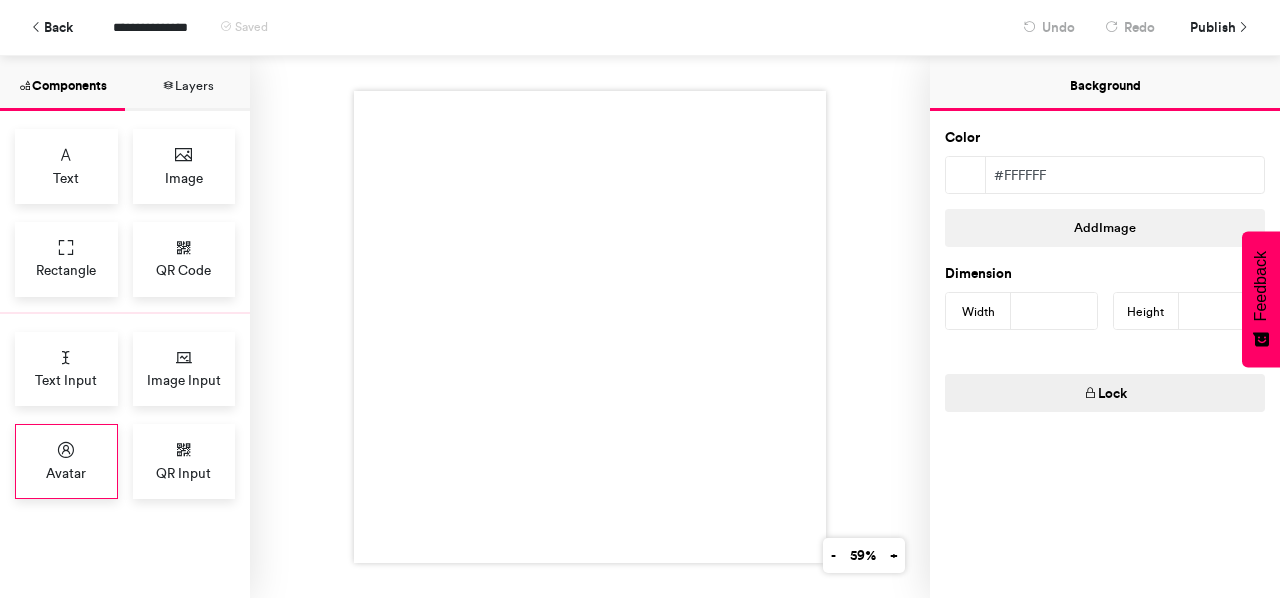 click at bounding box center [66, 450] 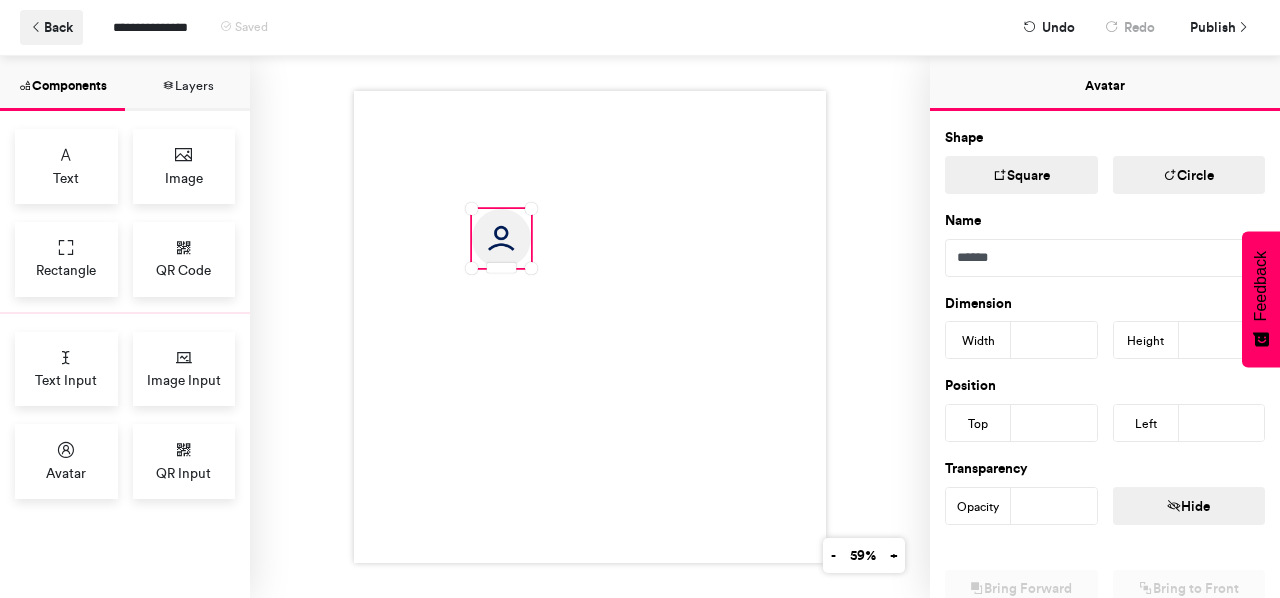 click at bounding box center (37, 28) 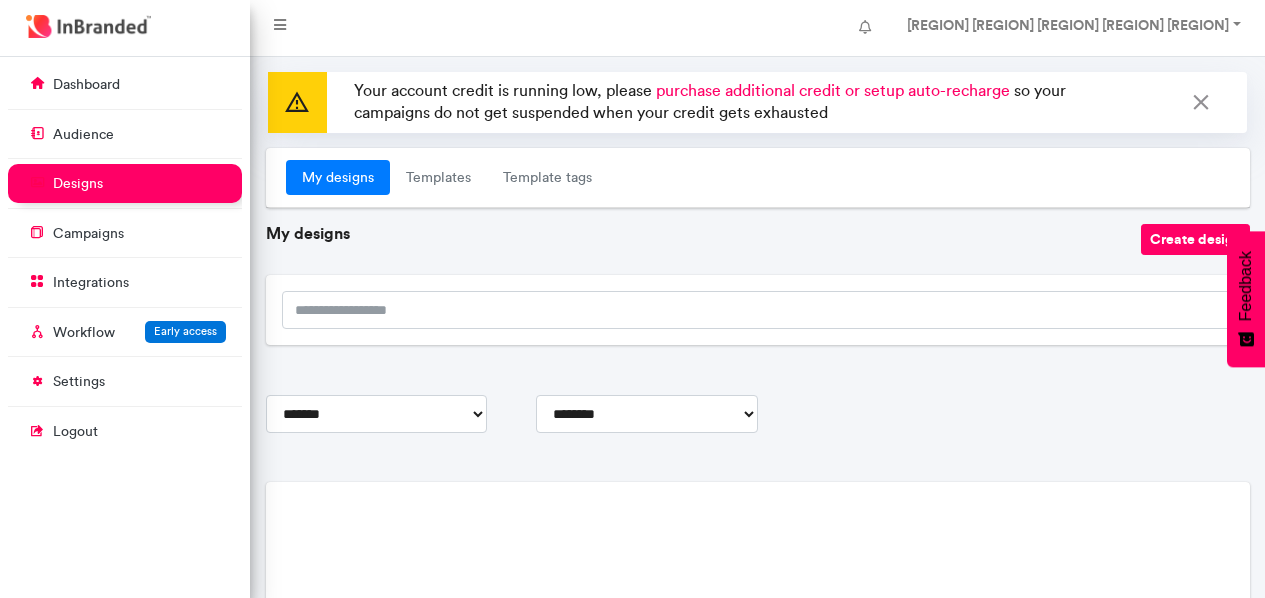 scroll, scrollTop: 42, scrollLeft: 0, axis: vertical 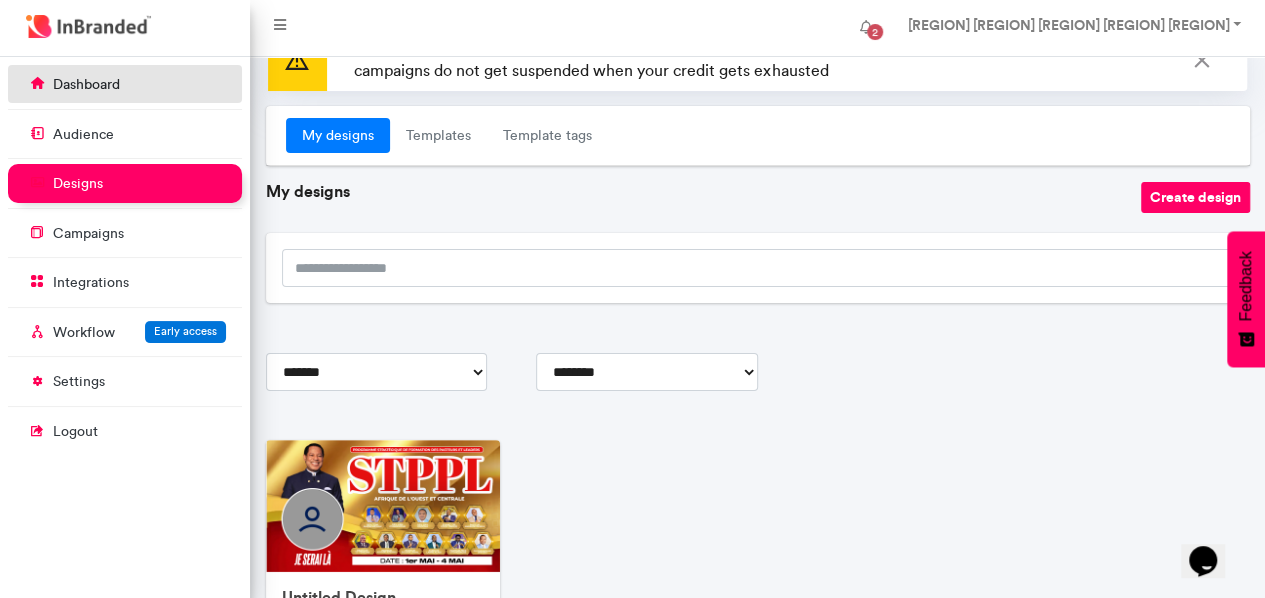 click on "dashboard" at bounding box center (86, 85) 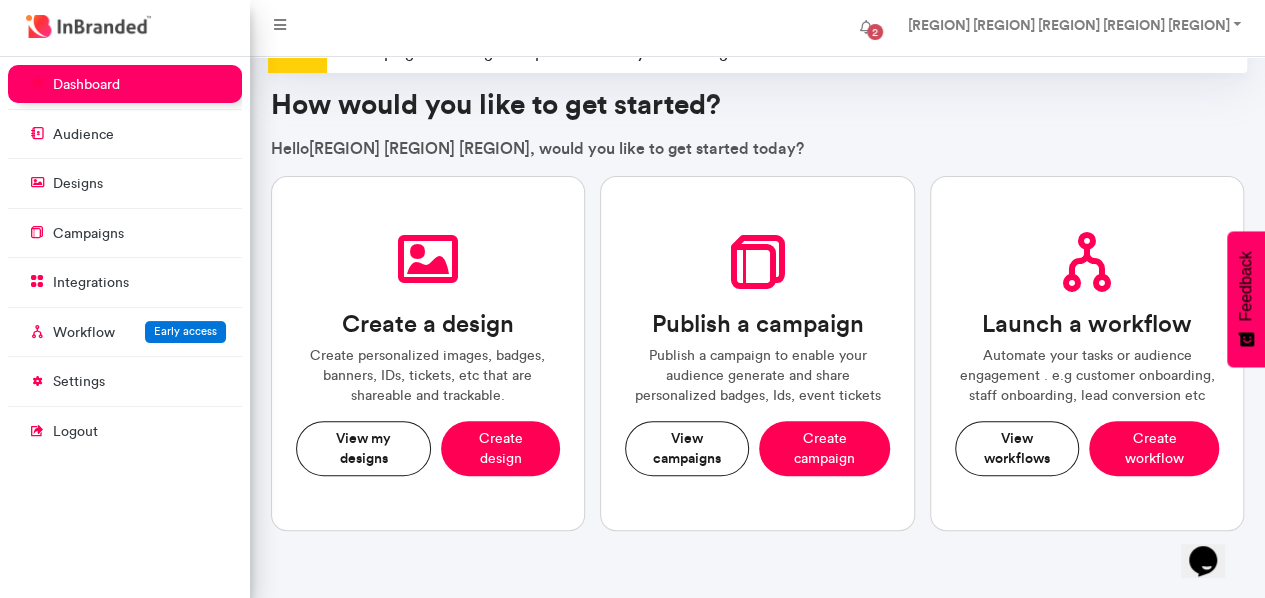 scroll, scrollTop: 61, scrollLeft: 0, axis: vertical 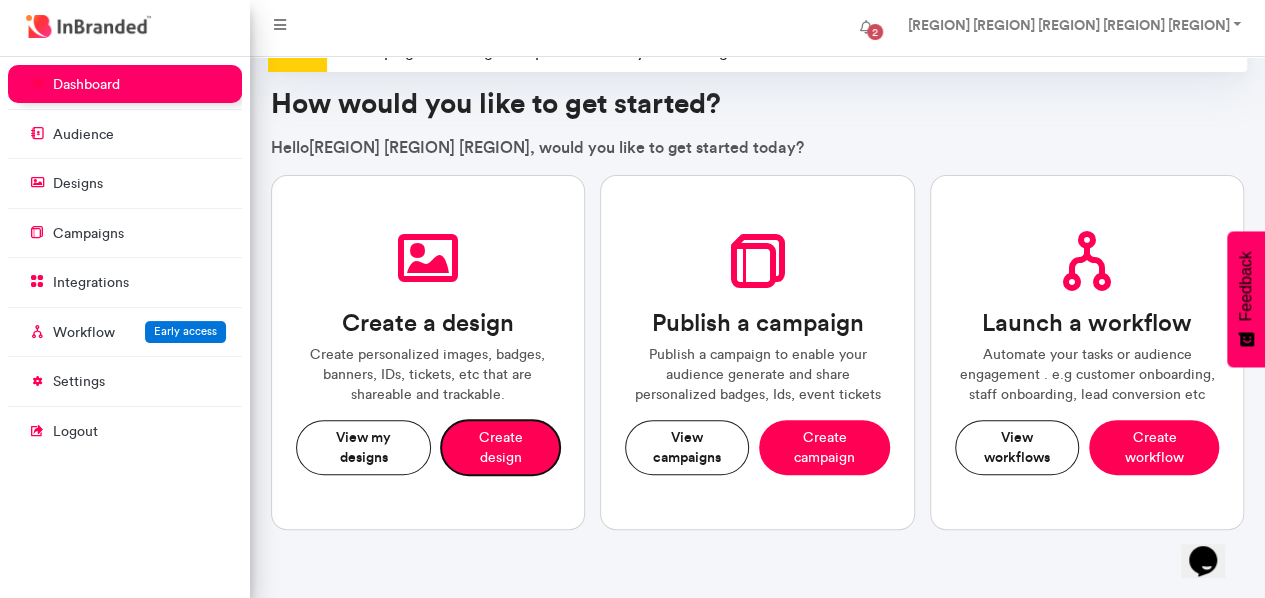 click on "Create design" at bounding box center (500, 447) 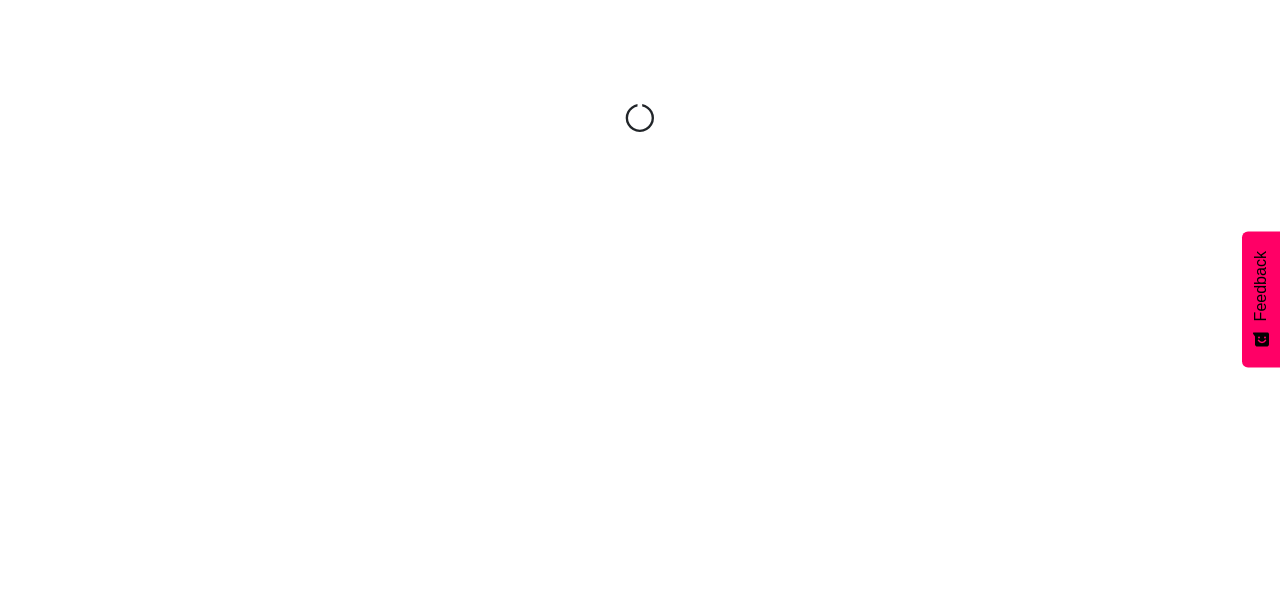 scroll, scrollTop: 0, scrollLeft: 0, axis: both 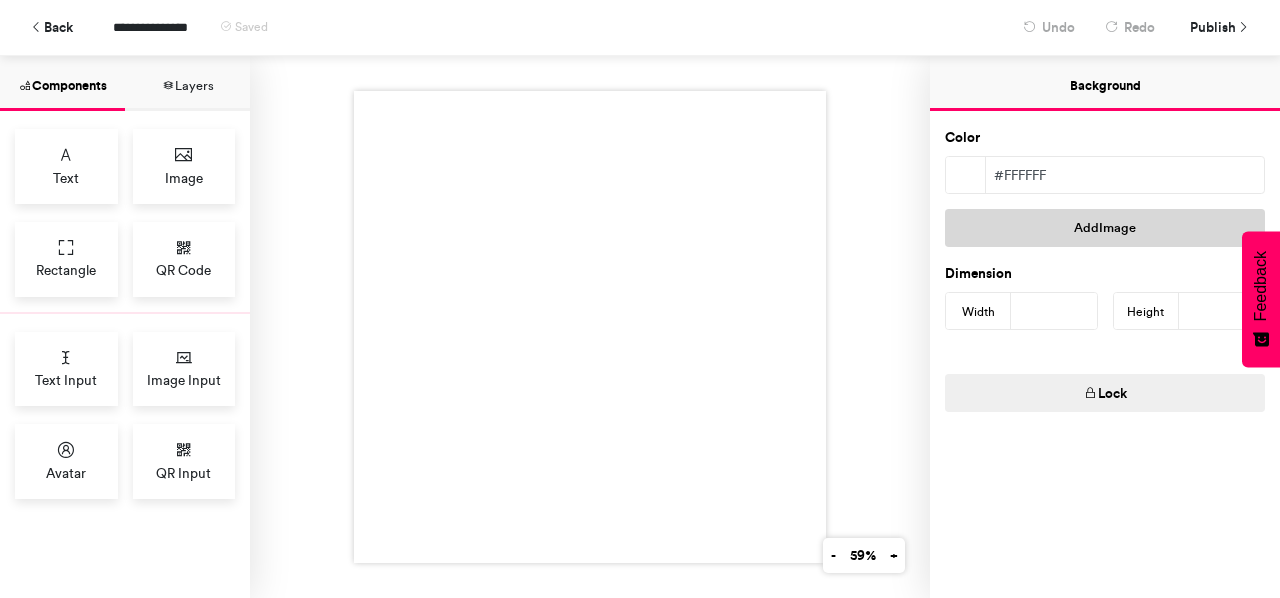 click on "Add  Image" at bounding box center [1105, 228] 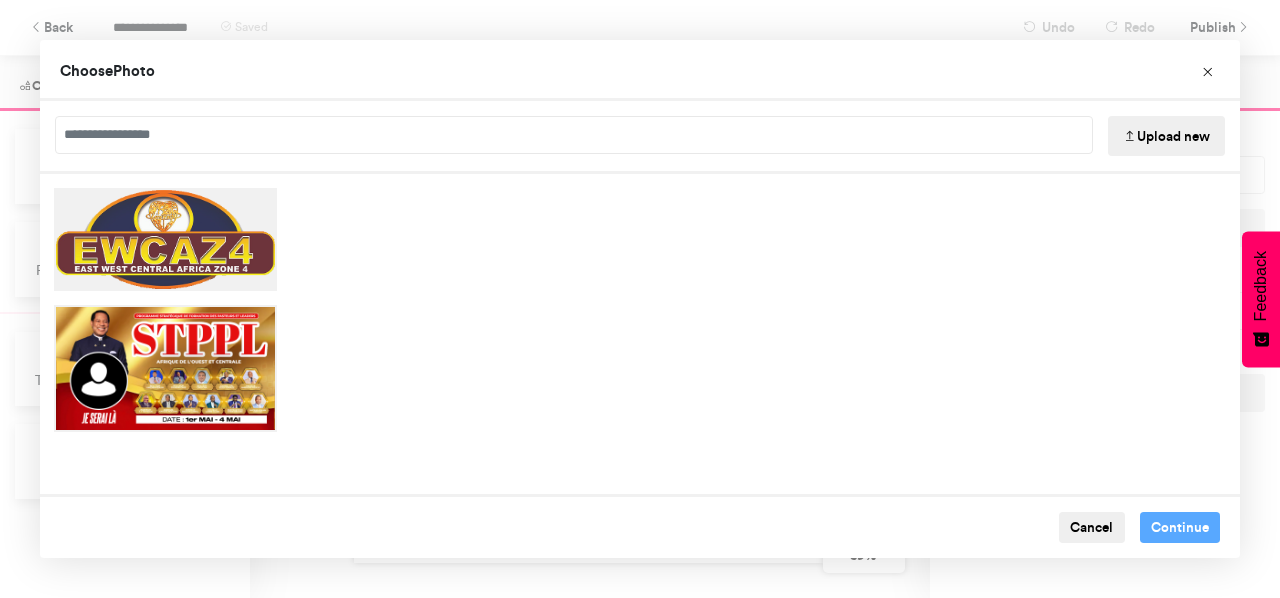 click on "Upload new" at bounding box center (1166, 136) 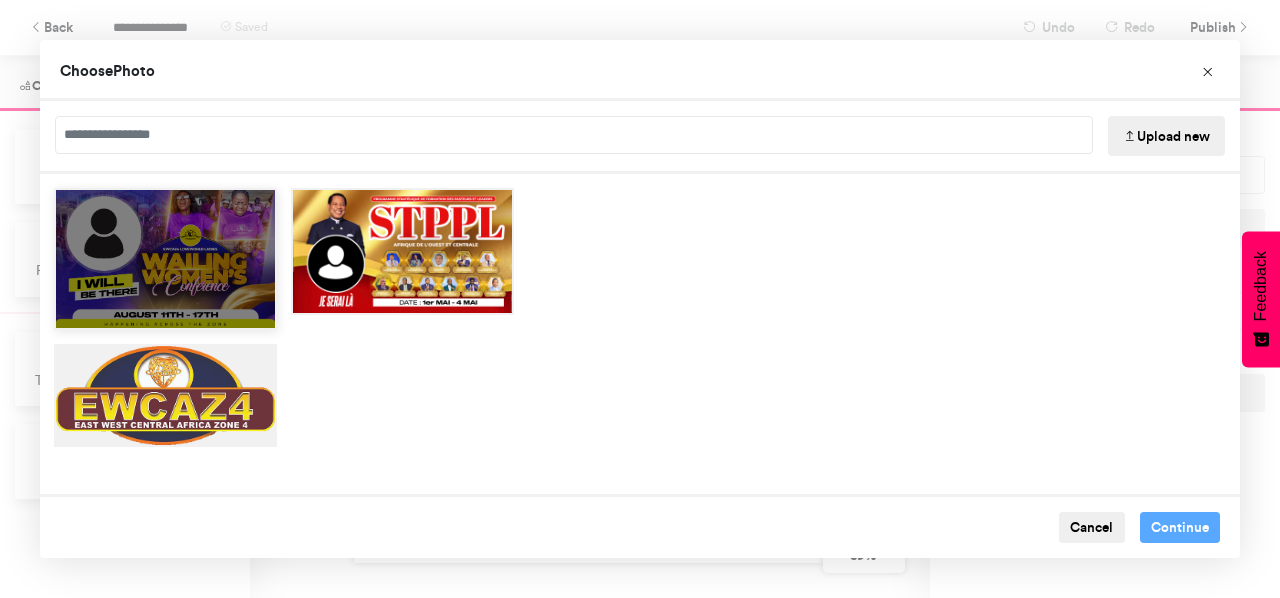click at bounding box center (165, 313) 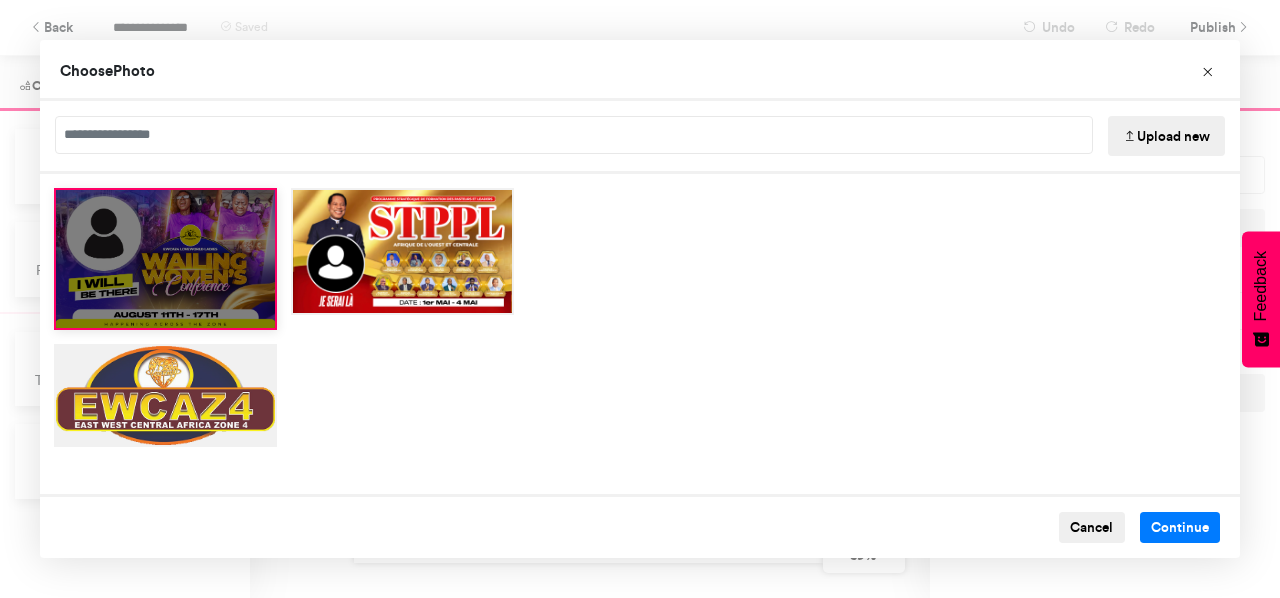 click at bounding box center [165, 259] 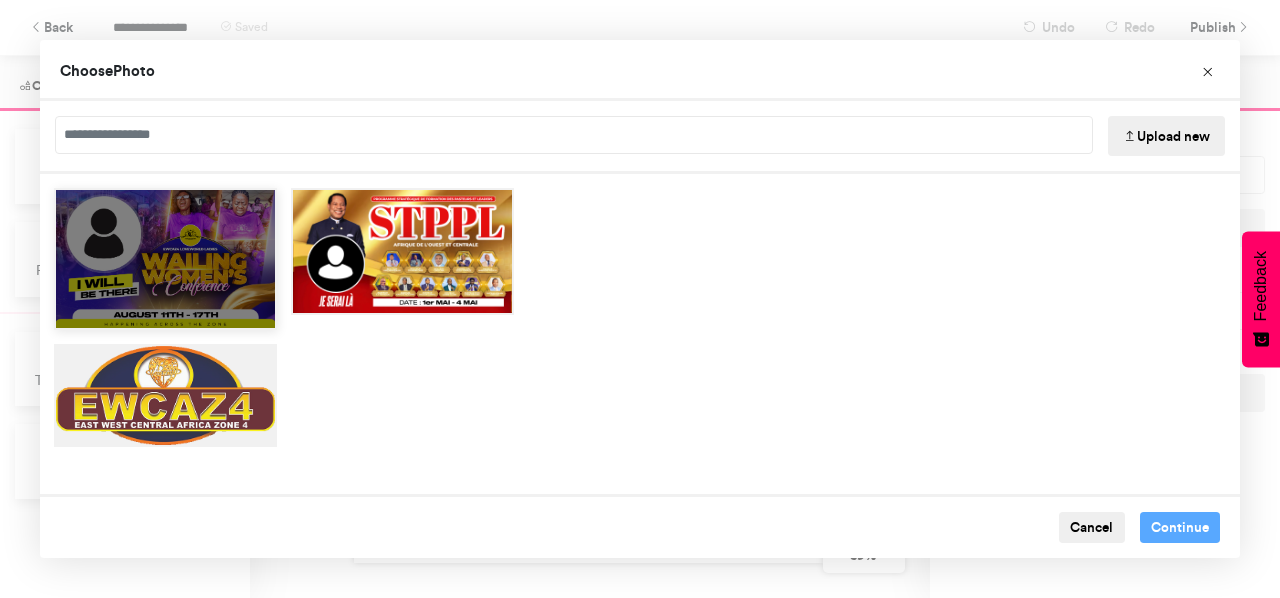 click at bounding box center (165, 259) 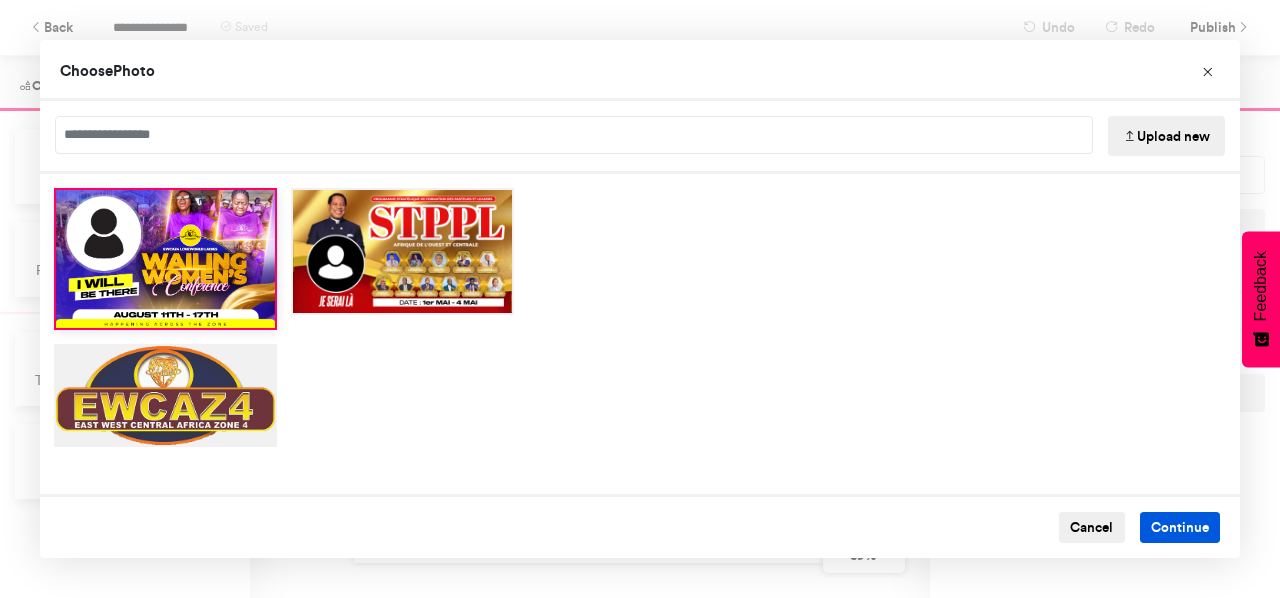 click on "Continue" at bounding box center [1180, 528] 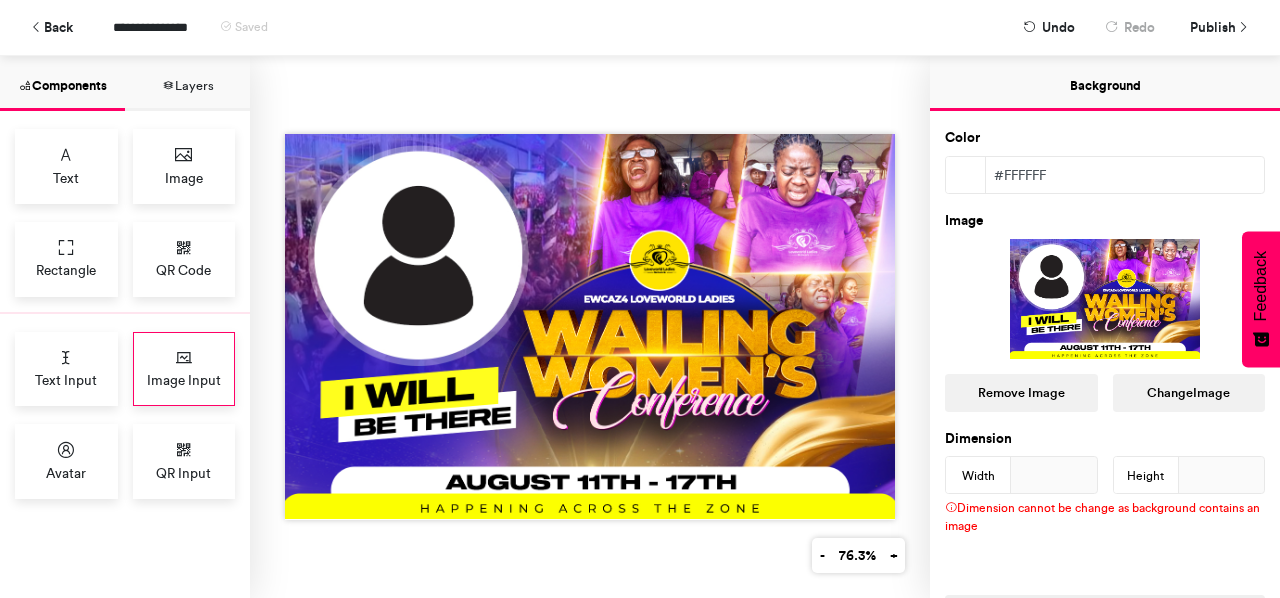 click on "Image Input" at bounding box center [184, 369] 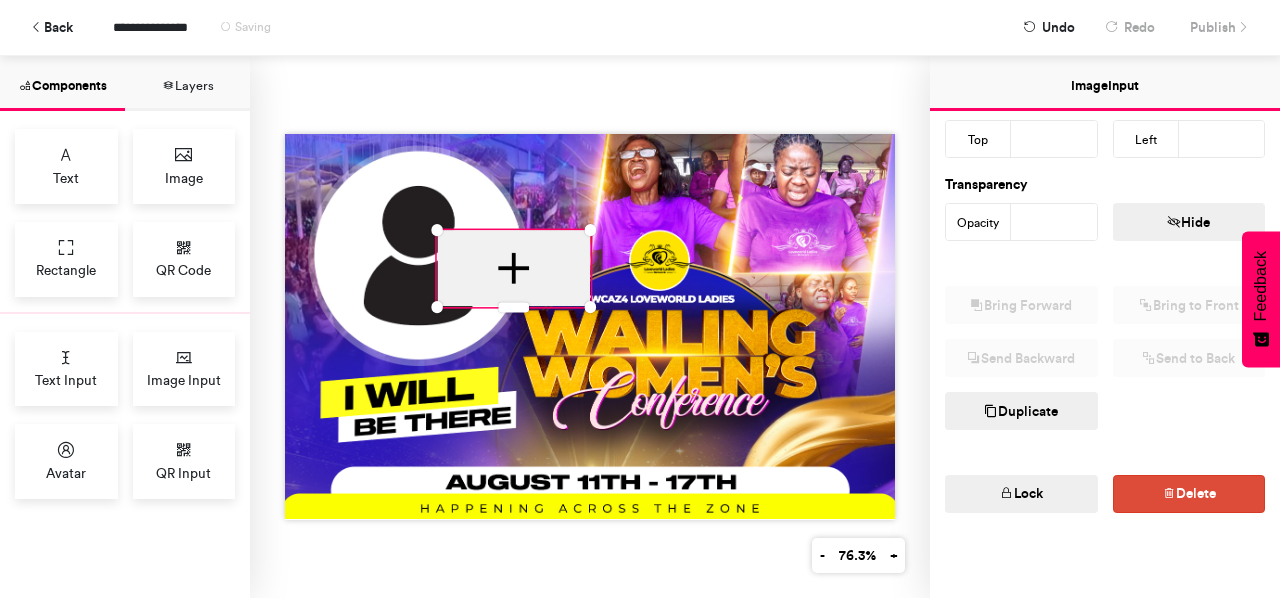 scroll, scrollTop: 0, scrollLeft: 0, axis: both 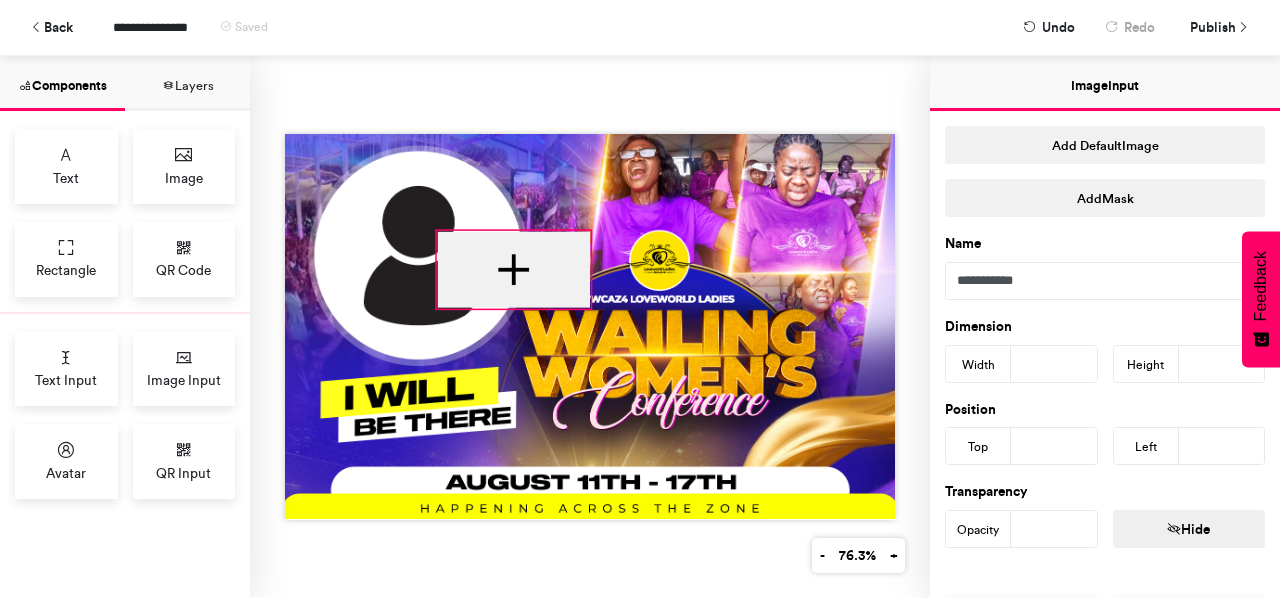 drag, startPoint x: 520, startPoint y: 244, endPoint x: 464, endPoint y: 254, distance: 56.88585 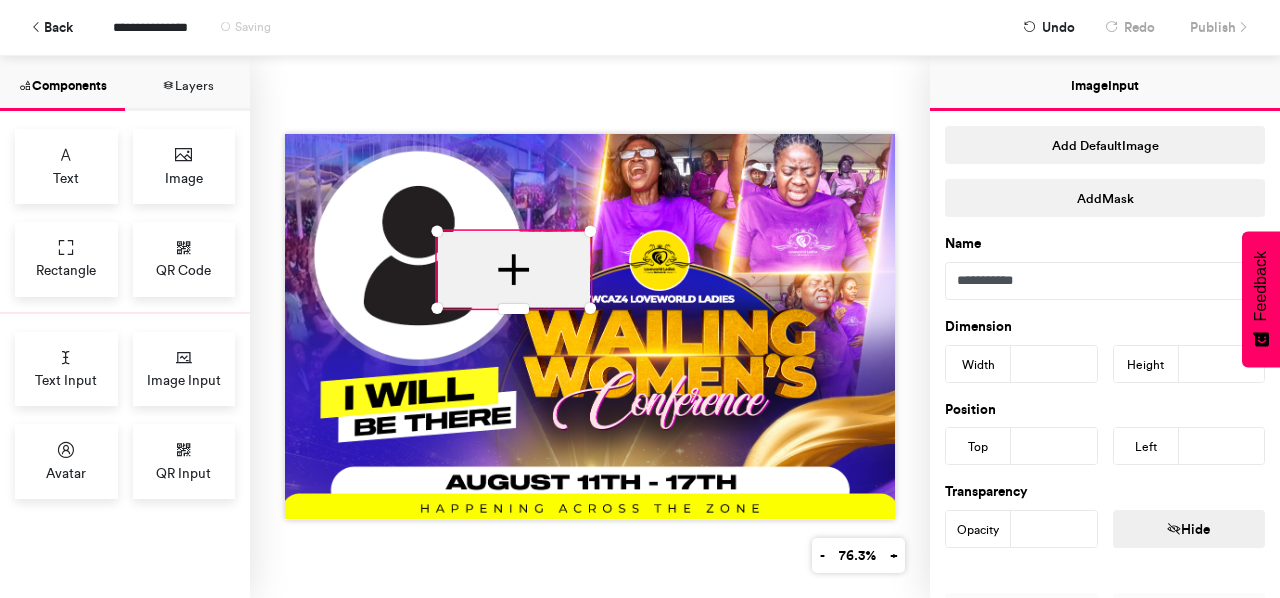 click on "Image  Input" at bounding box center (1105, 83) 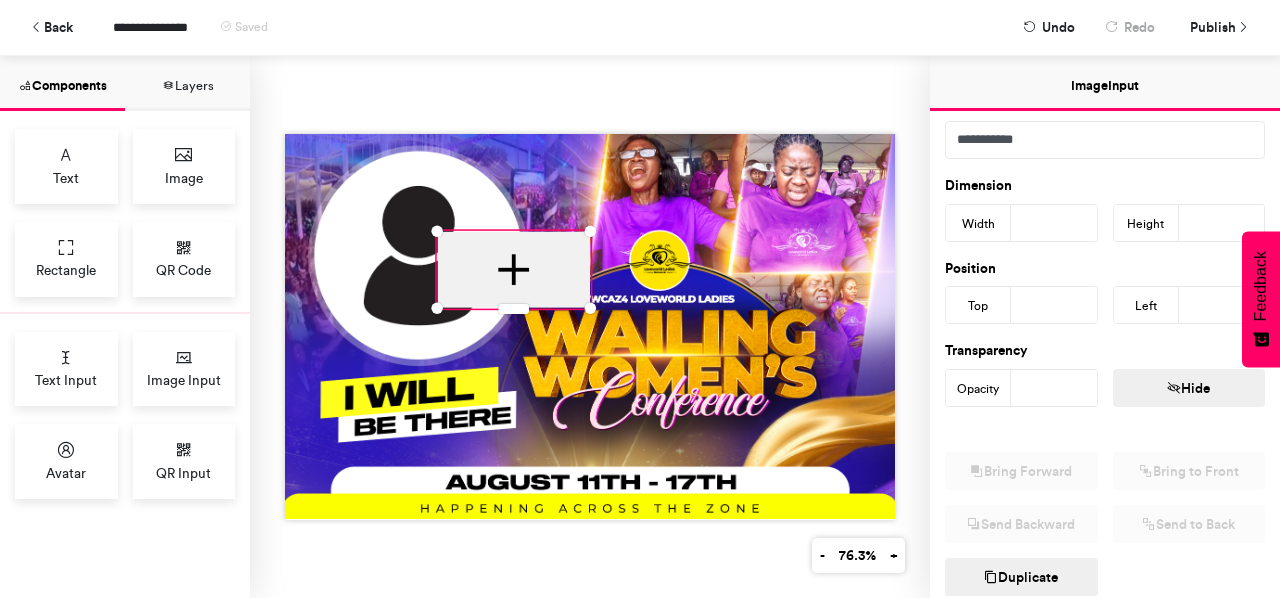 scroll, scrollTop: 307, scrollLeft: 0, axis: vertical 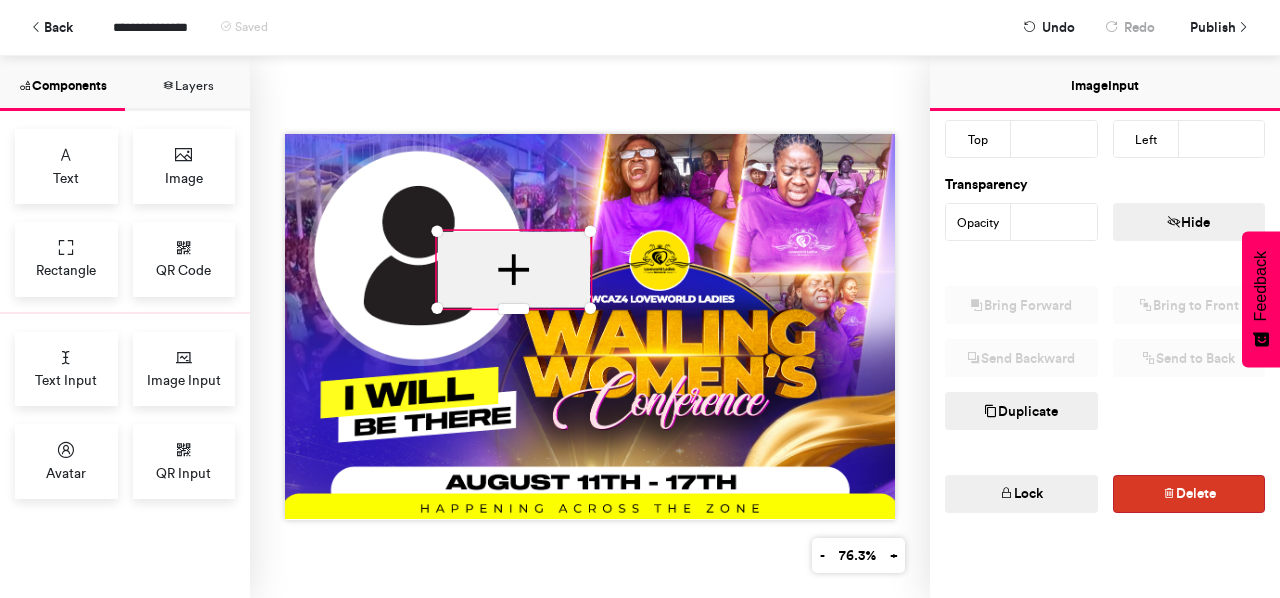 click at bounding box center [1169, 494] 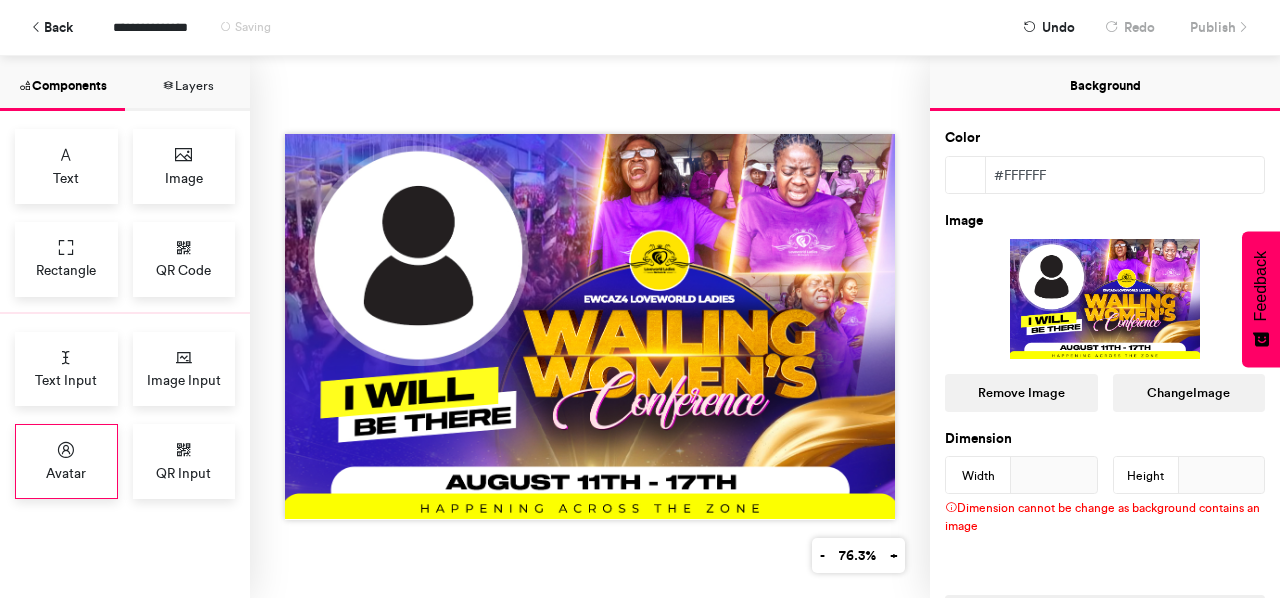 click on "Avatar" at bounding box center (66, 461) 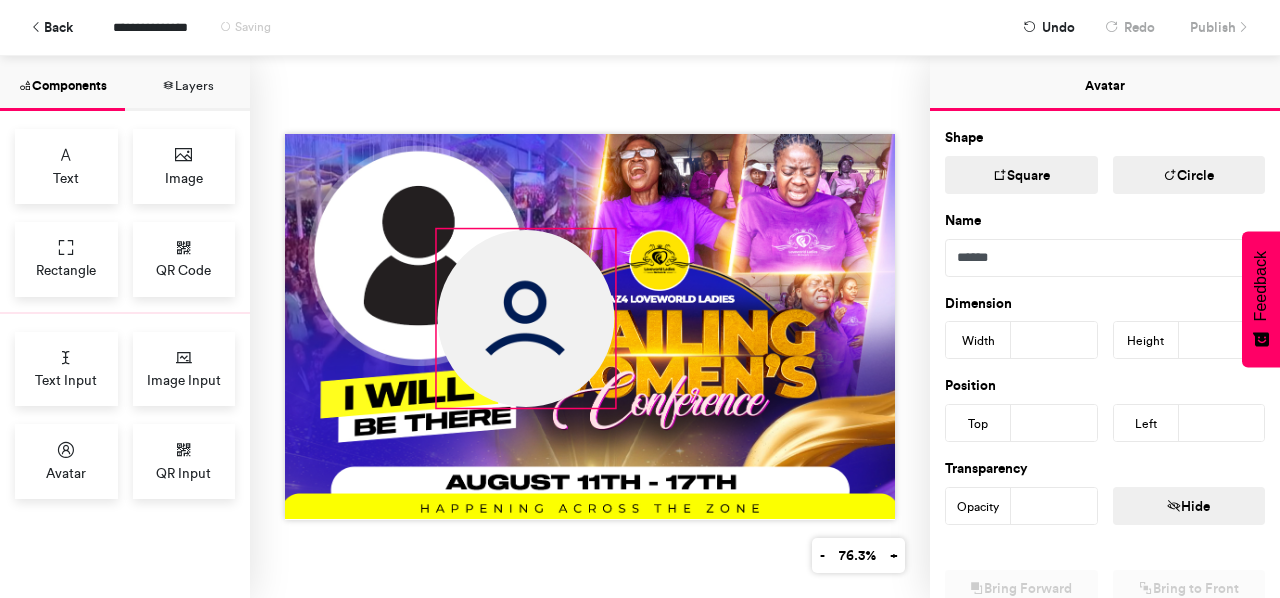 drag, startPoint x: 504, startPoint y: 295, endPoint x: 605, endPoint y: 375, distance: 128.84486 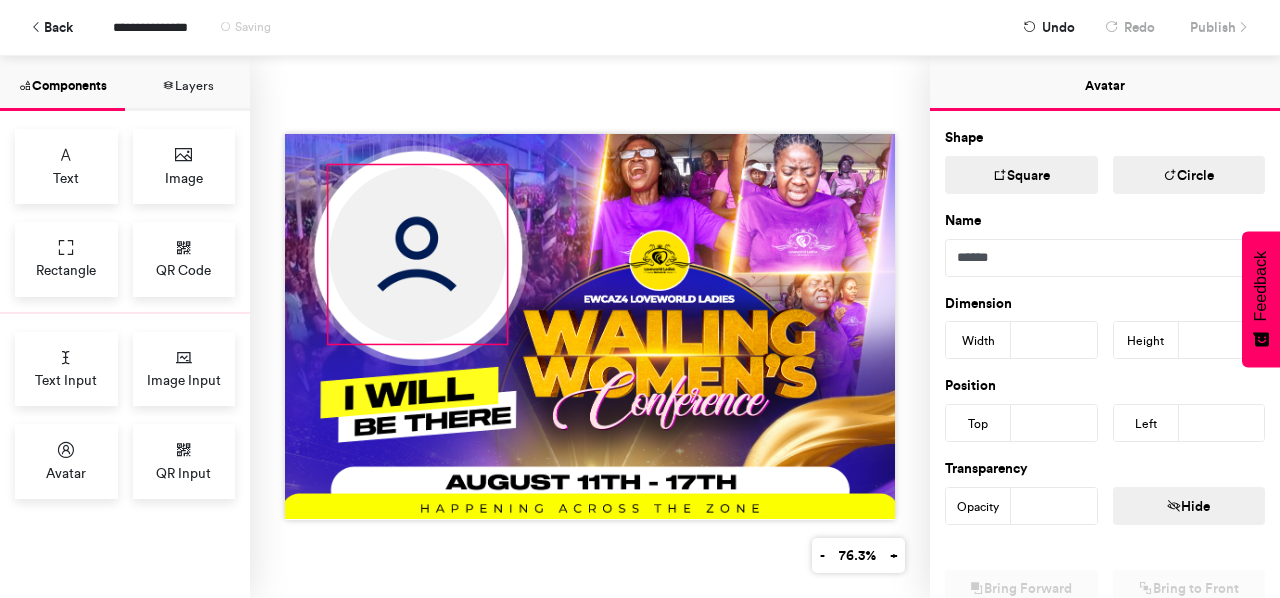 drag, startPoint x: 546, startPoint y: 309, endPoint x: 438, endPoint y: 245, distance: 125.53884 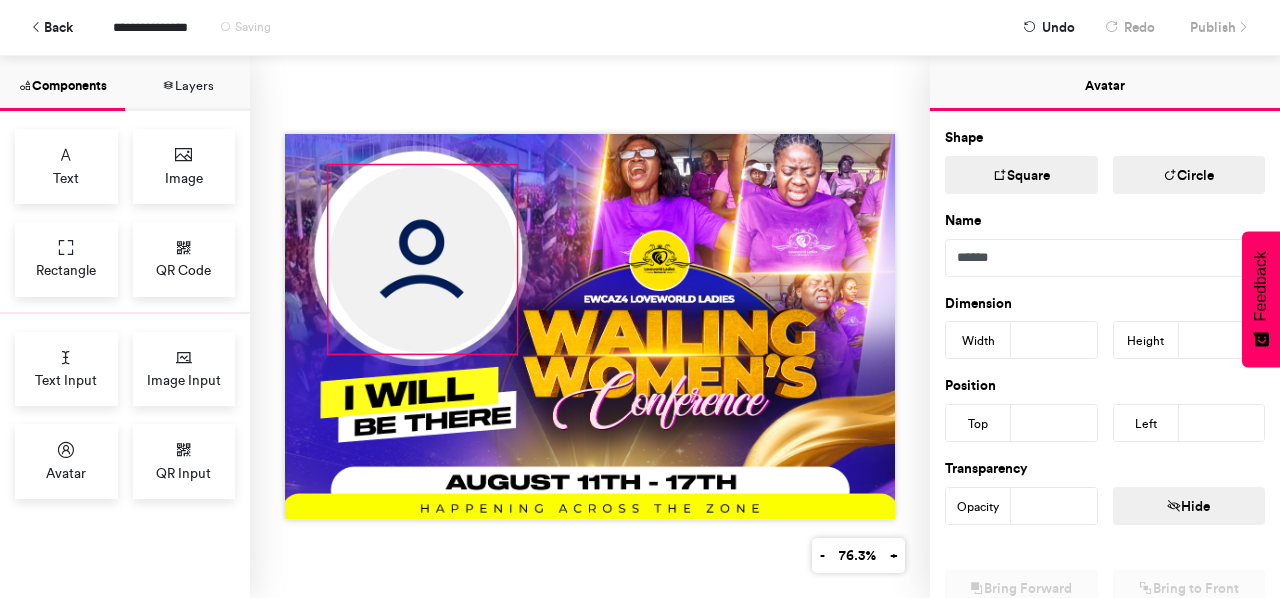 drag, startPoint x: 502, startPoint y: 333, endPoint x: 512, endPoint y: 346, distance: 16.40122 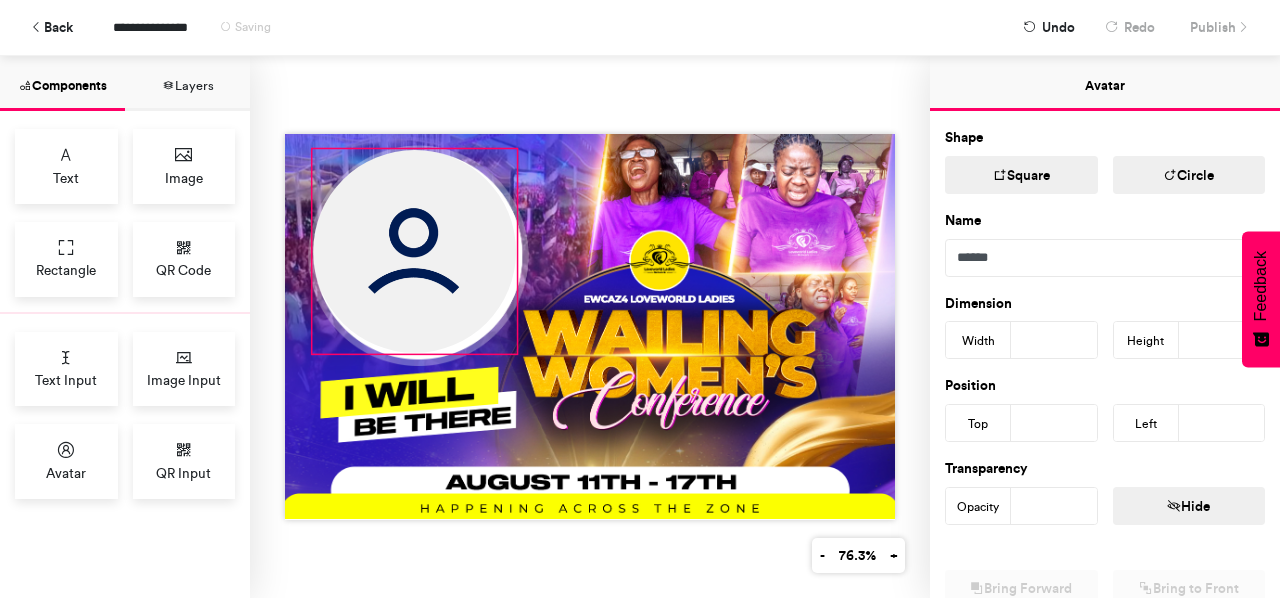 drag, startPoint x: 322, startPoint y: 159, endPoint x: 306, endPoint y: 145, distance: 21.260292 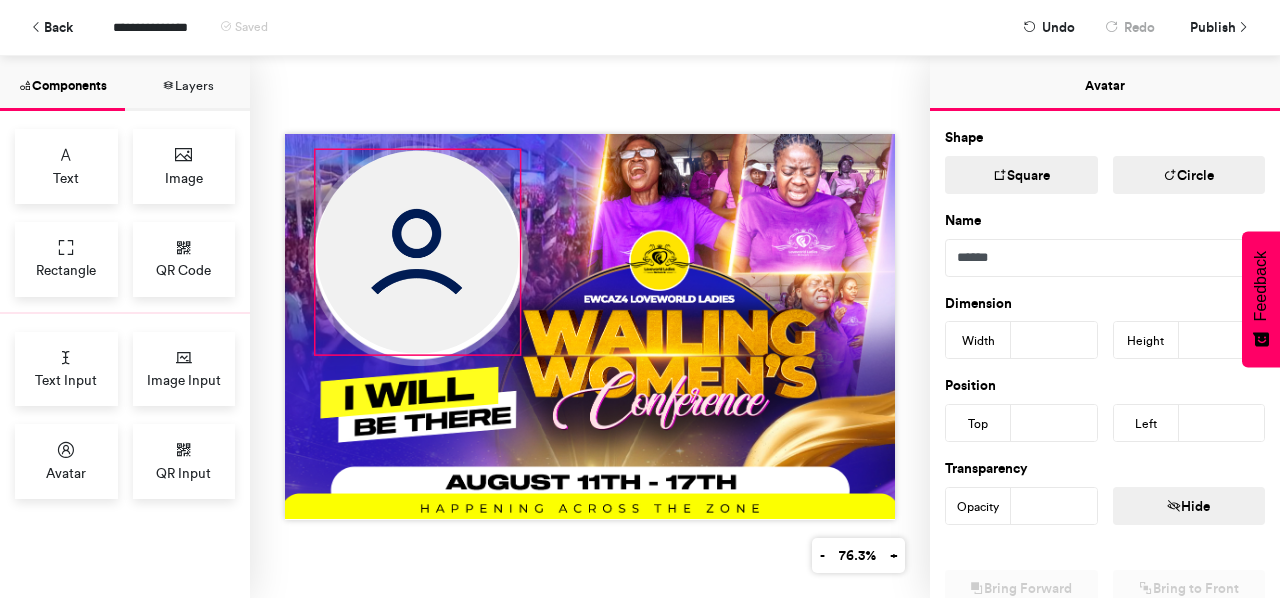 click at bounding box center (417, 252) 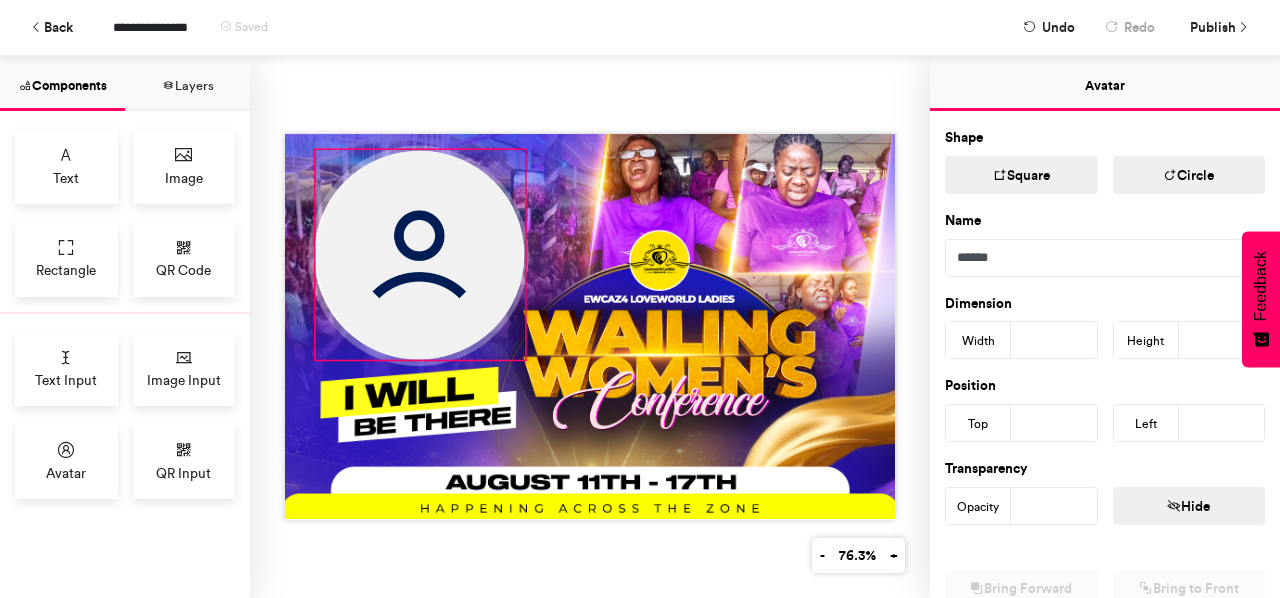 drag, startPoint x: 515, startPoint y: 346, endPoint x: 520, endPoint y: 356, distance: 11.18034 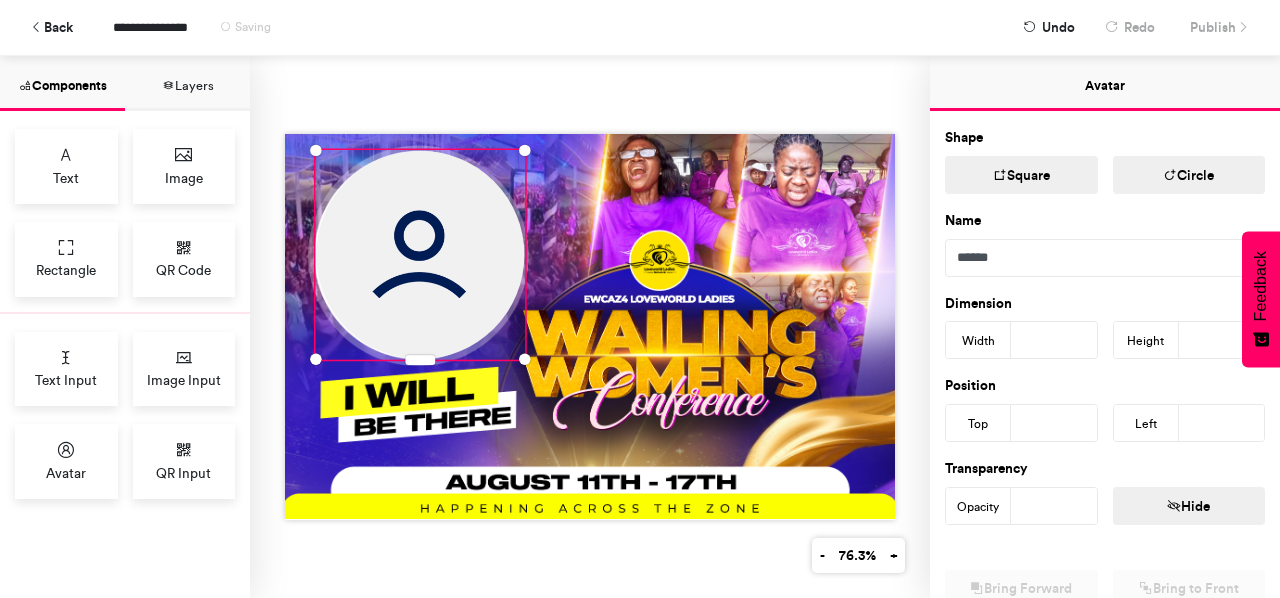 type on "**" 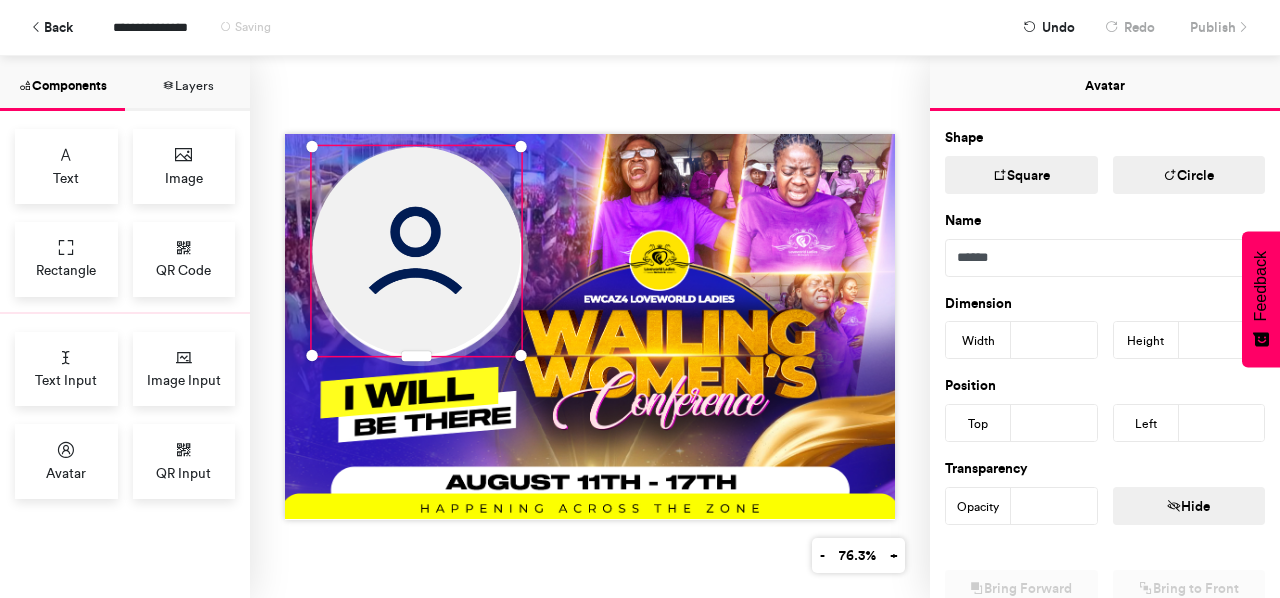 type on "**" 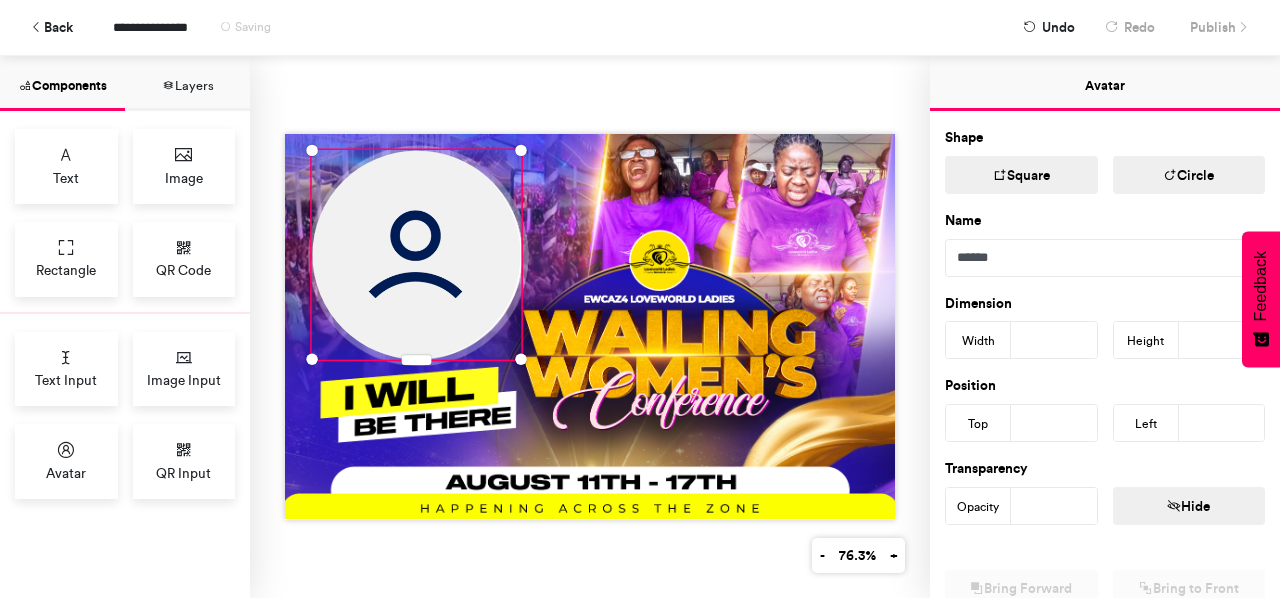 type on "**" 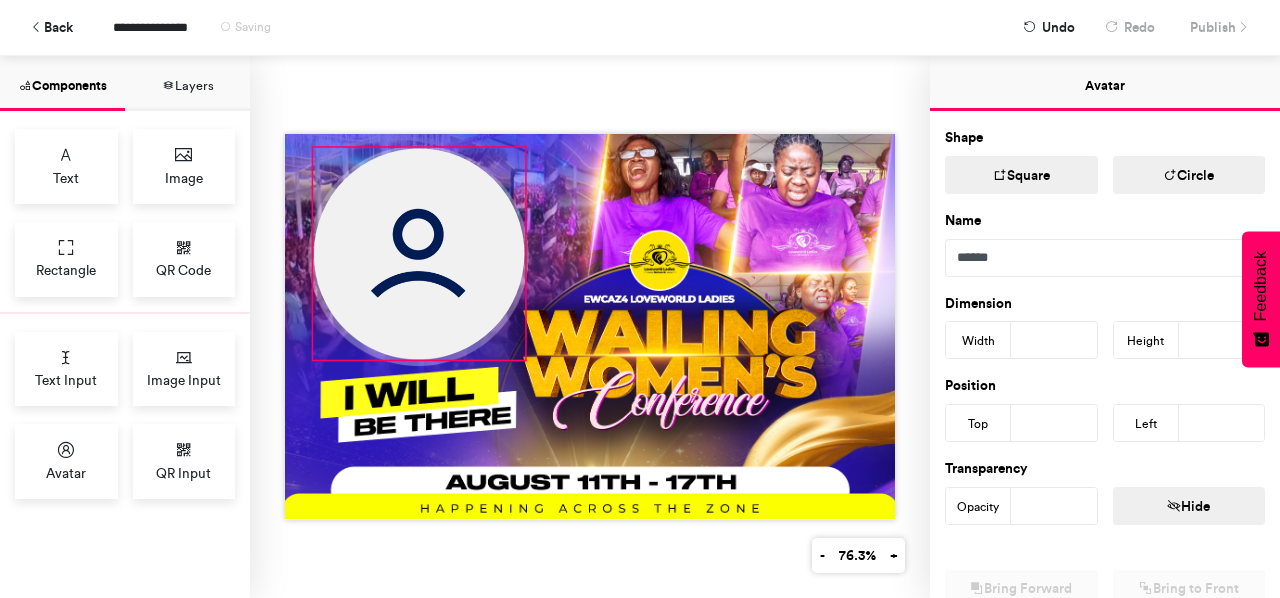 click at bounding box center [590, 326] 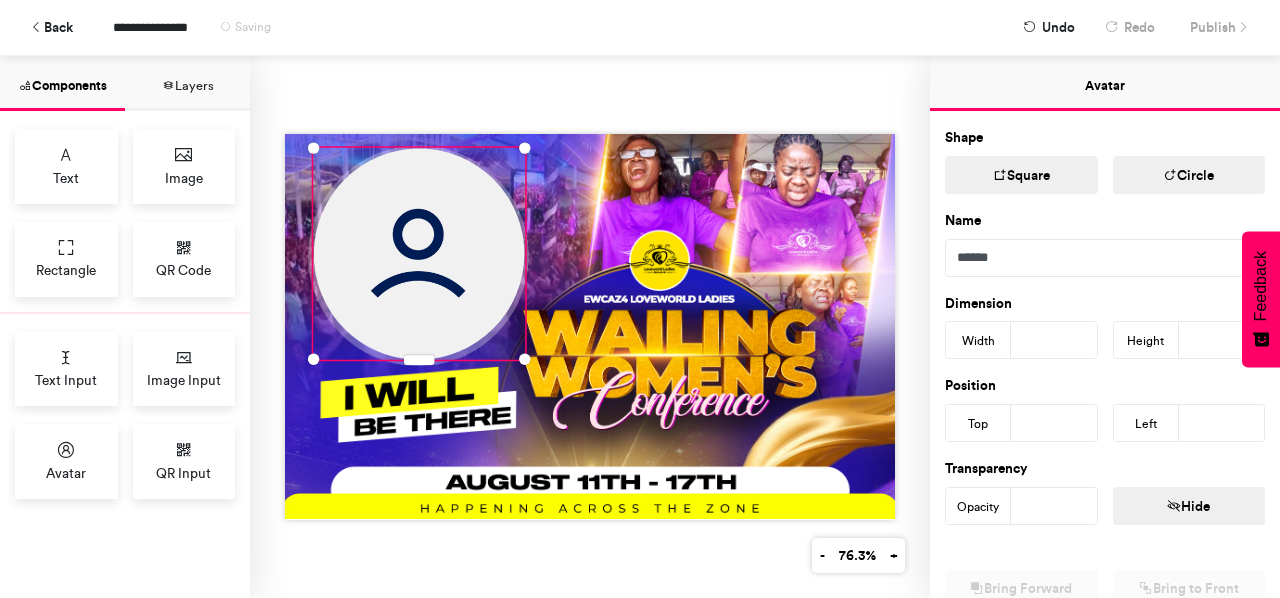 click at bounding box center [590, 327] 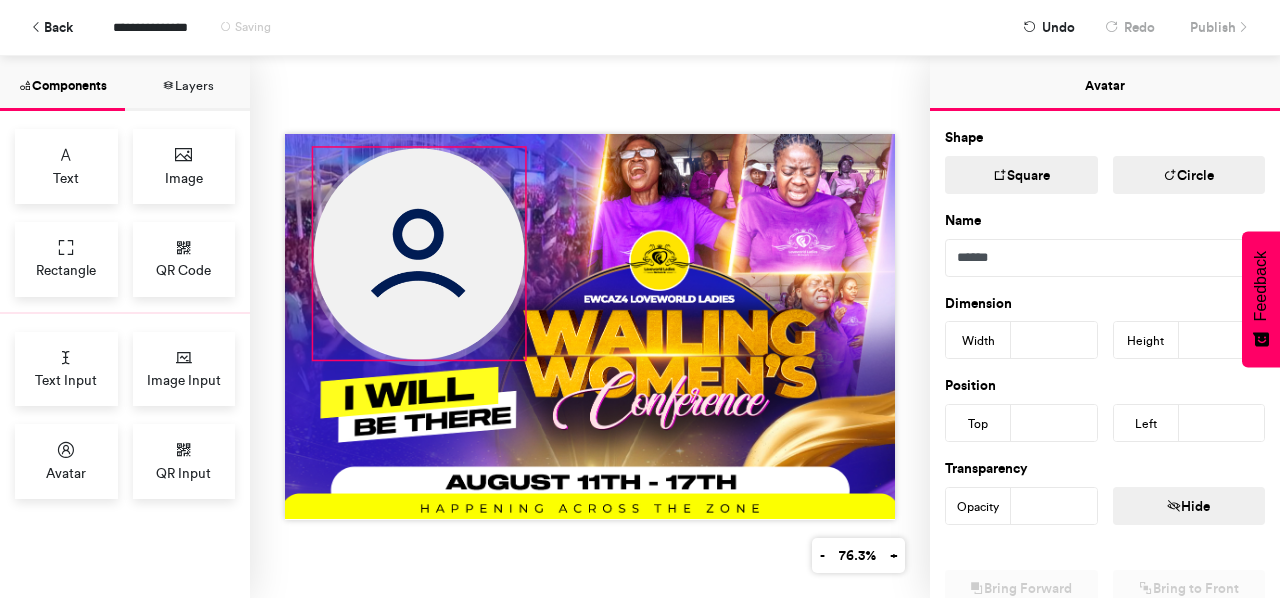 click at bounding box center (419, 254) 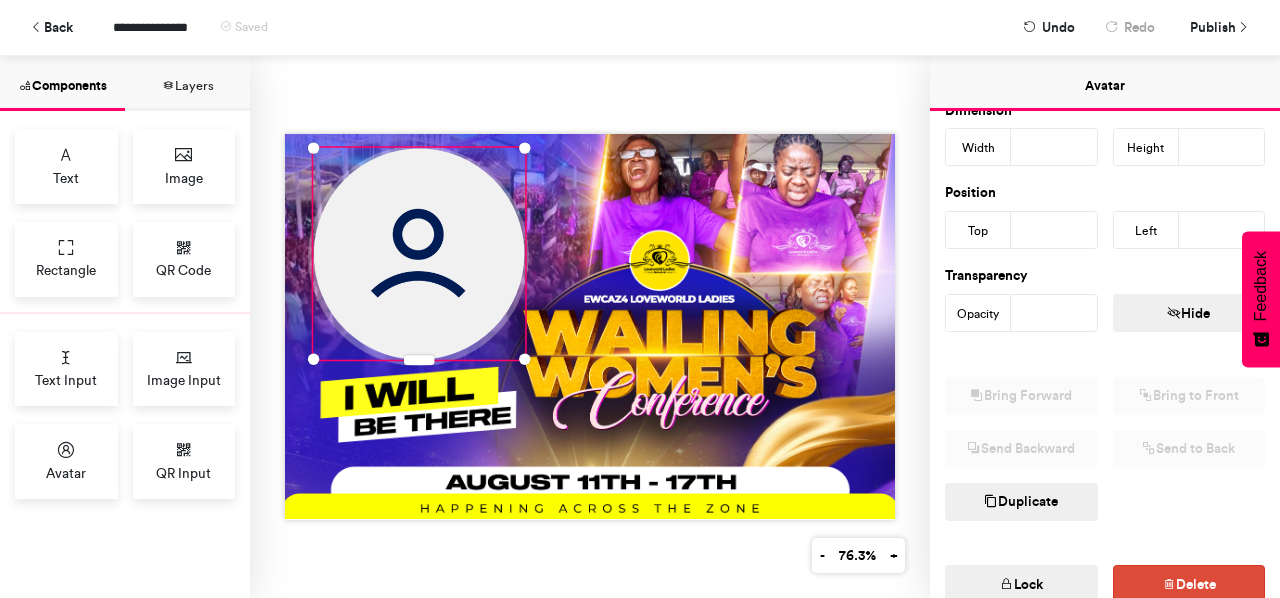 scroll, scrollTop: 242, scrollLeft: 0, axis: vertical 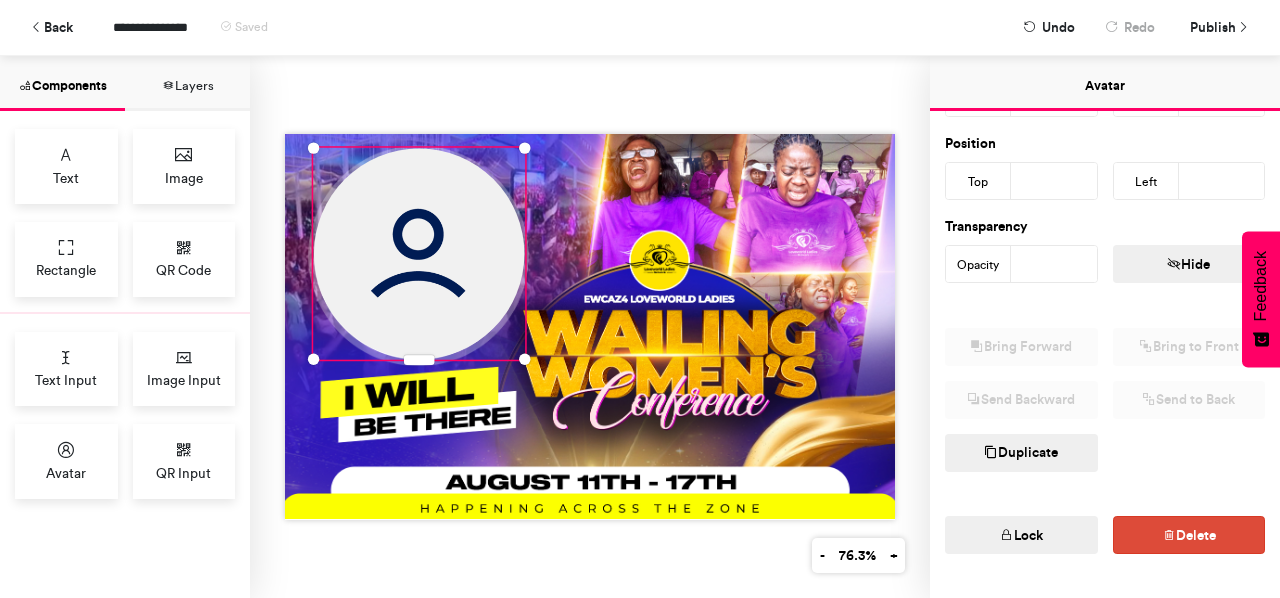 click on "Hide" at bounding box center [1189, 264] 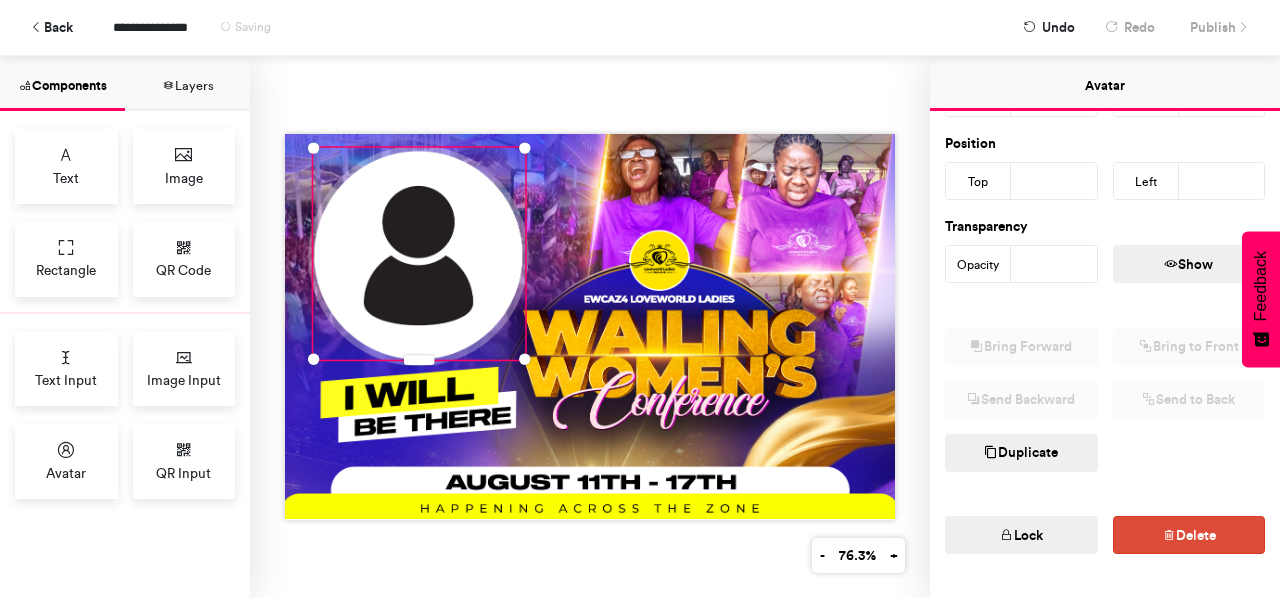 click on "Show" at bounding box center [1189, 264] 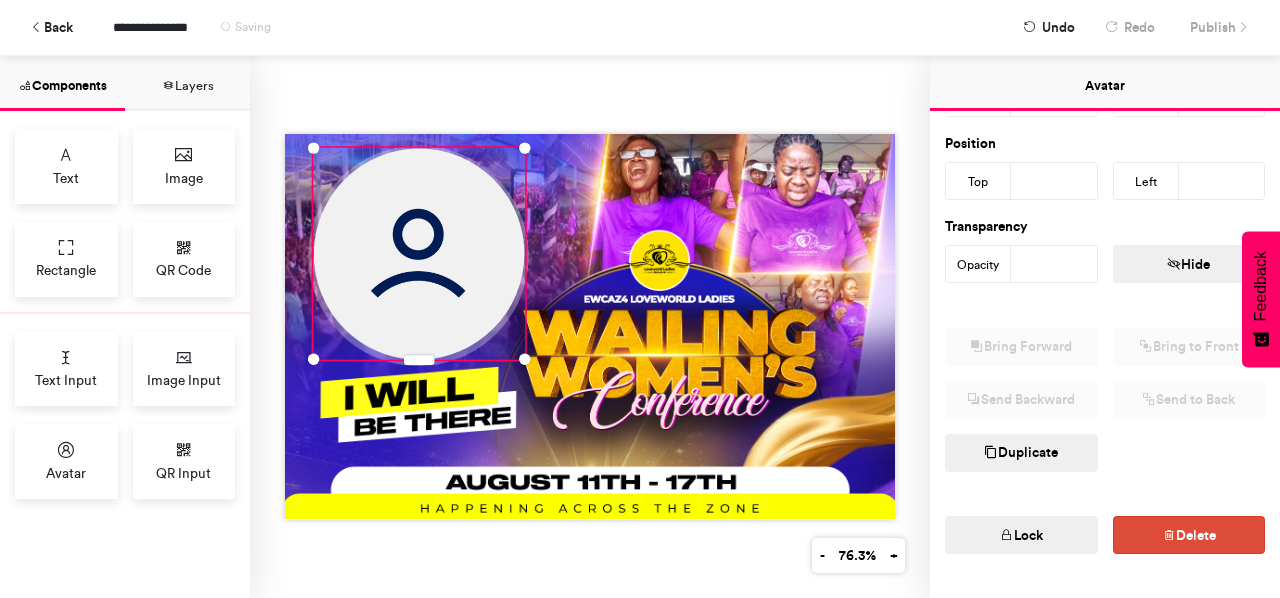 scroll, scrollTop: 283, scrollLeft: 0, axis: vertical 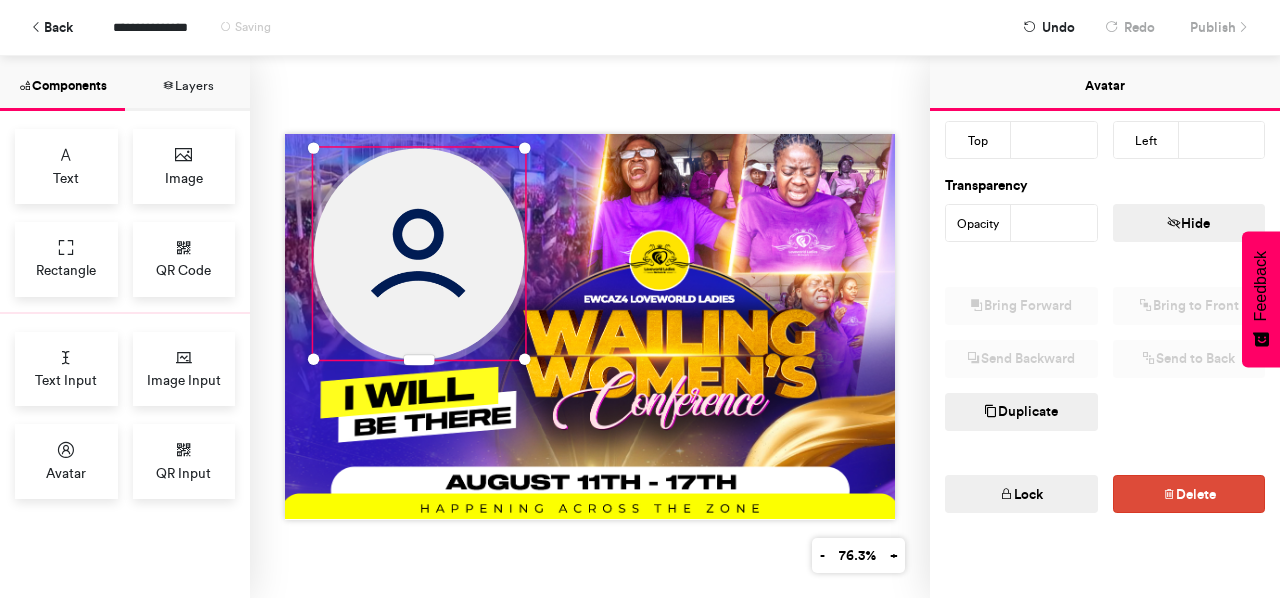 click on "Lock" at bounding box center (1021, 494) 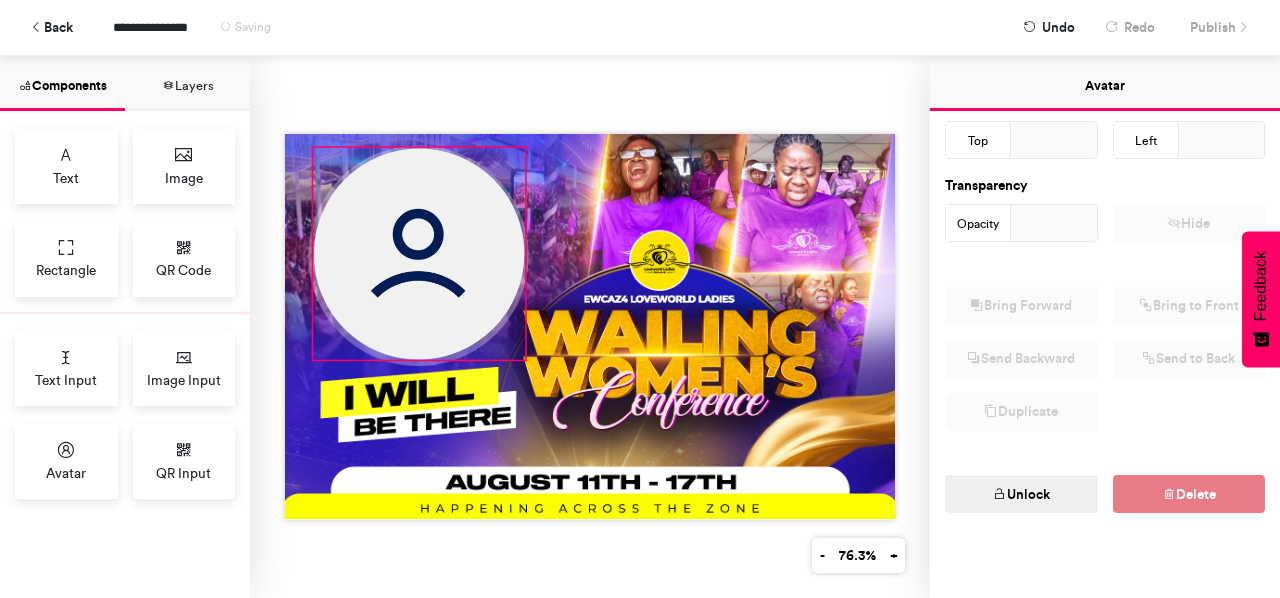 scroll, scrollTop: 0, scrollLeft: 0, axis: both 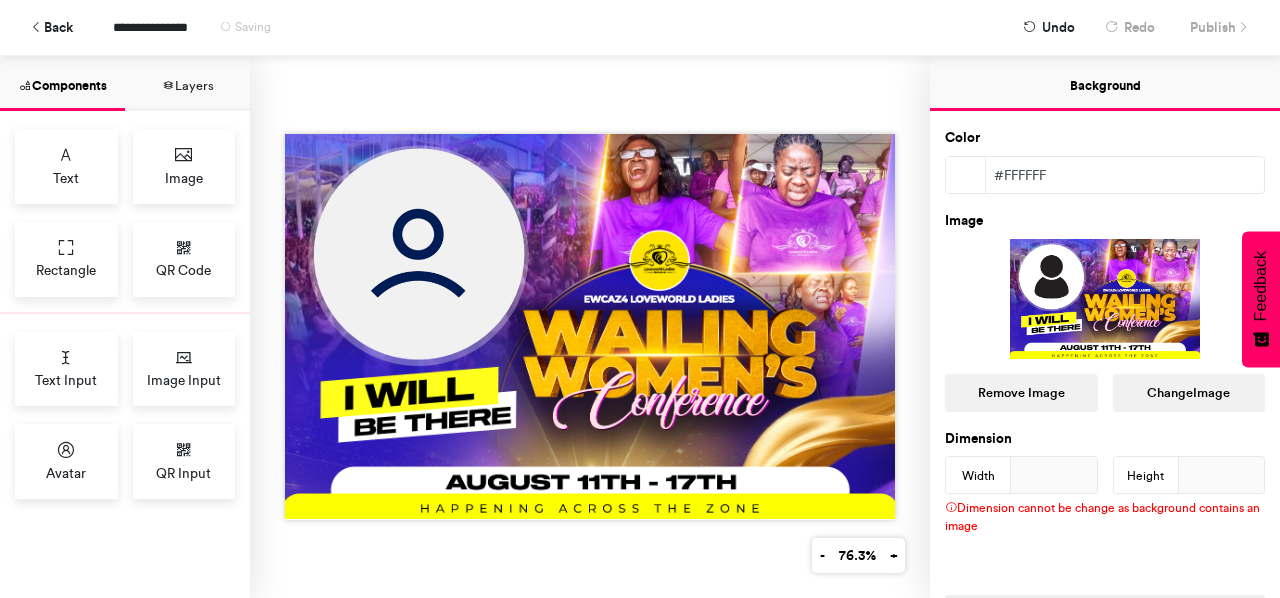 click at bounding box center (590, 326) 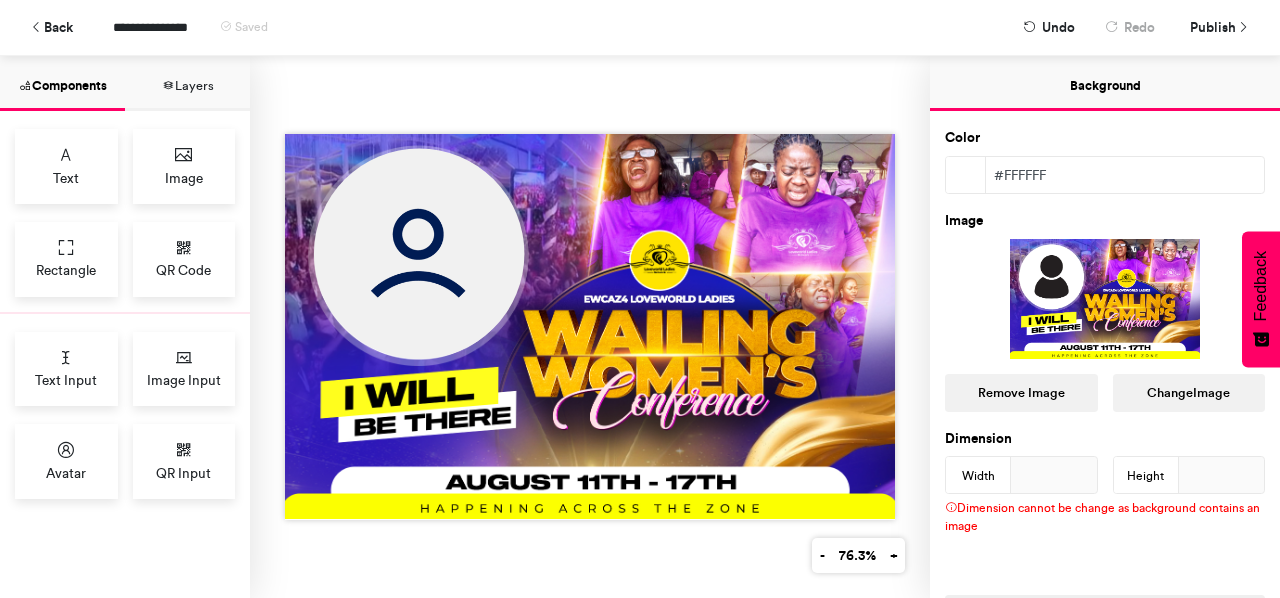 scroll, scrollTop: 122, scrollLeft: 0, axis: vertical 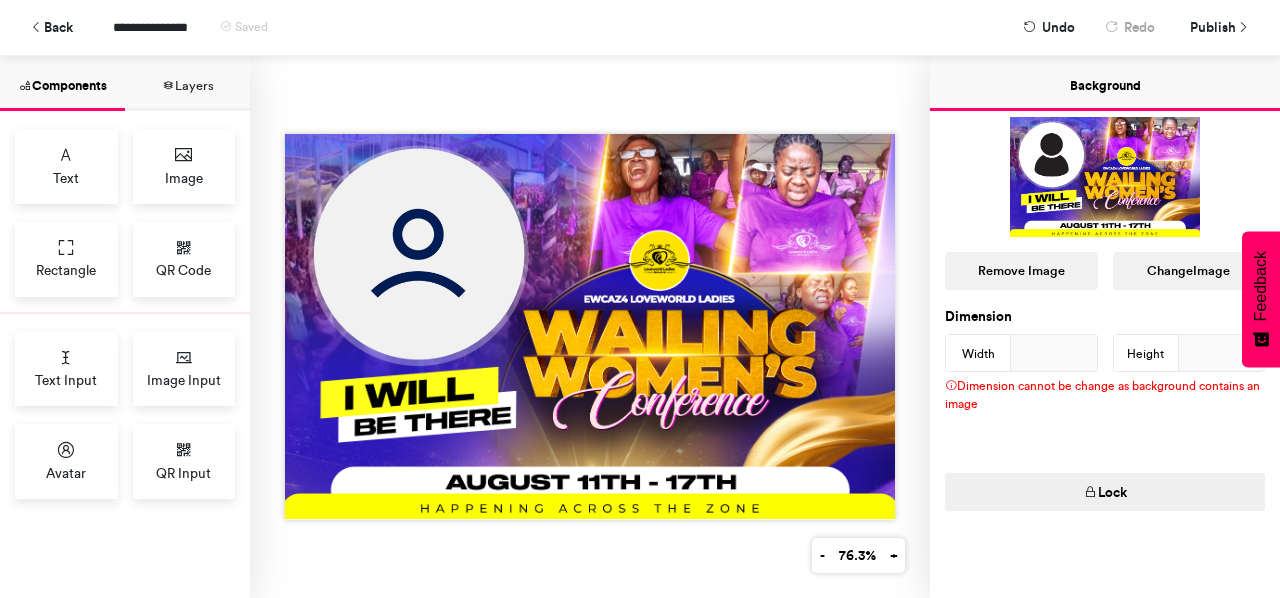click at bounding box center (590, 327) 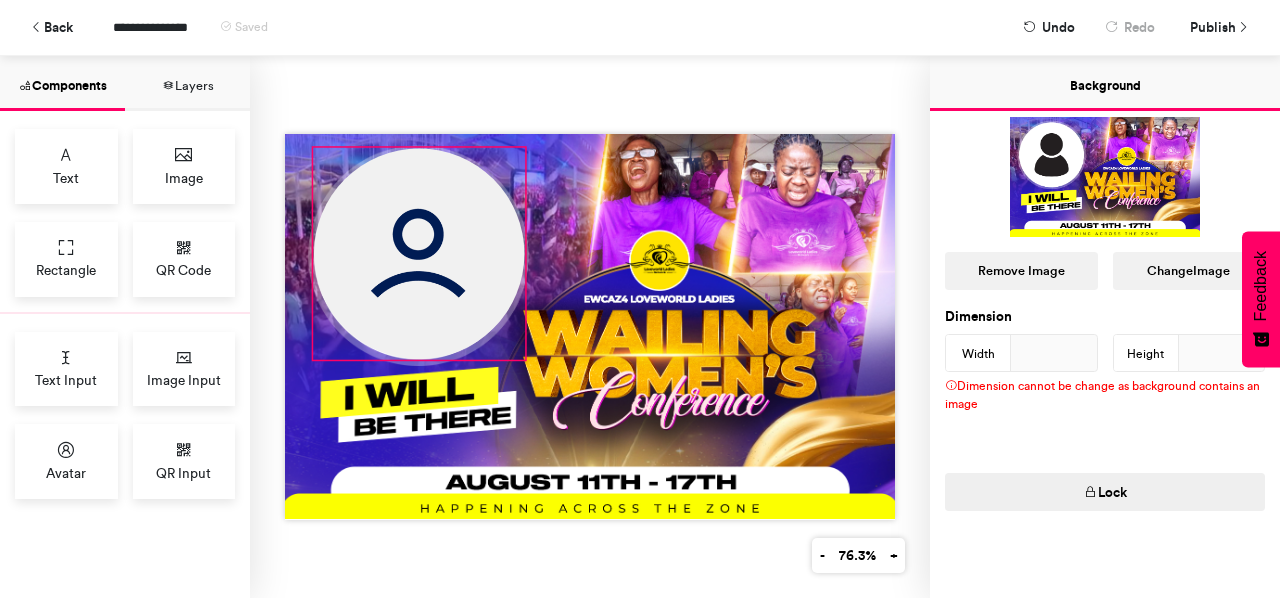 click at bounding box center [419, 254] 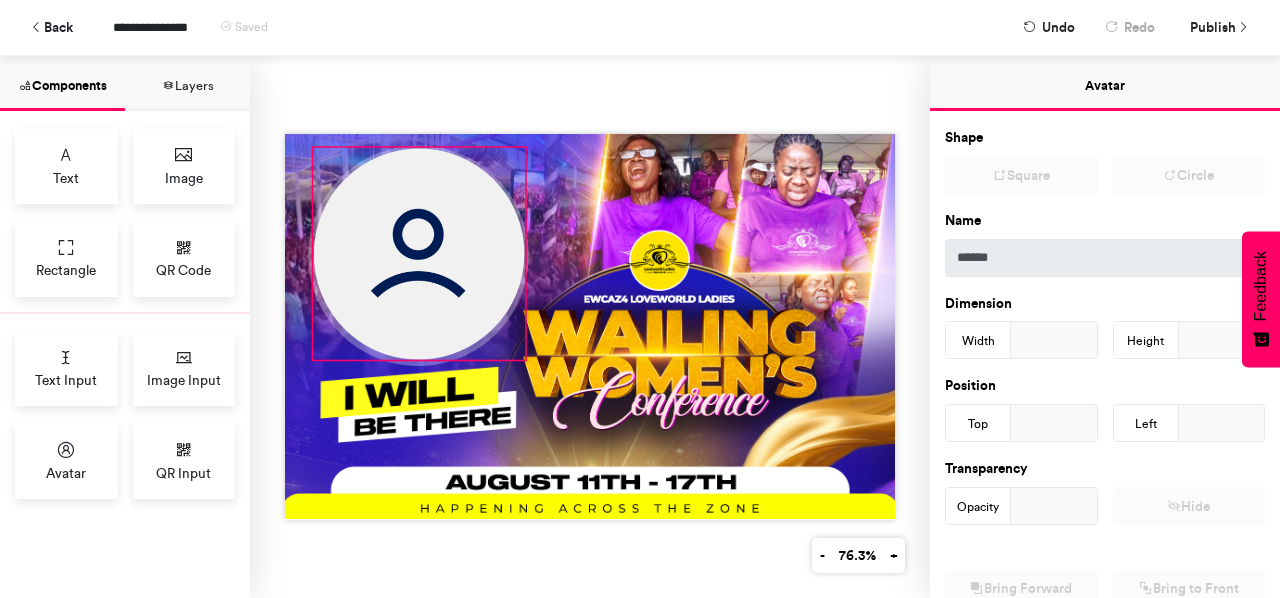 scroll, scrollTop: 283, scrollLeft: 0, axis: vertical 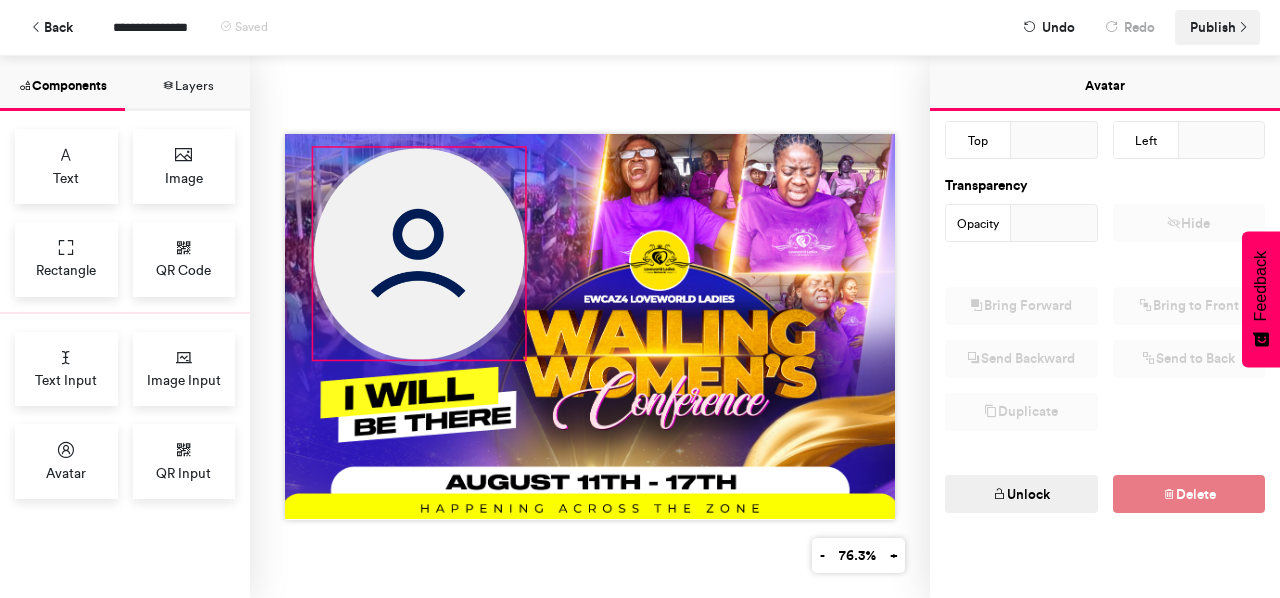 click on "Publish" at bounding box center [1217, 27] 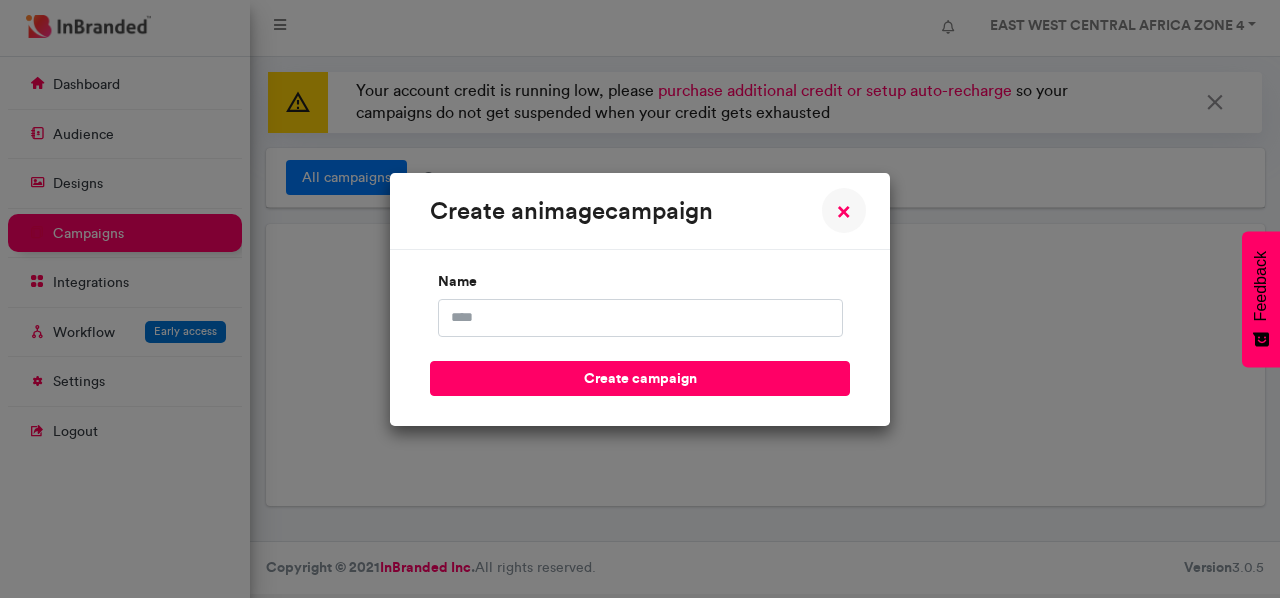 scroll, scrollTop: 0, scrollLeft: 0, axis: both 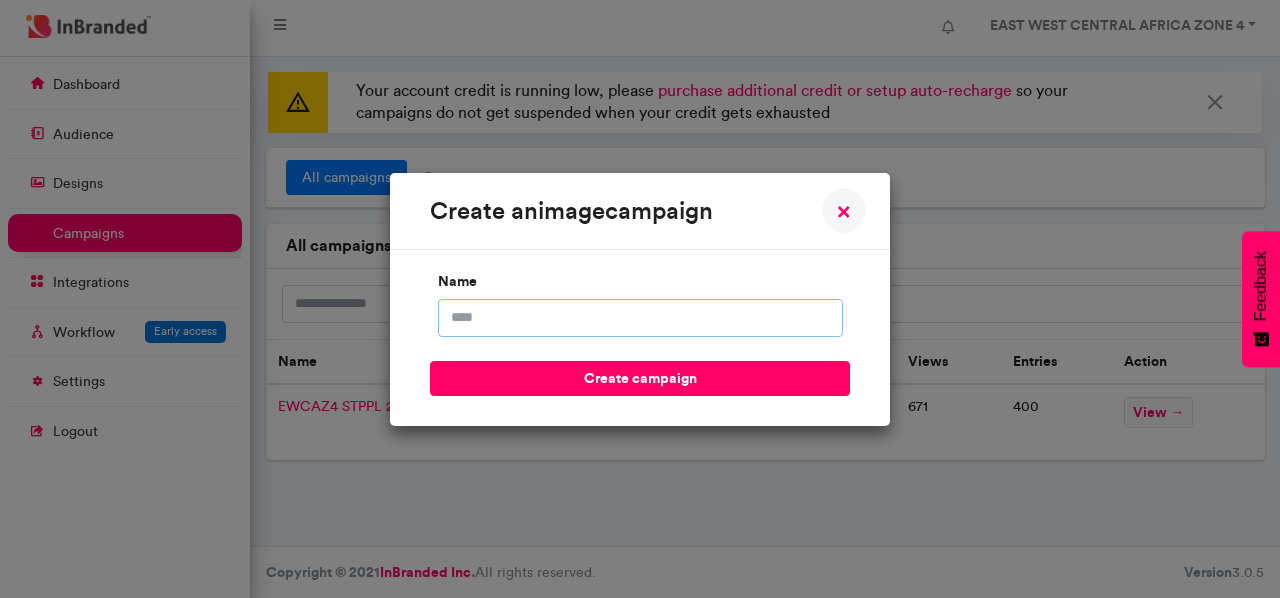 click on "name" at bounding box center [640, 318] 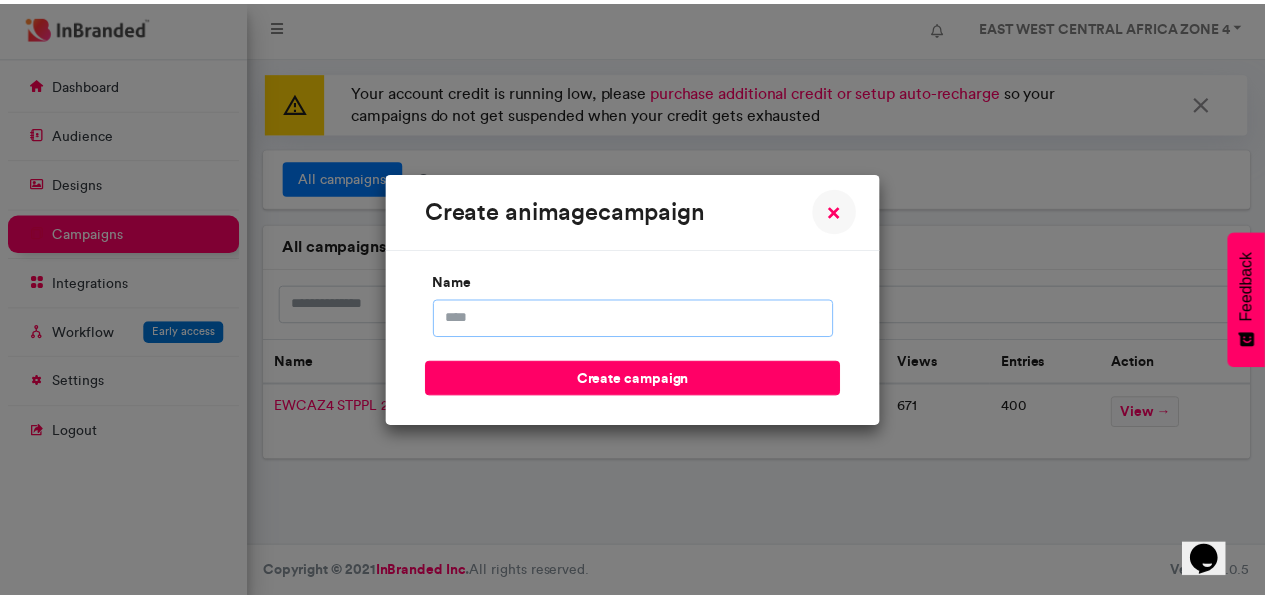 scroll, scrollTop: 0, scrollLeft: 0, axis: both 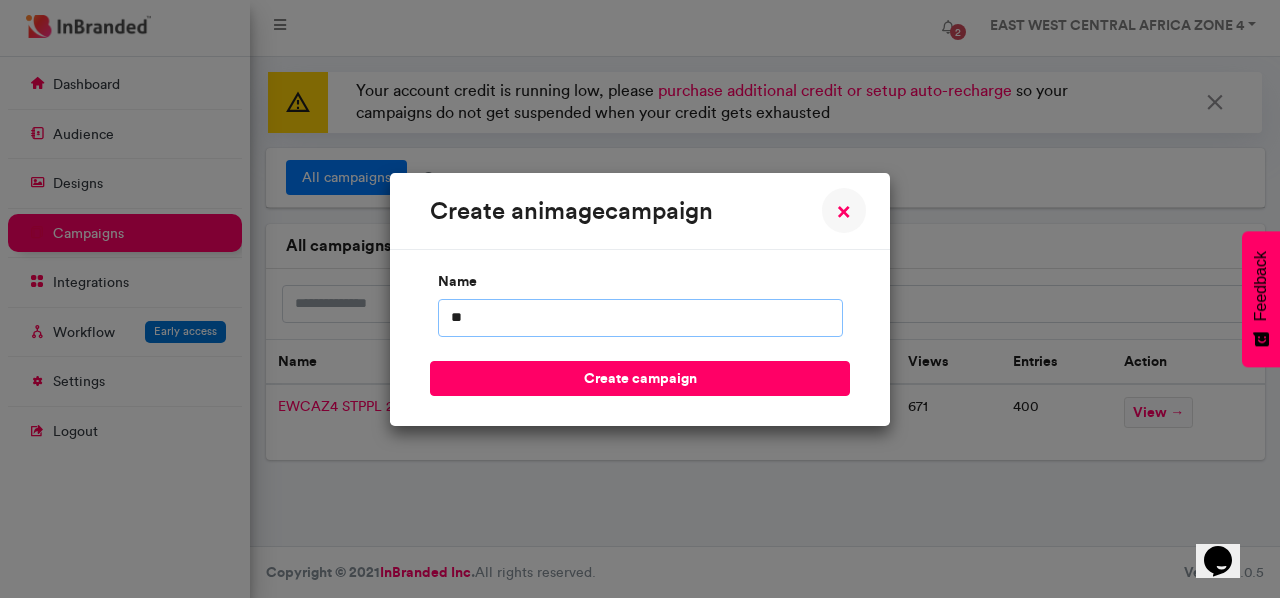 type on "*" 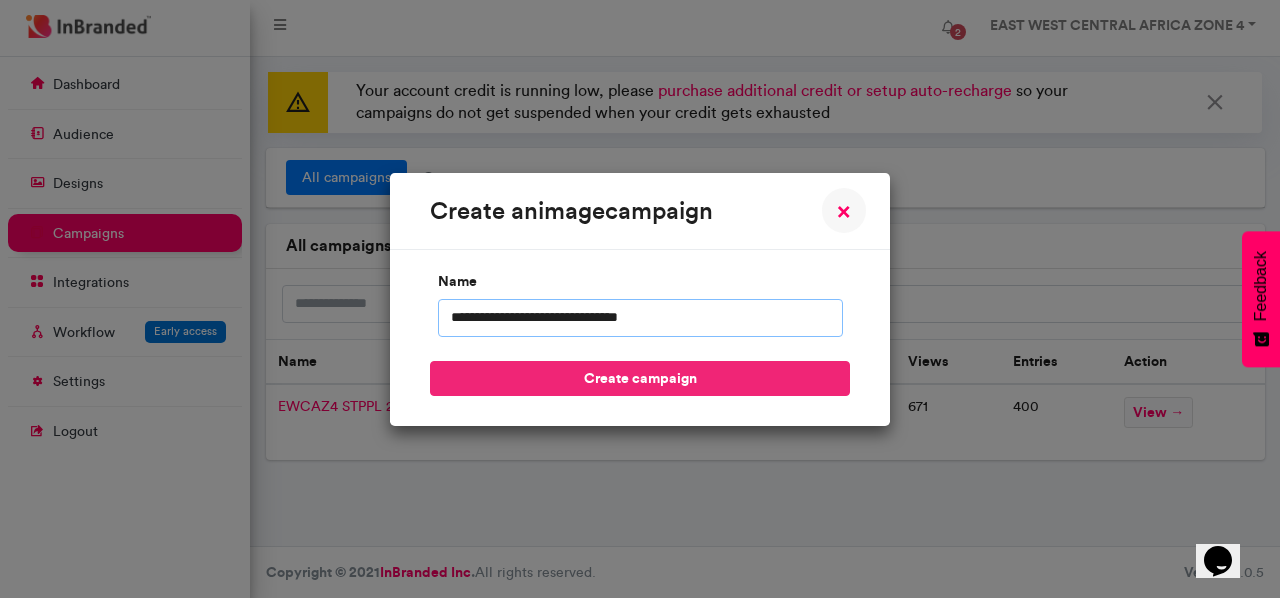 type on "**********" 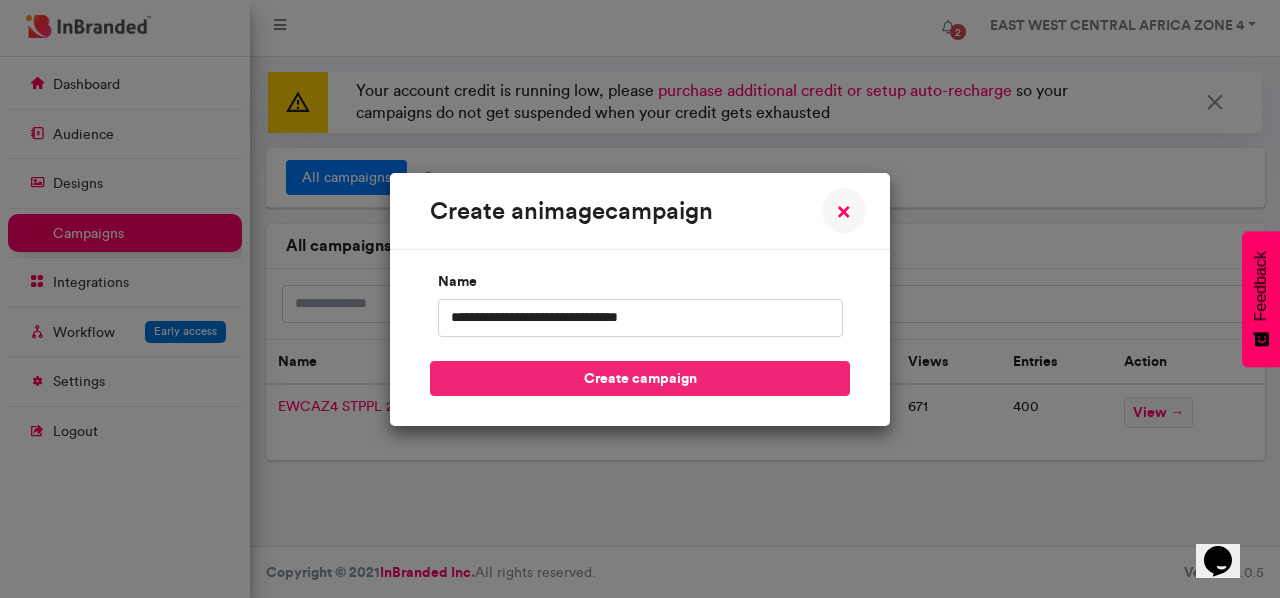 click on "create campaign" at bounding box center [640, 378] 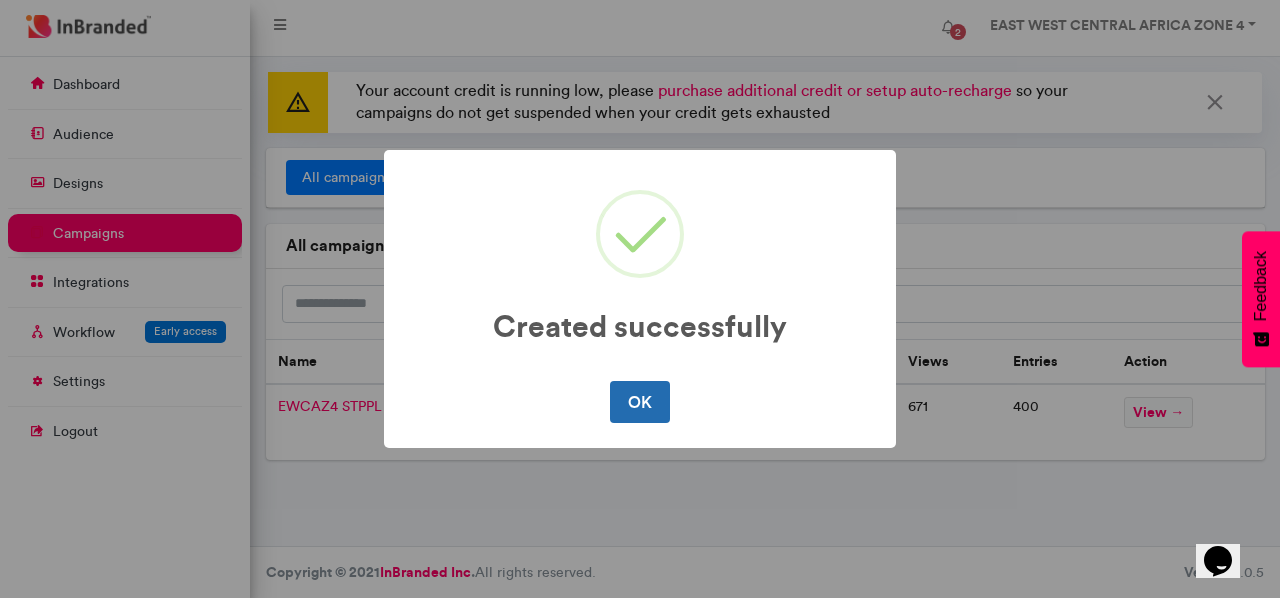 click on "OK" at bounding box center [639, 402] 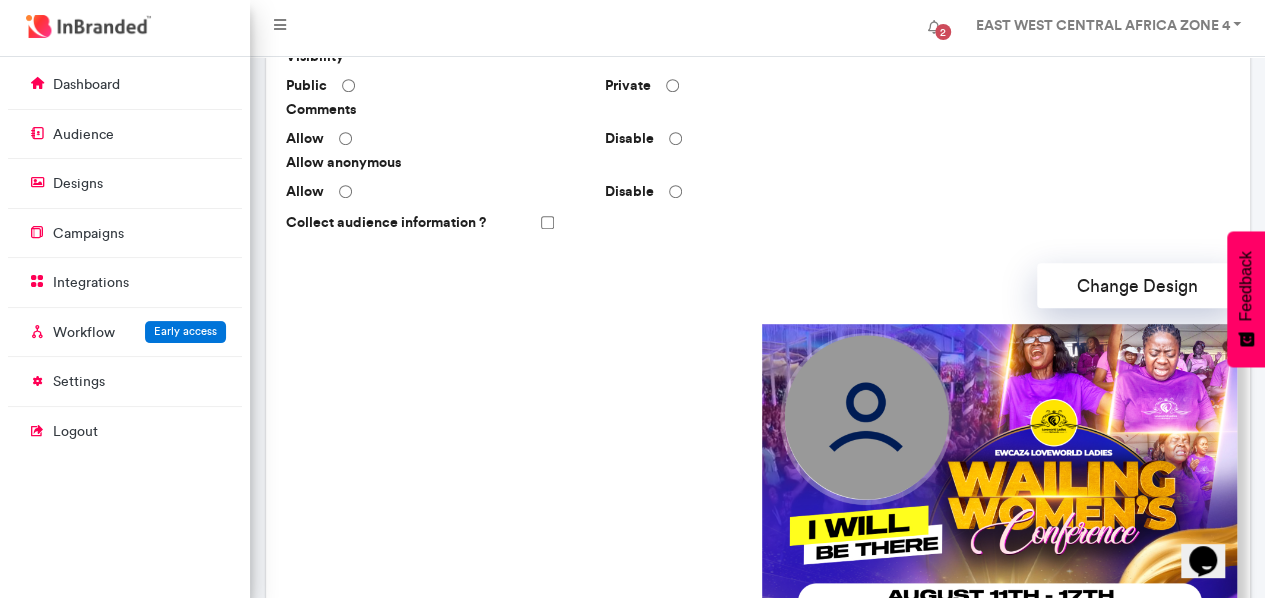 scroll, scrollTop: 0, scrollLeft: 0, axis: both 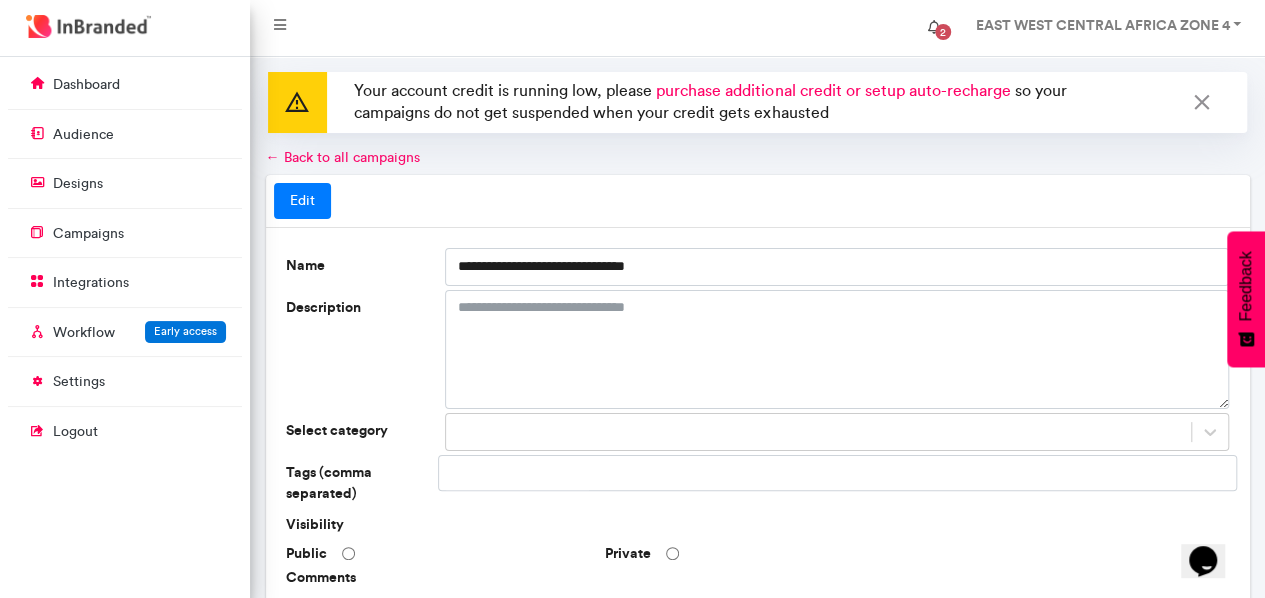 click on "2" at bounding box center [933, 28] 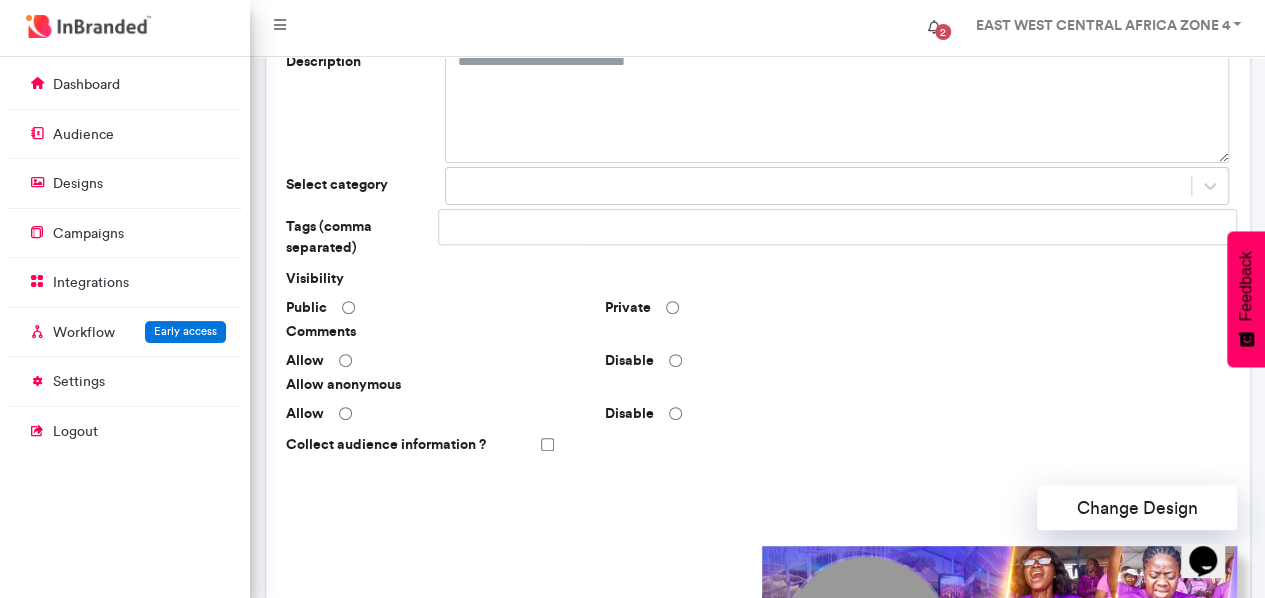 scroll, scrollTop: 248, scrollLeft: 0, axis: vertical 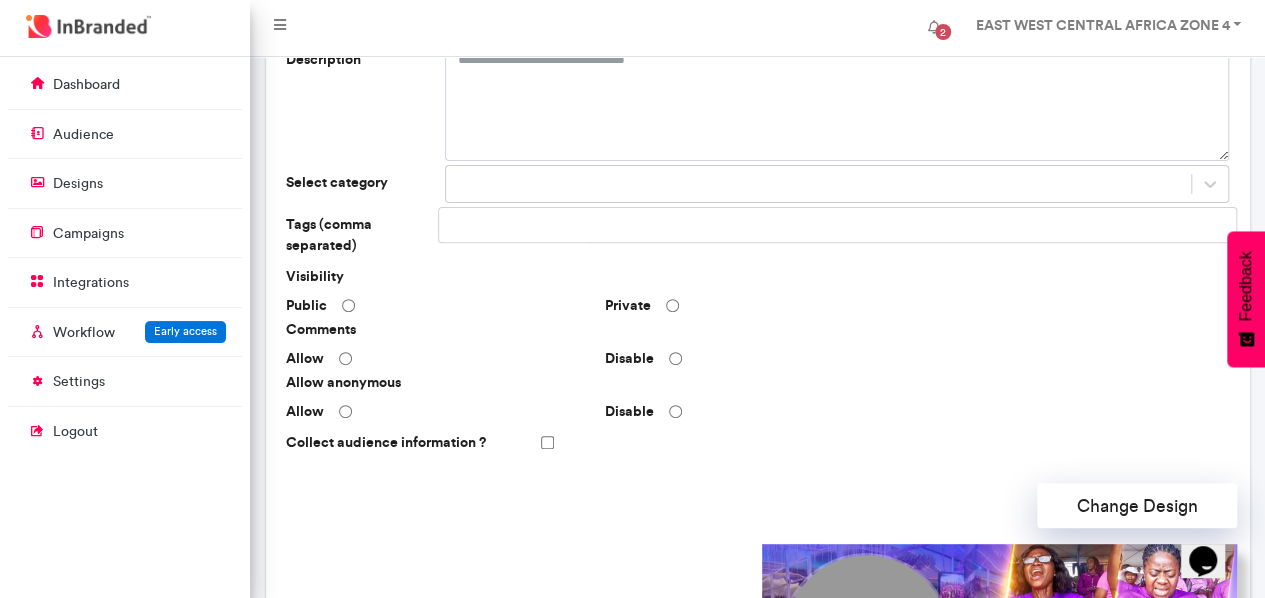 click at bounding box center [517, 225] 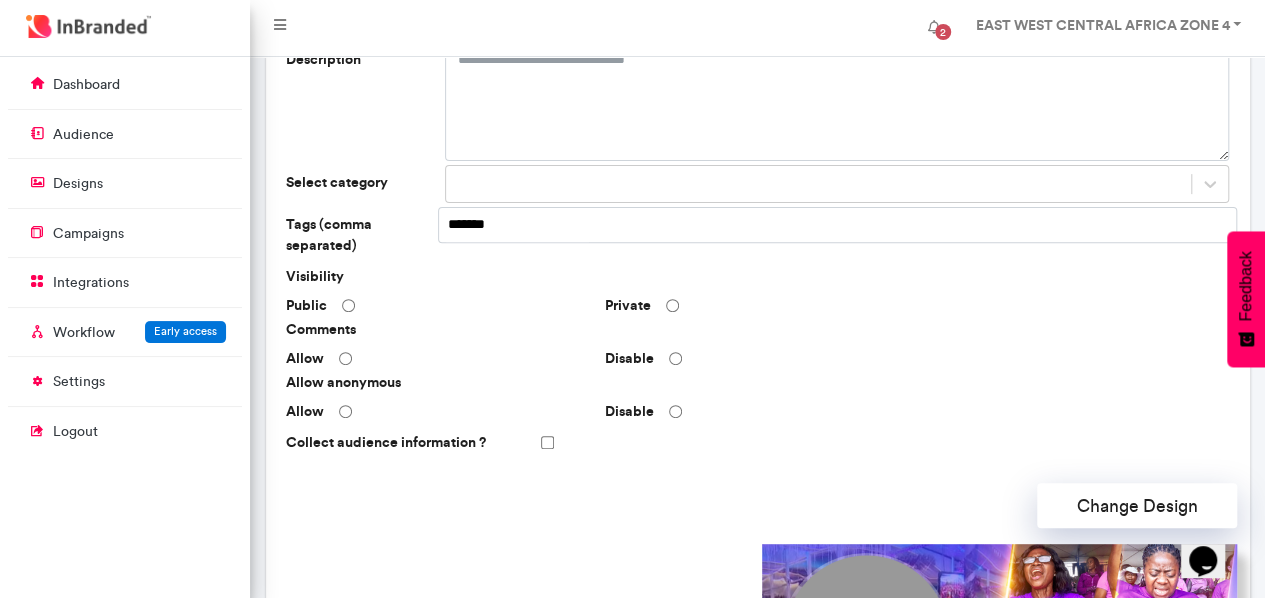 type on "******" 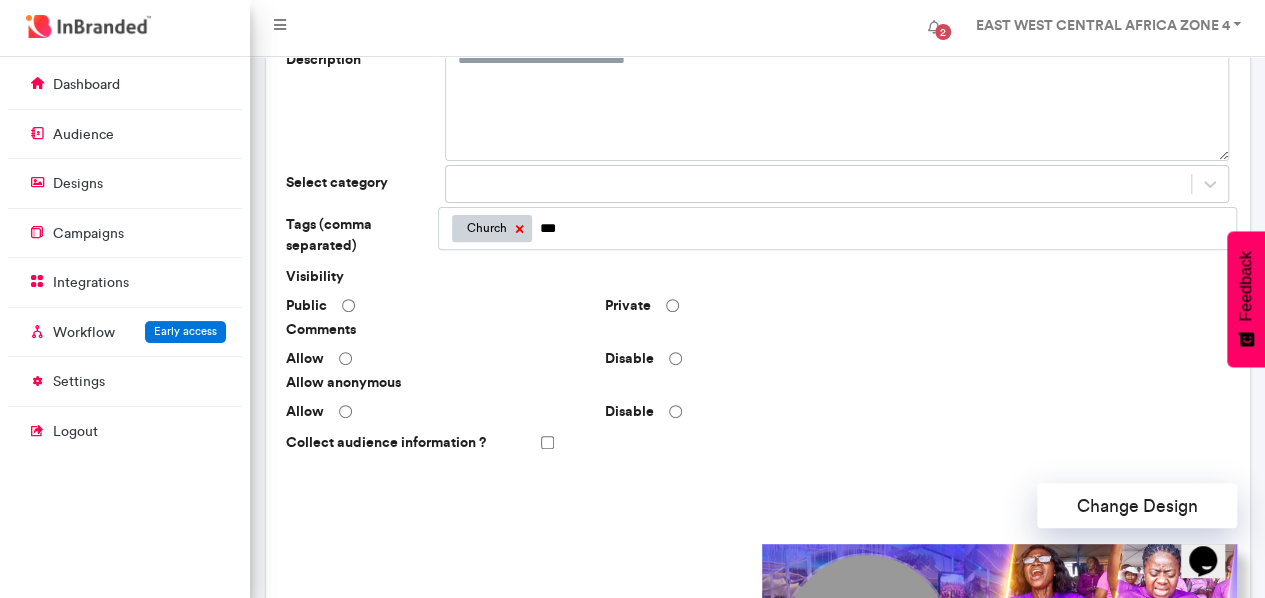 type on "*" 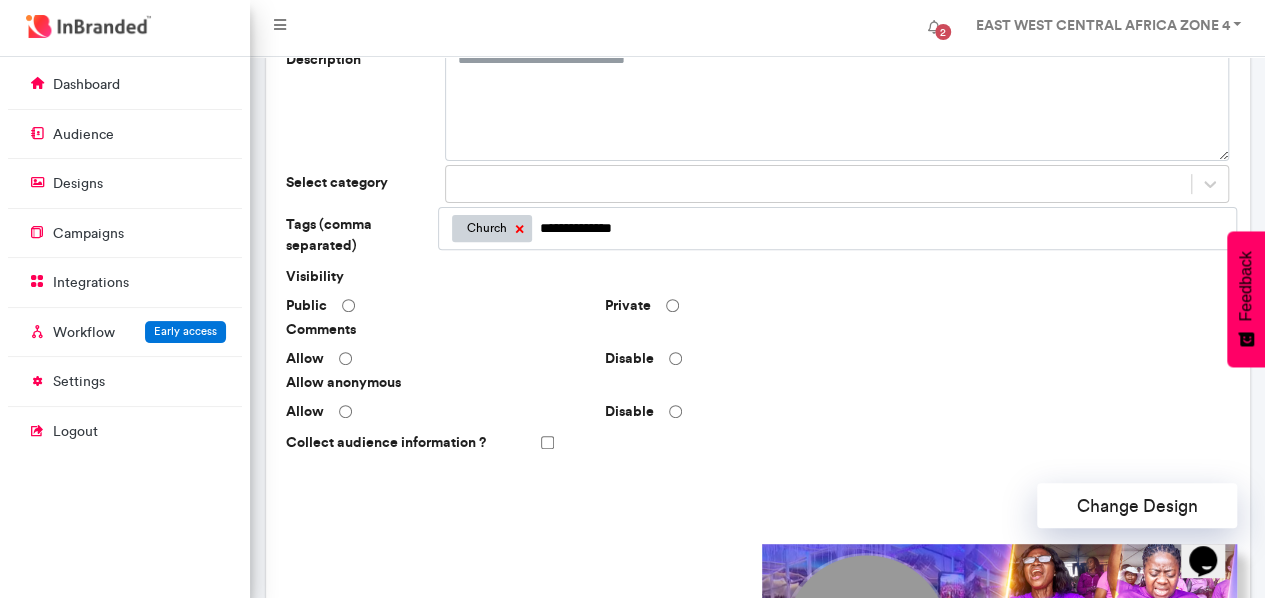 type on "**********" 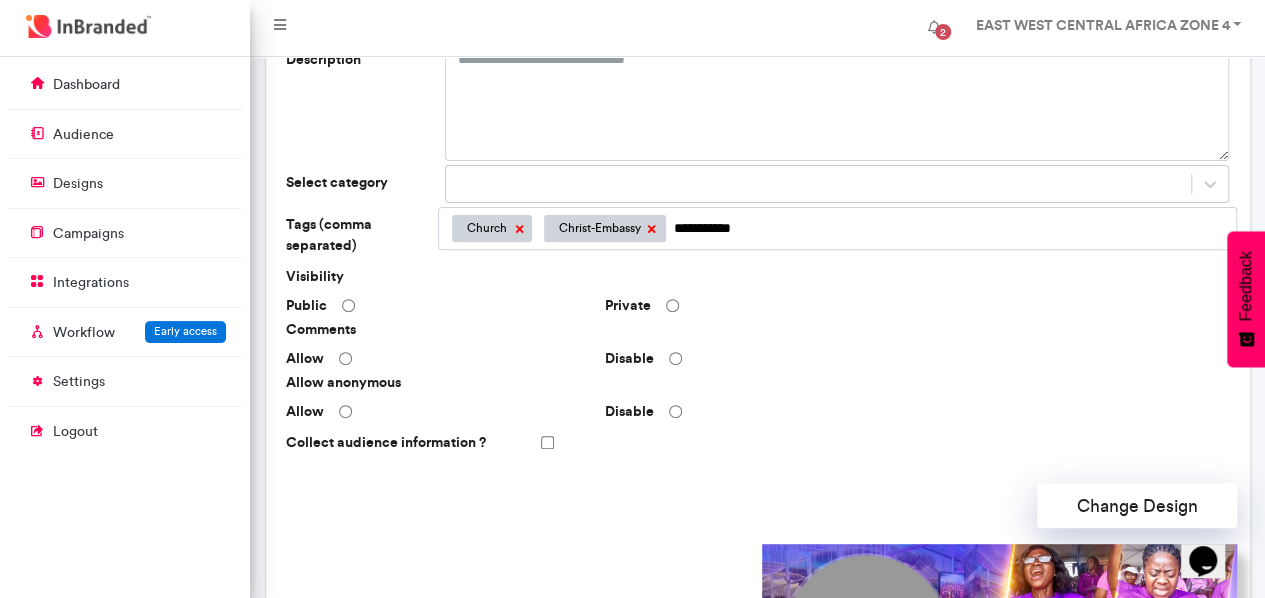 type on "*********" 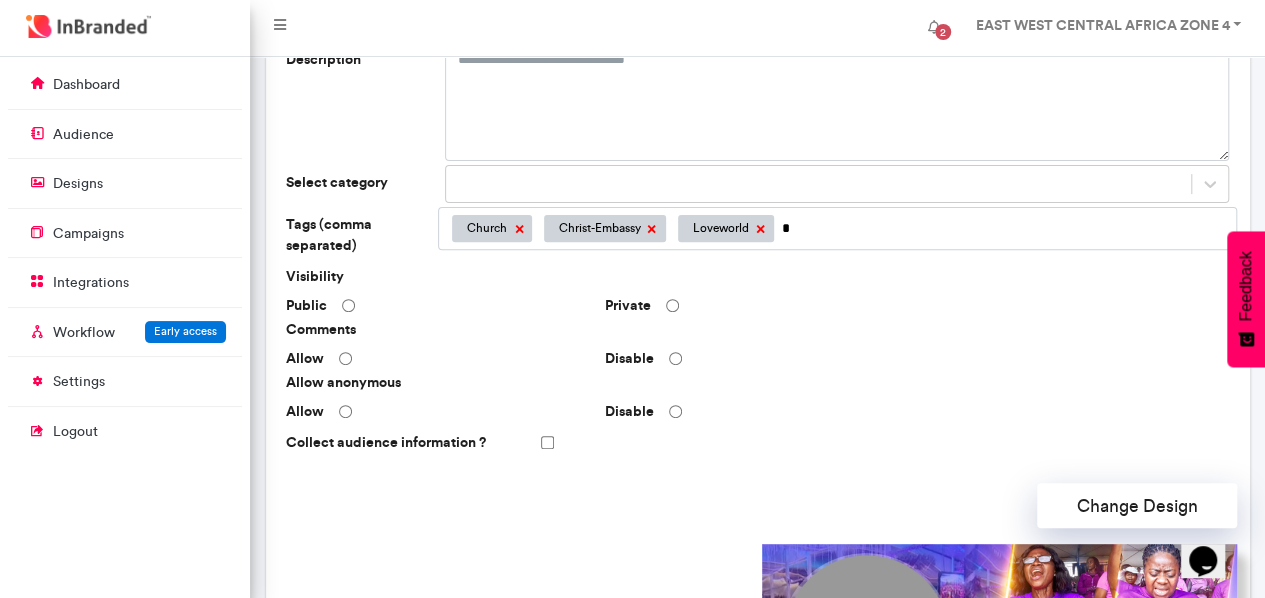 type 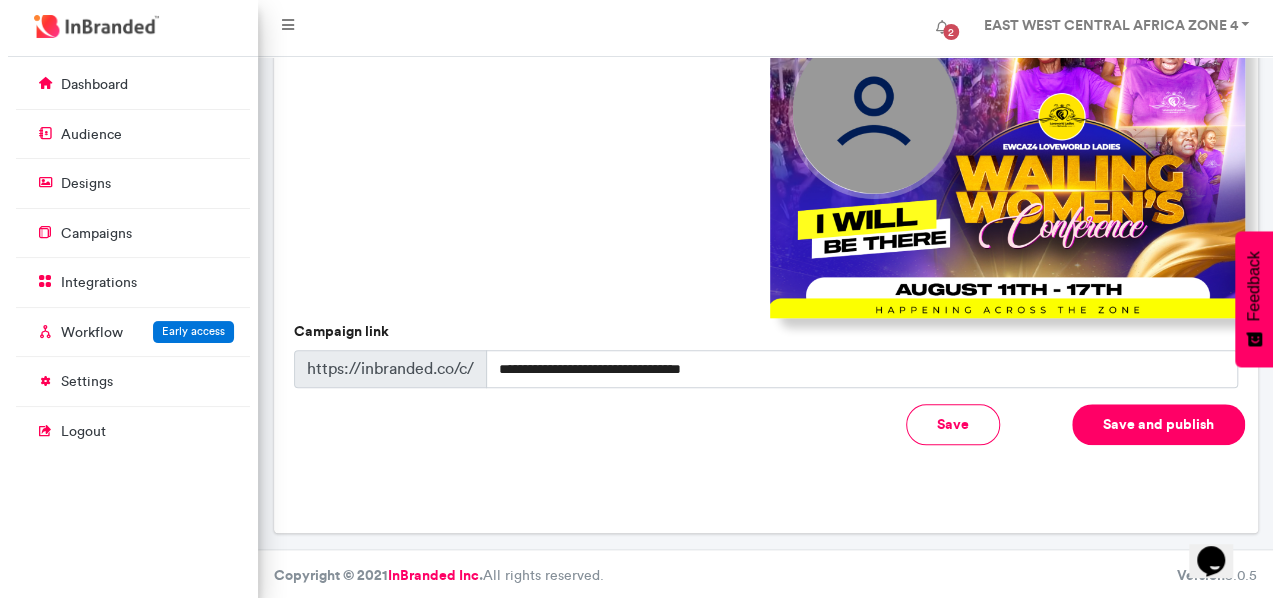 scroll, scrollTop: 776, scrollLeft: 0, axis: vertical 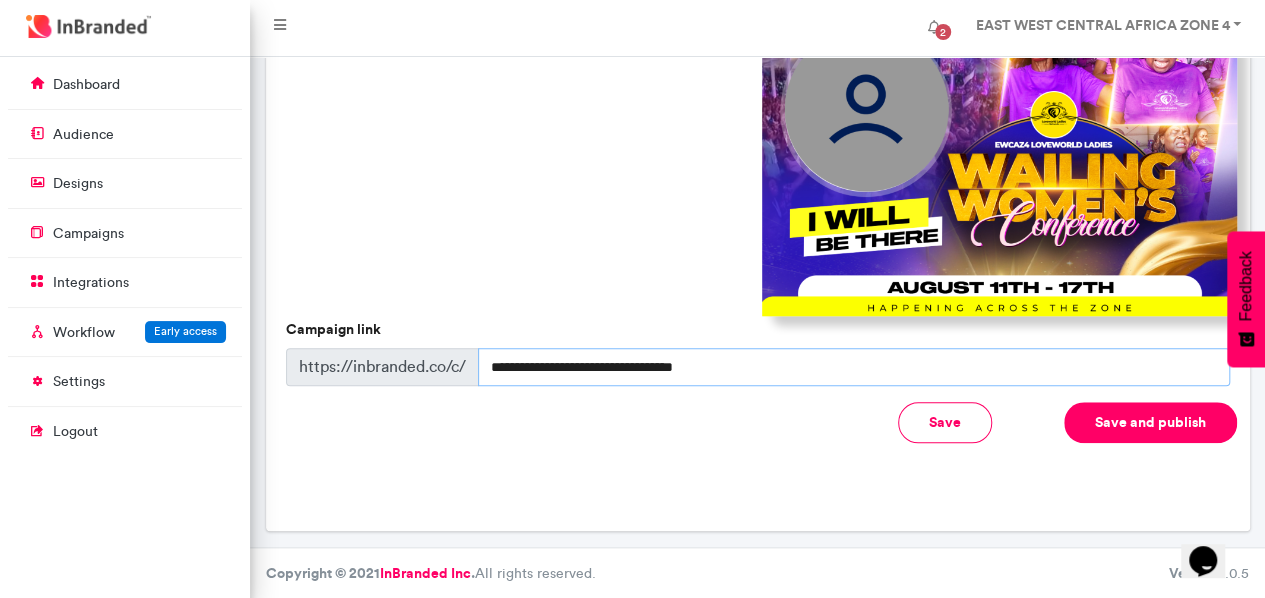 click on "**********" at bounding box center [854, 367] 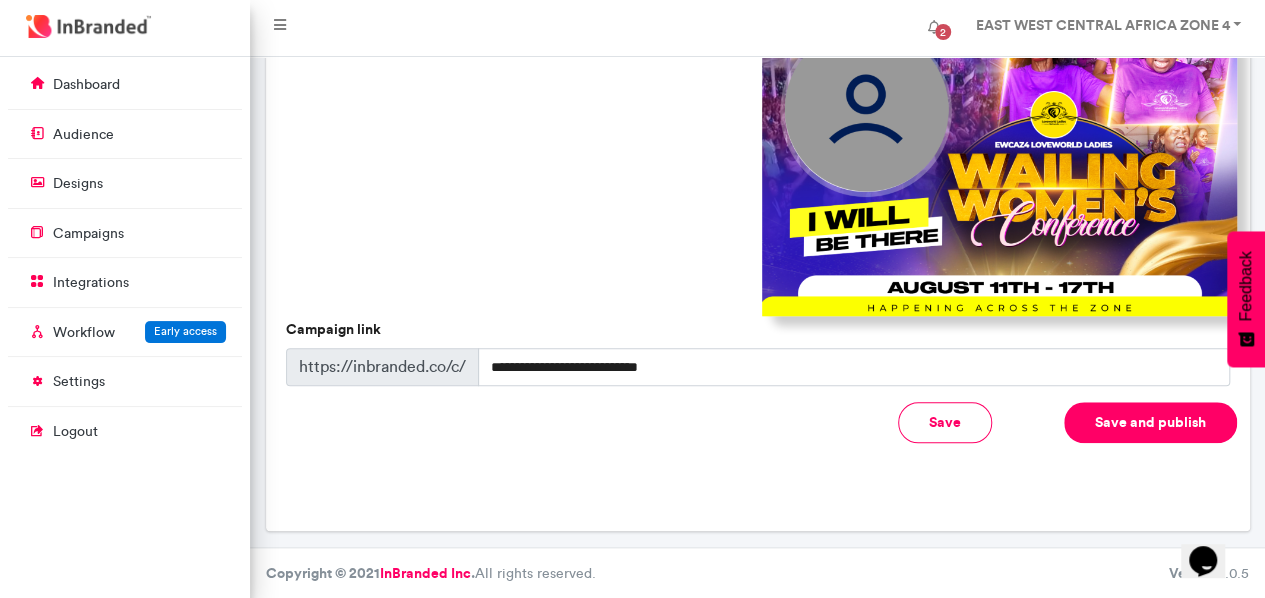 click on "Save" at bounding box center [945, 422] 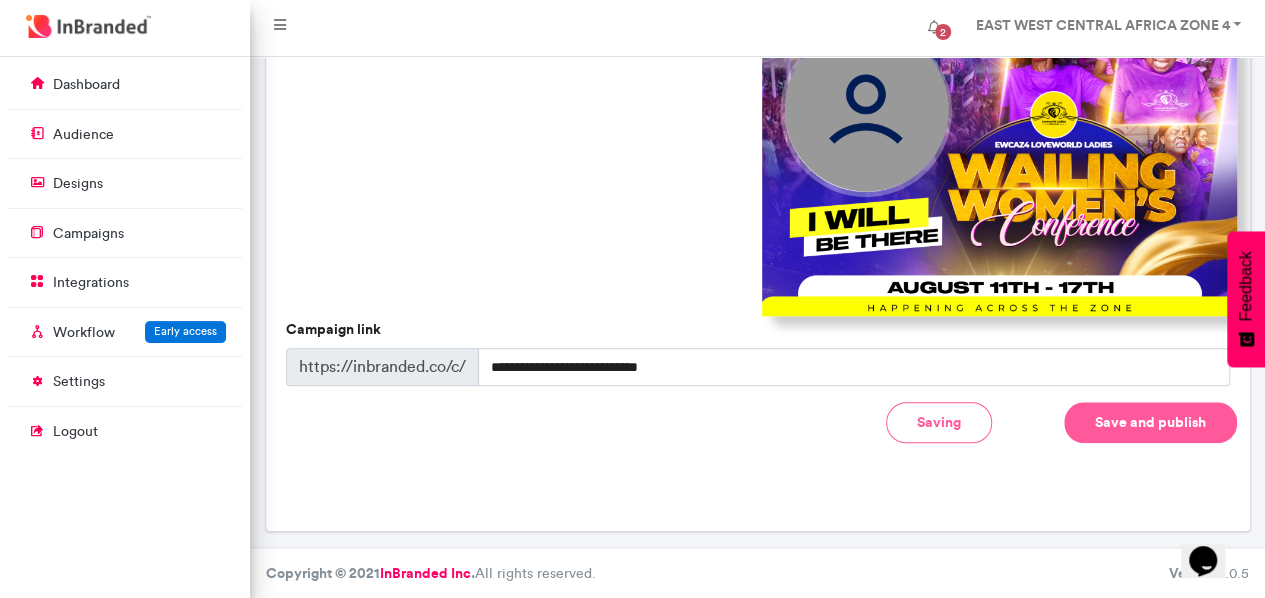type on "**********" 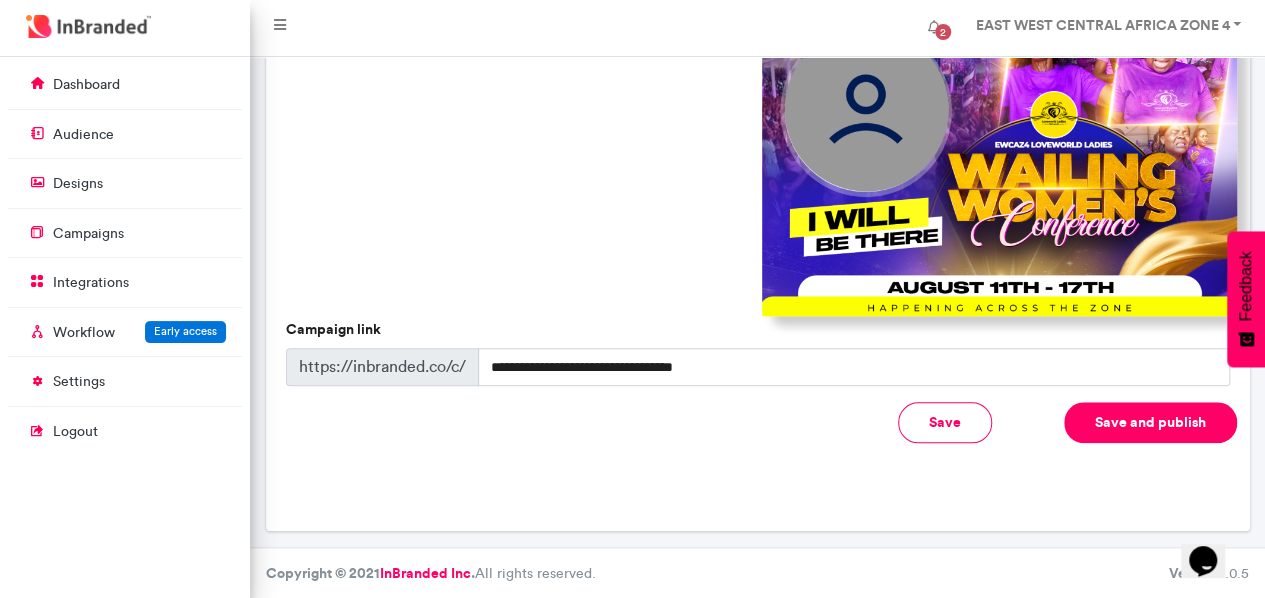 click on "Save and publish" at bounding box center (1150, 422) 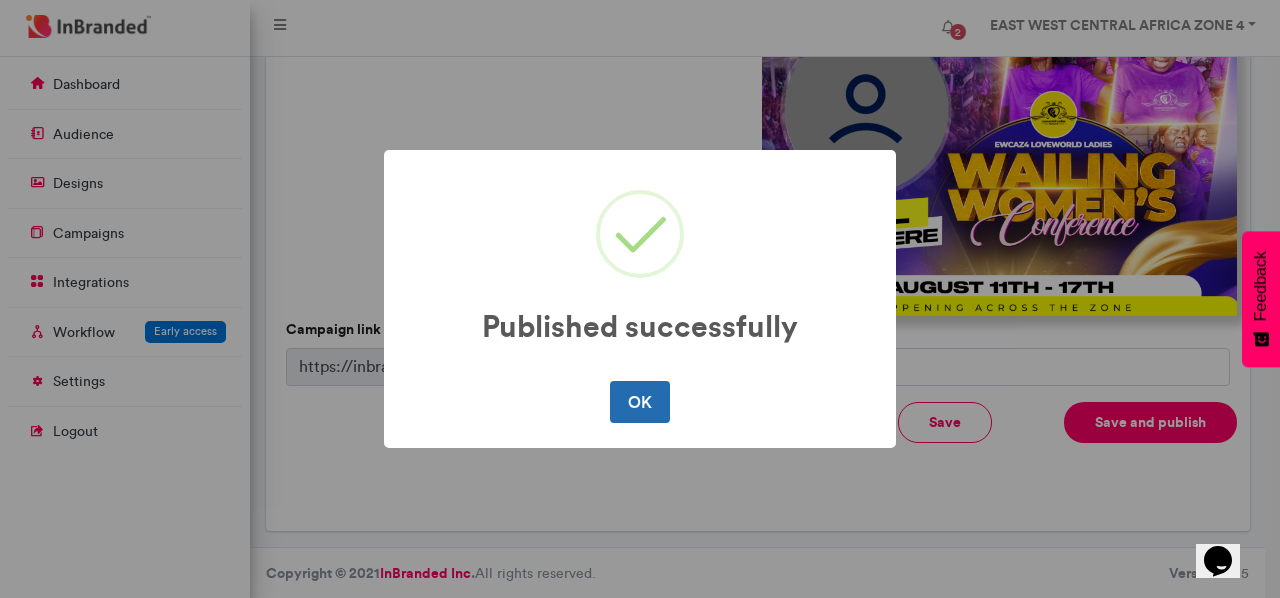 click on "OK" at bounding box center (639, 402) 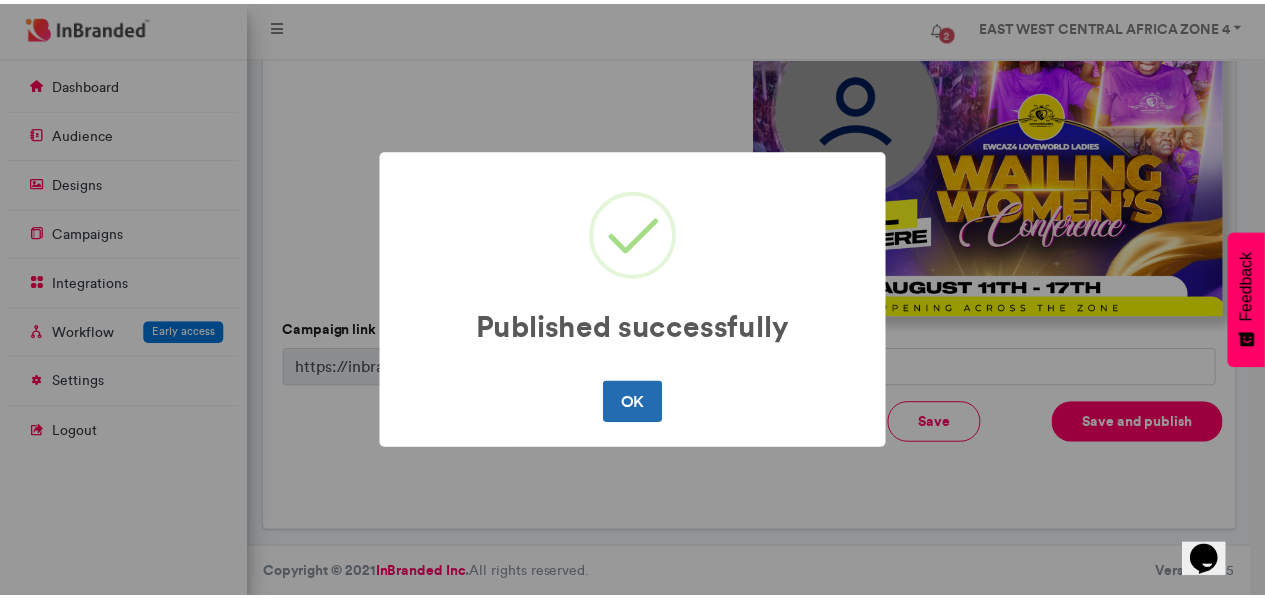 scroll, scrollTop: 0, scrollLeft: 0, axis: both 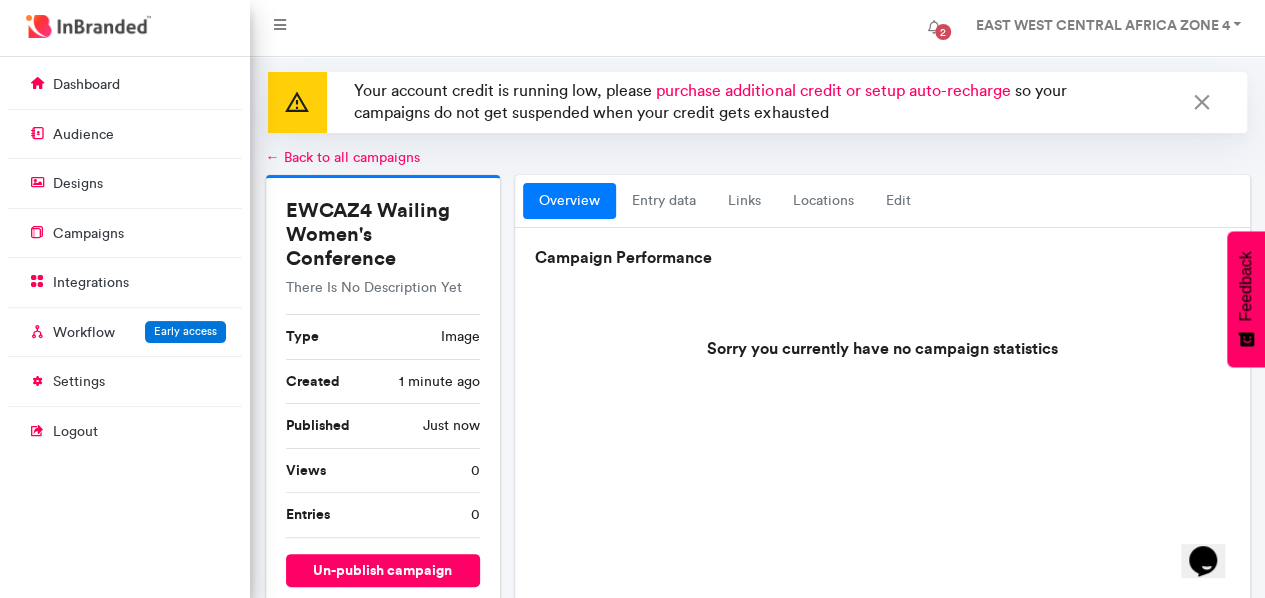 click on "purchase additional credit or setup auto-recharge" at bounding box center [833, 90] 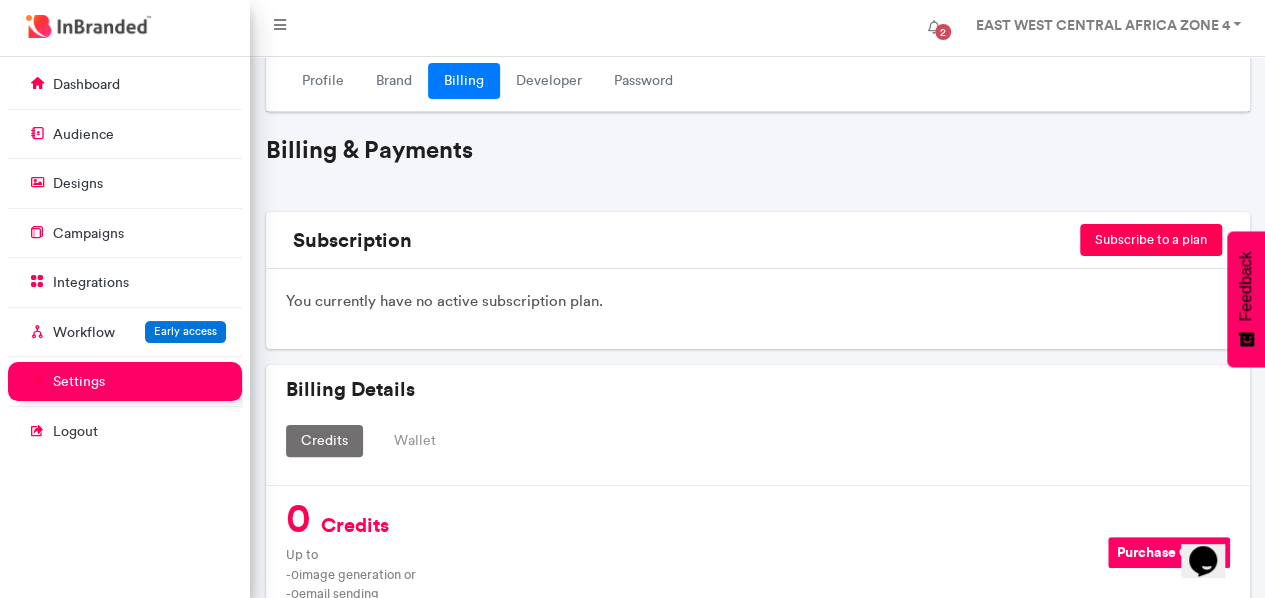 scroll, scrollTop: 0, scrollLeft: 0, axis: both 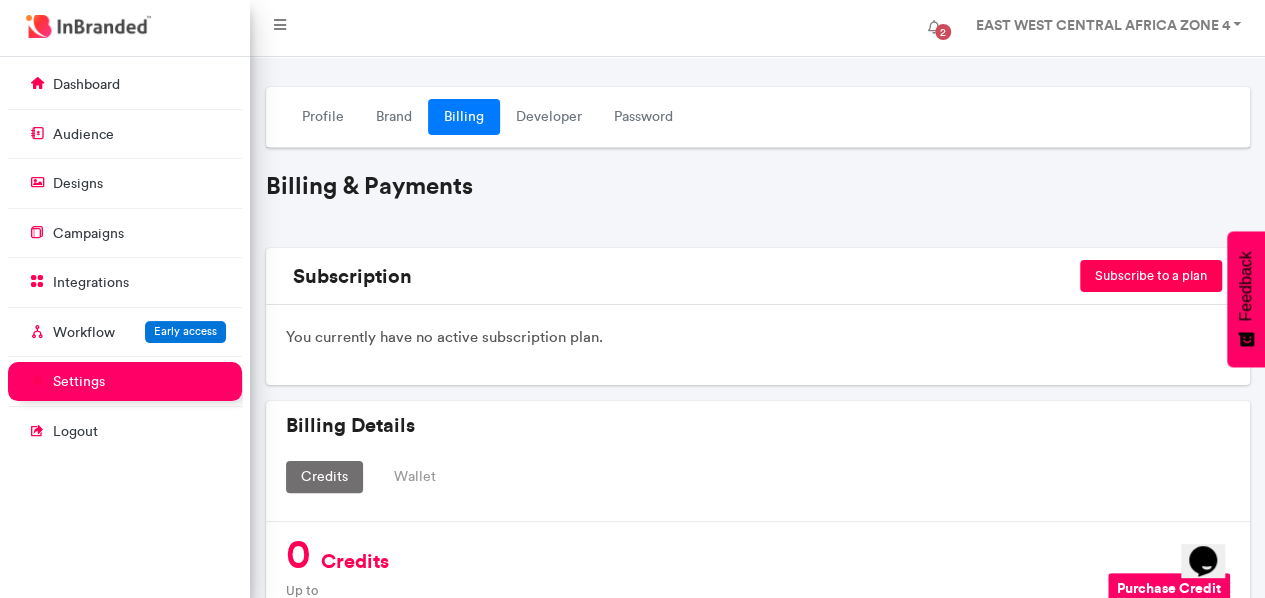 click on "Subscribe to a plan" at bounding box center (1151, 276) 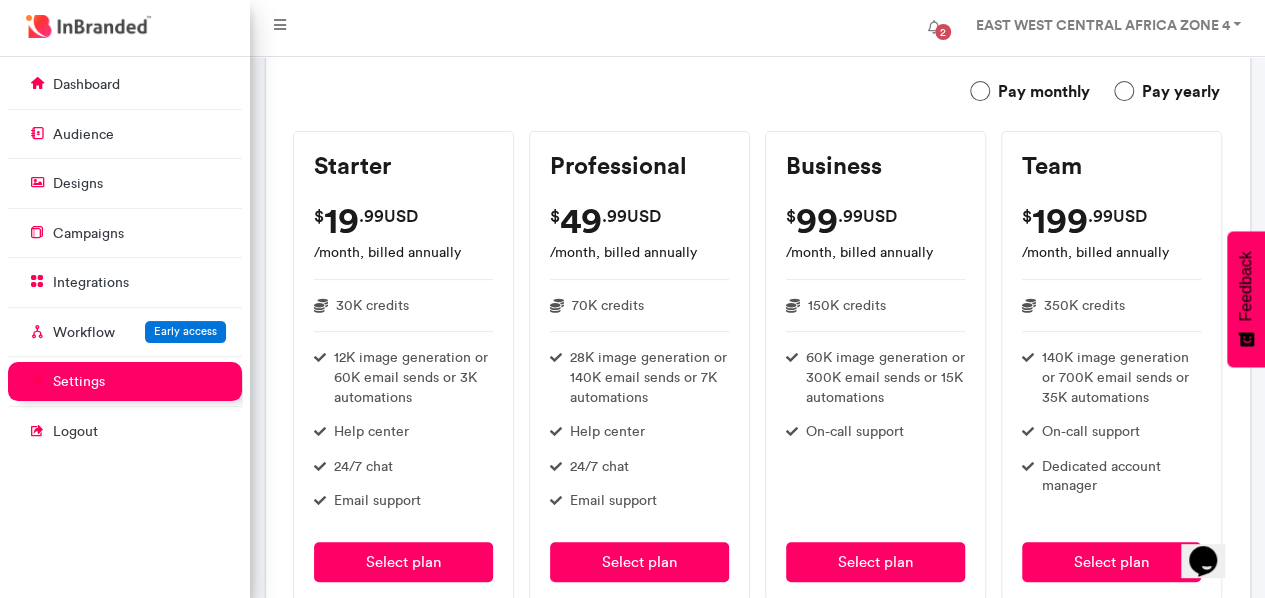 scroll, scrollTop: 270, scrollLeft: 0, axis: vertical 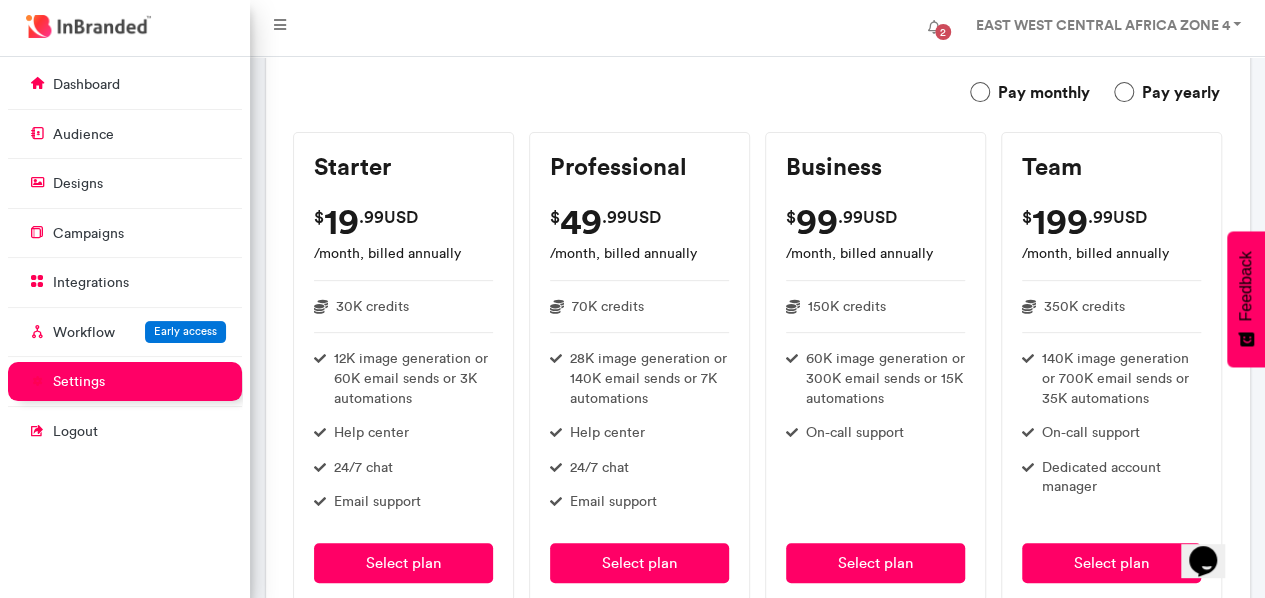 click on "Pay monthly" at bounding box center (1030, 92) 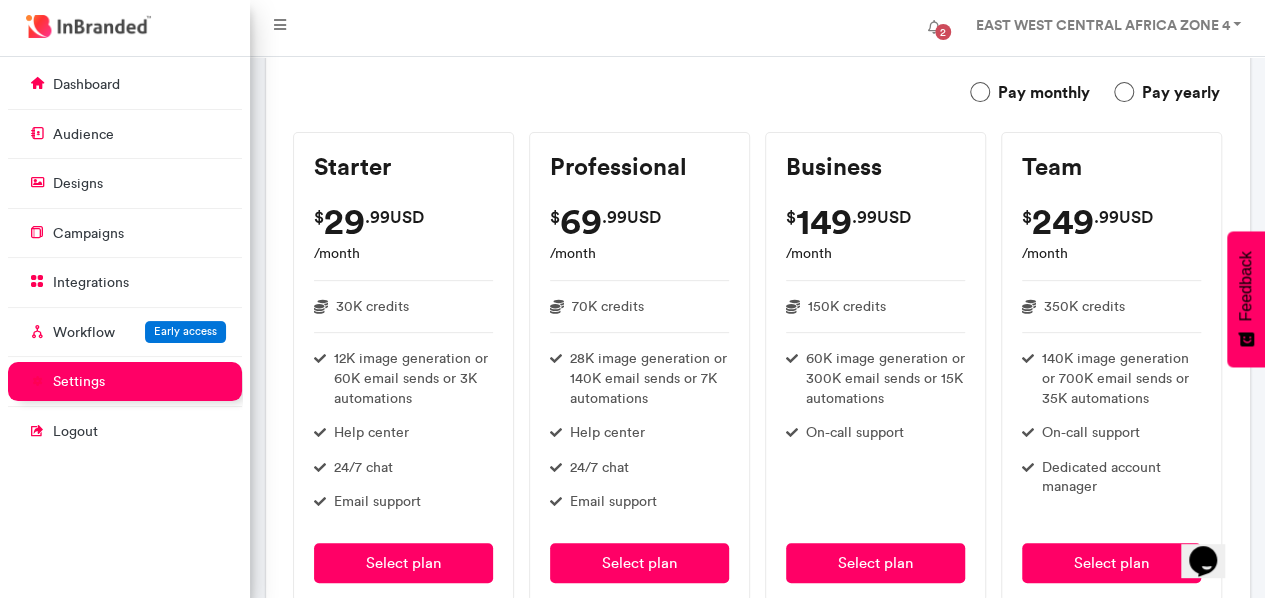 click on "Pay yearly" at bounding box center [1167, 92] 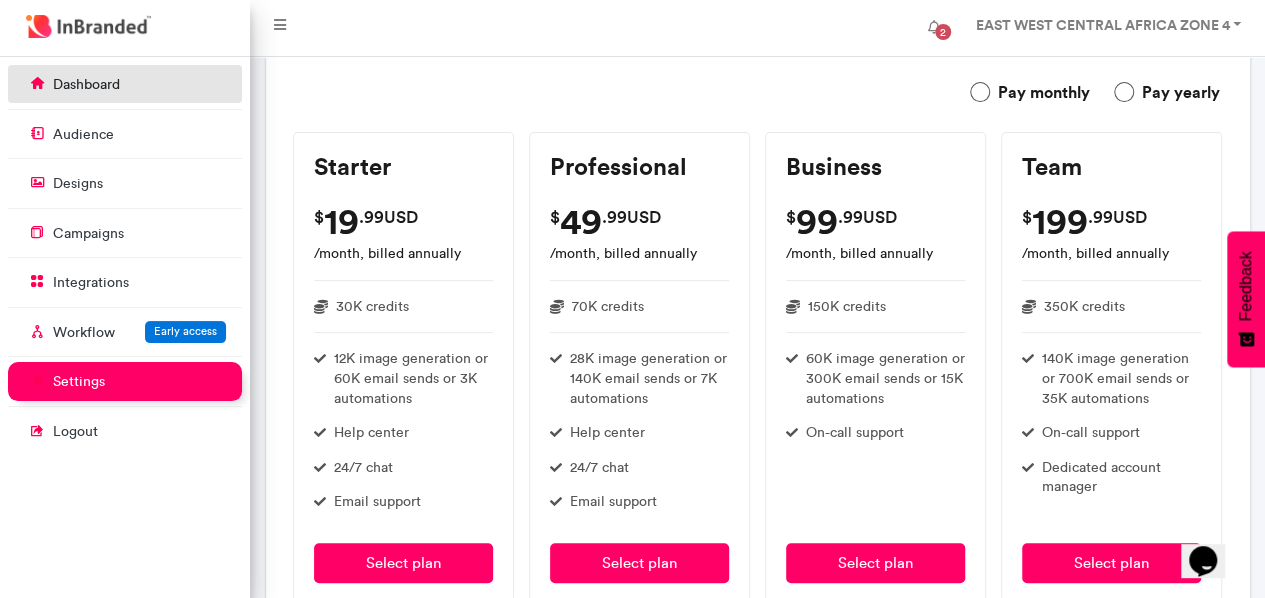 click on "dashboard" at bounding box center [86, 85] 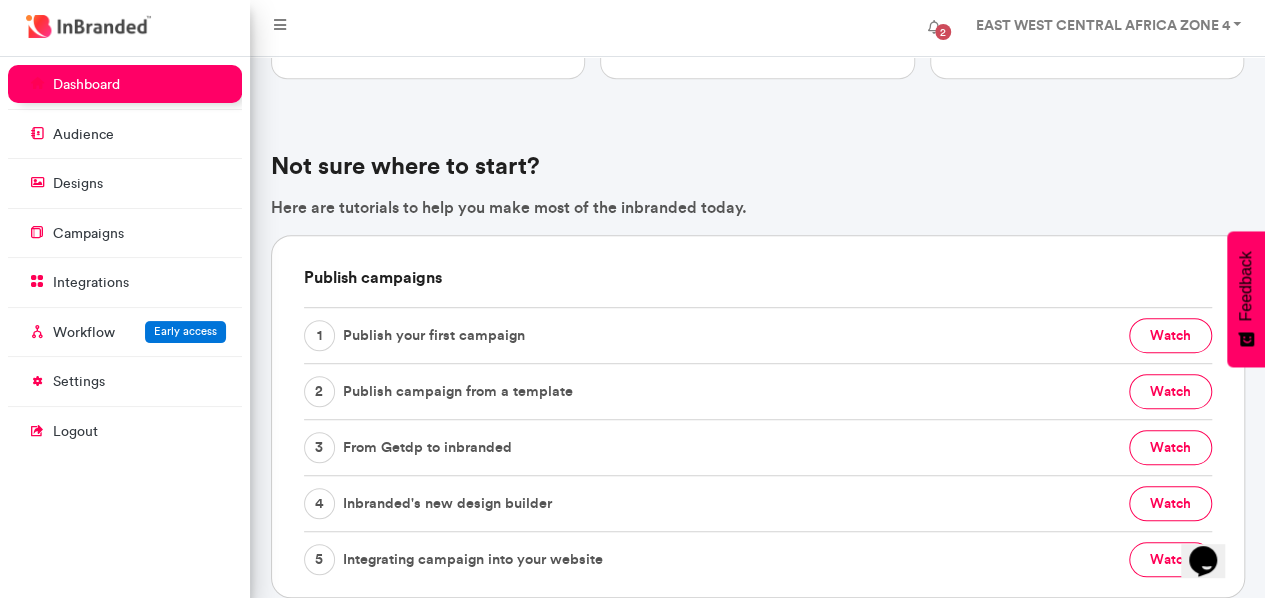scroll, scrollTop: 451, scrollLeft: 0, axis: vertical 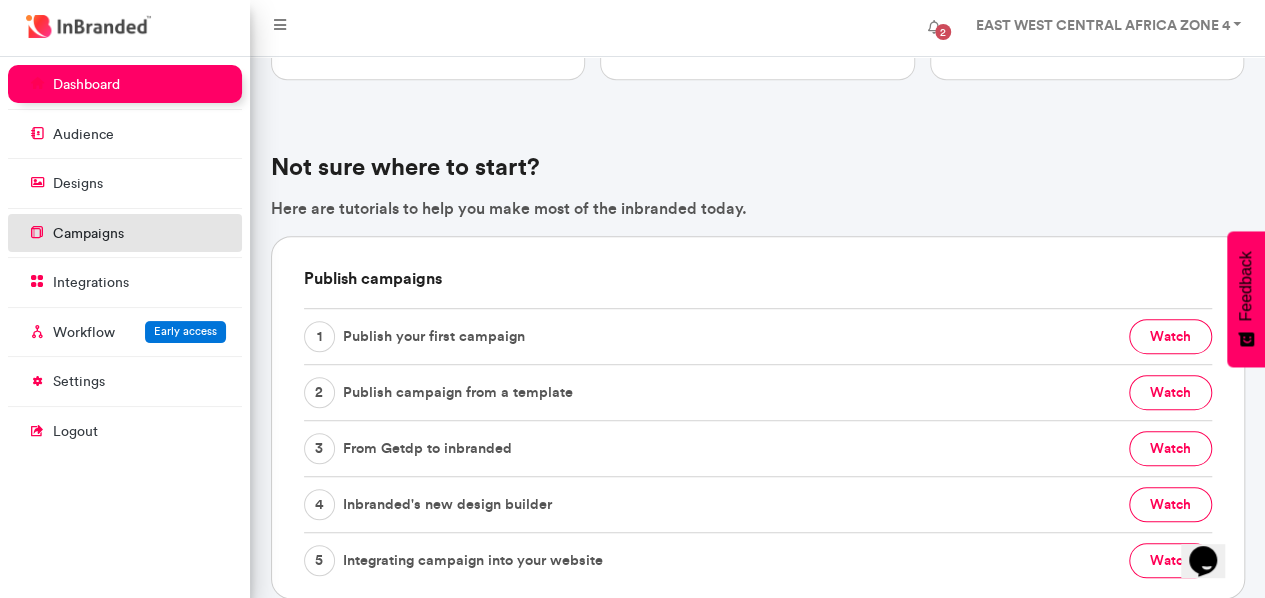click on "campaigns" at bounding box center (125, 233) 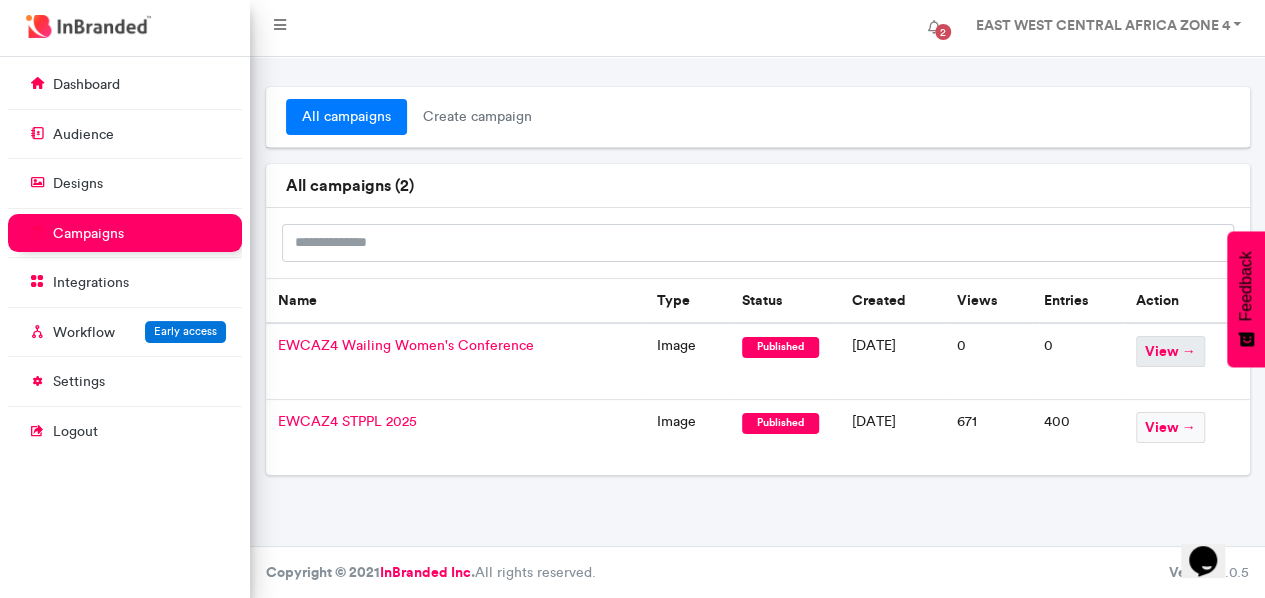 click on "view →" at bounding box center (1170, 351) 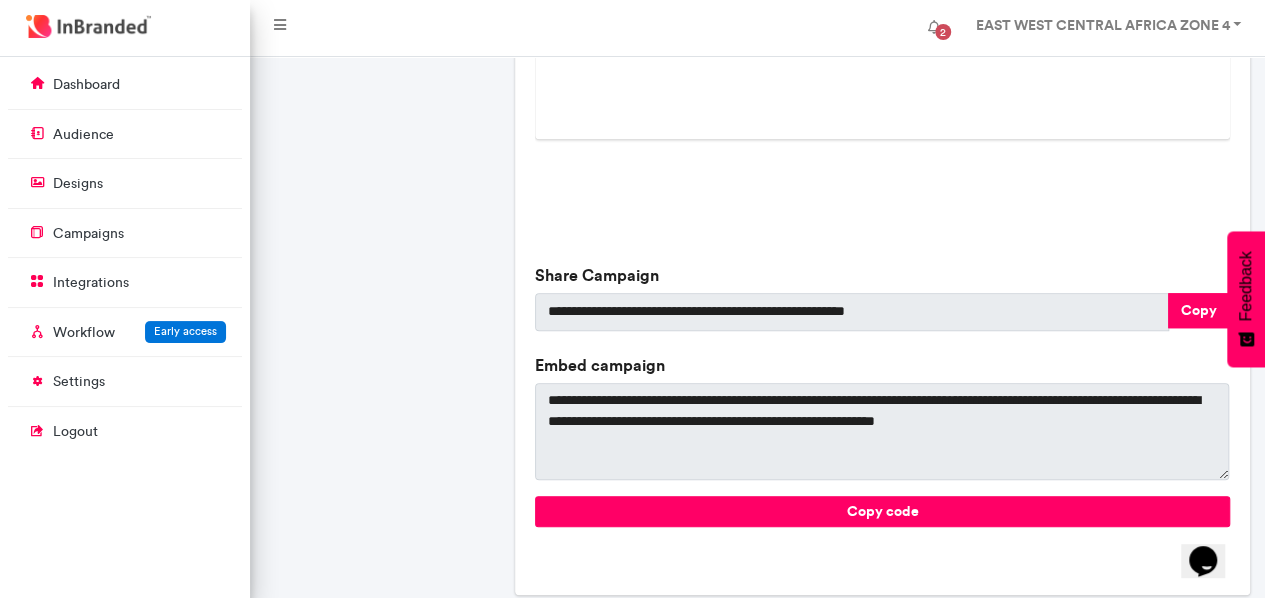 scroll, scrollTop: 680, scrollLeft: 0, axis: vertical 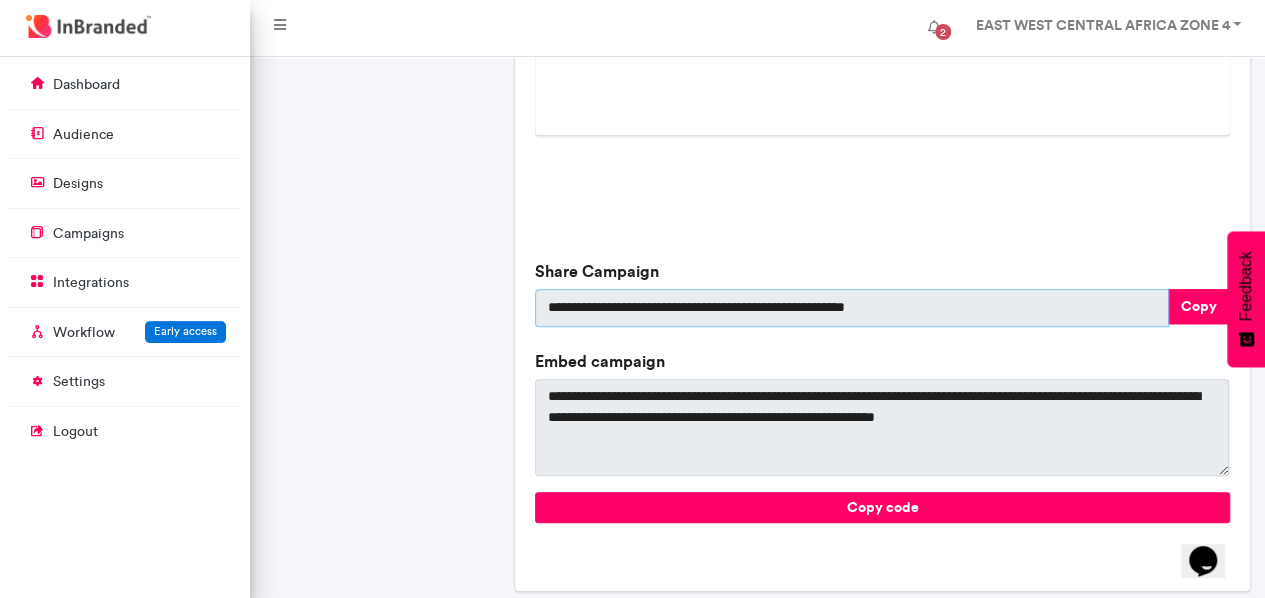 click on "**********" at bounding box center (851, 308) 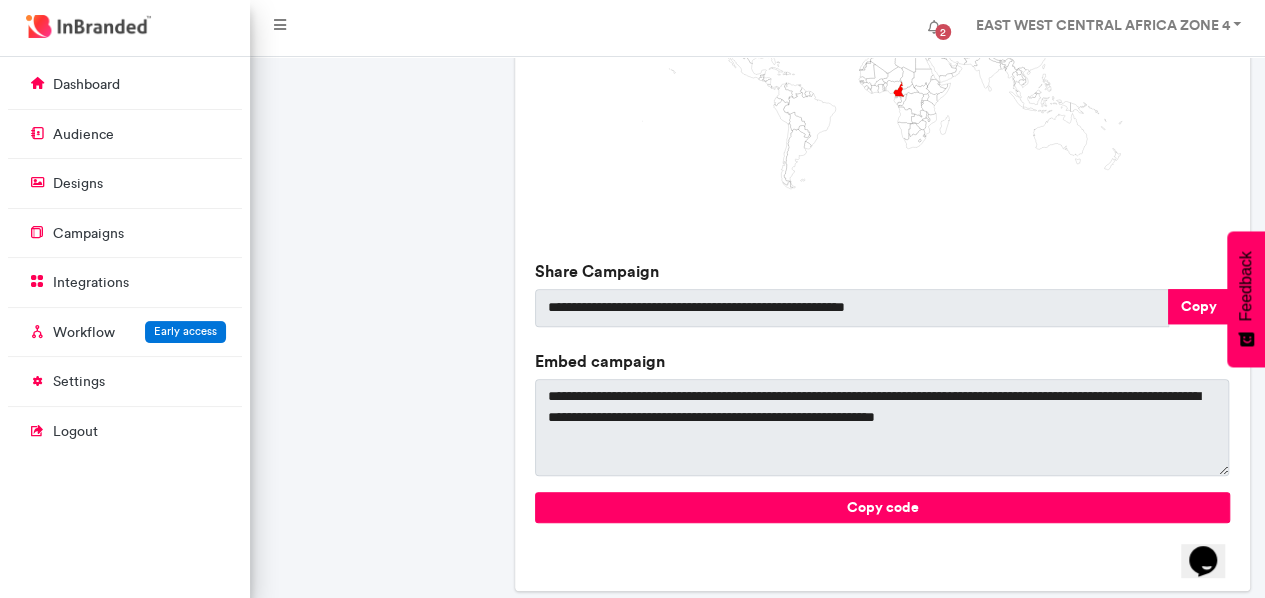 click on "EWCAZ4 Wailing Women's Conference There Is No Description Yet Type   image Created   2 minutes ago Published   1 minute ago Views   0 Entries   0 publish campaign un-publish campaign Generate segment from audience" at bounding box center [383, 21] 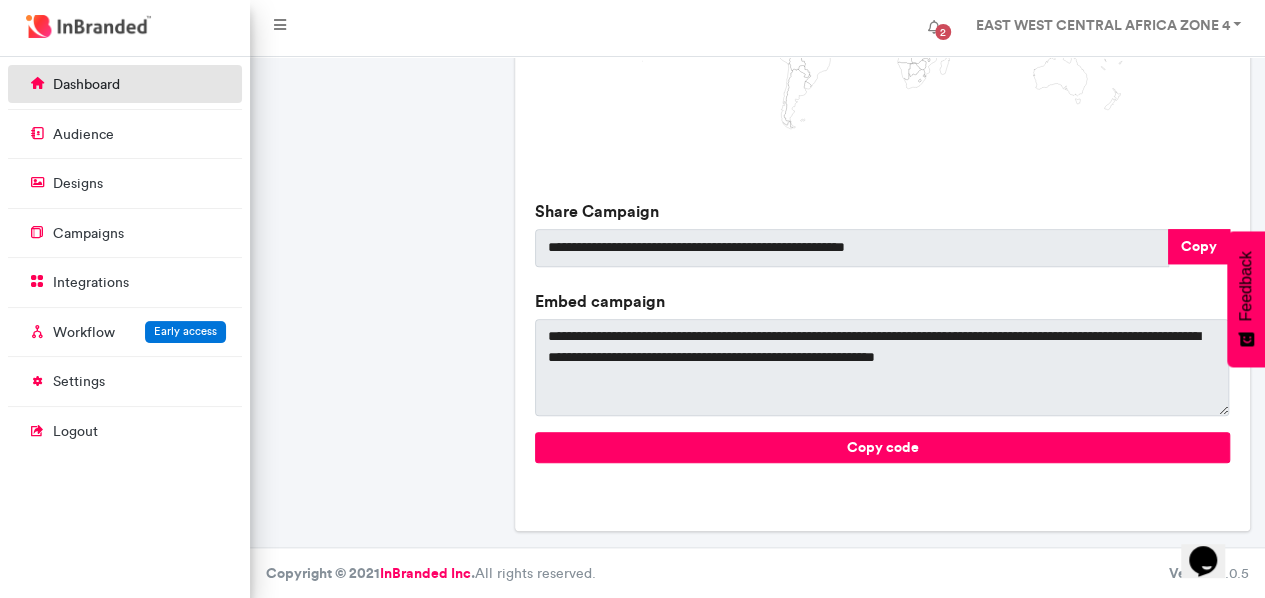 click on "dashboard" at bounding box center (125, 84) 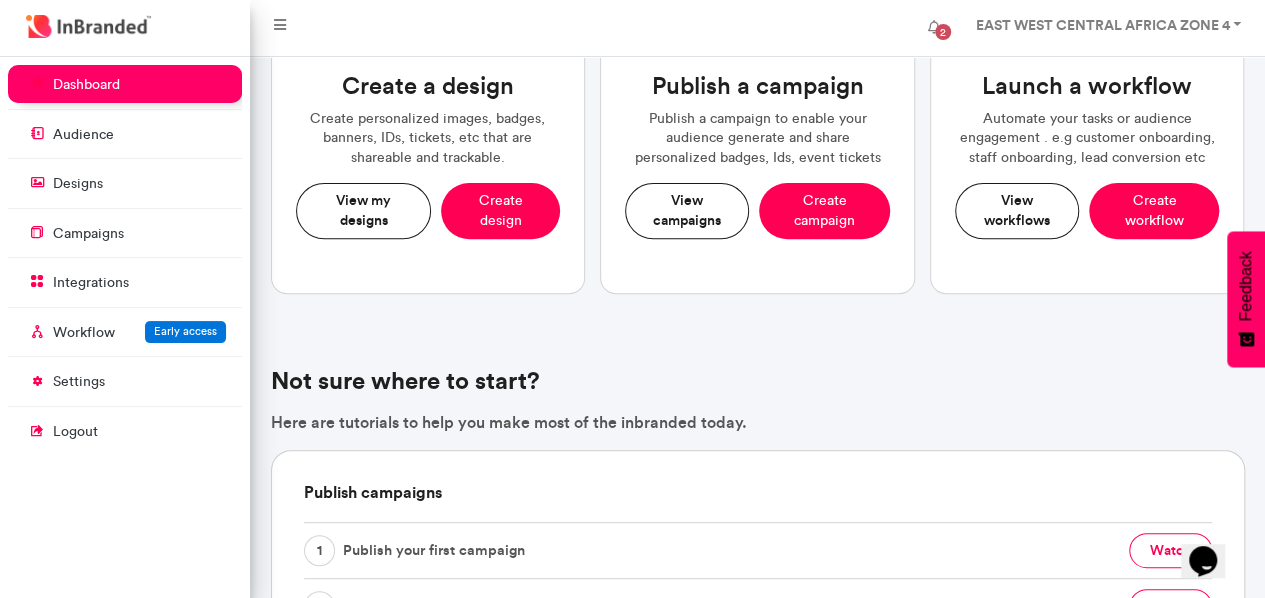 scroll, scrollTop: 0, scrollLeft: 0, axis: both 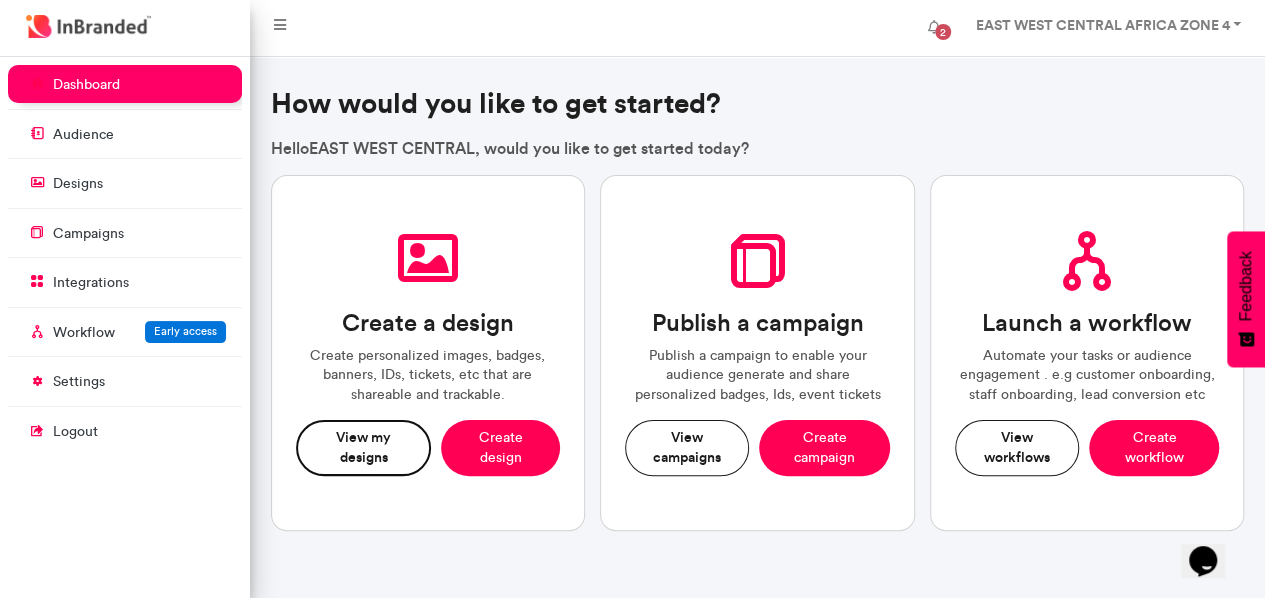 click on "View my designs" at bounding box center (364, 447) 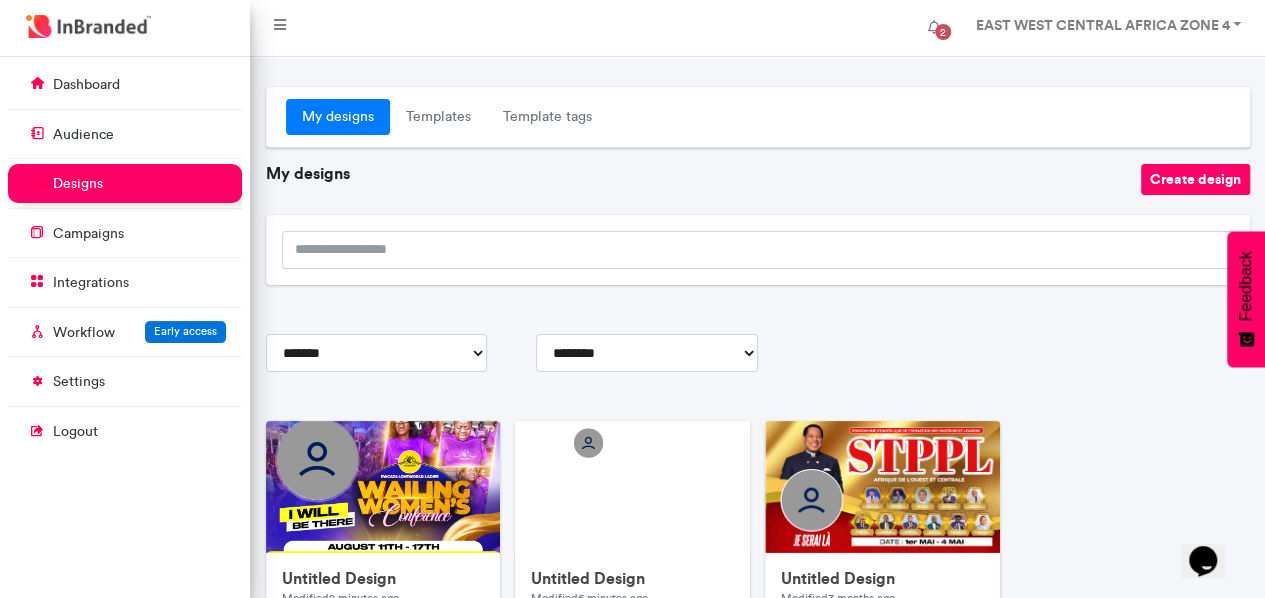scroll, scrollTop: 167, scrollLeft: 0, axis: vertical 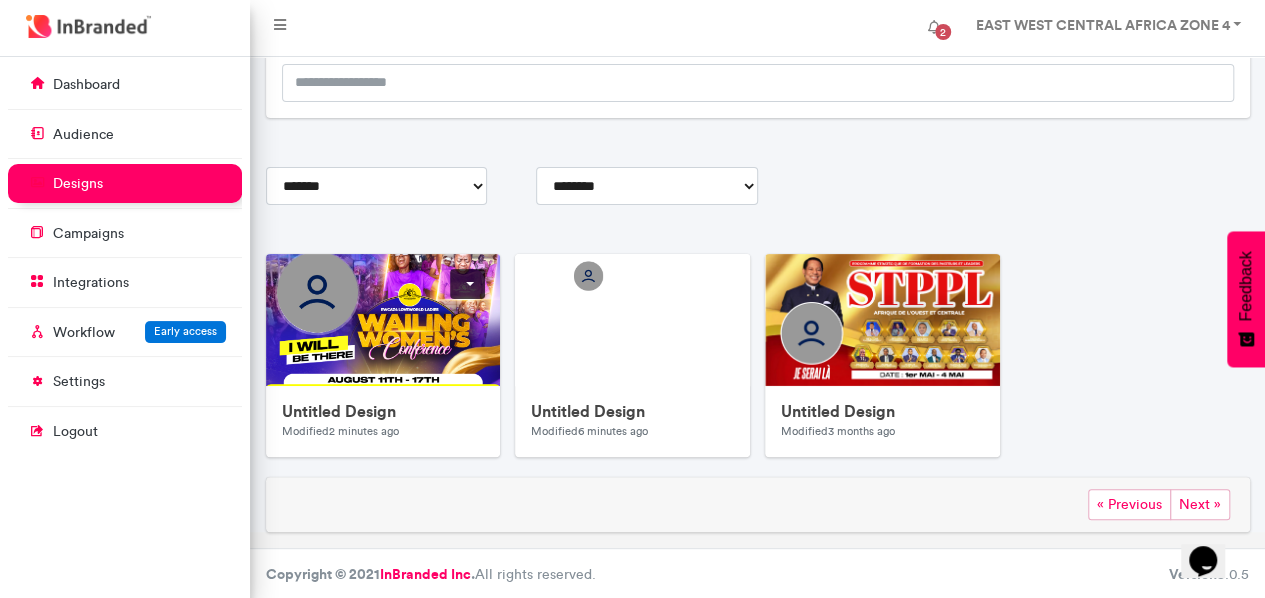 click at bounding box center [467, 284] 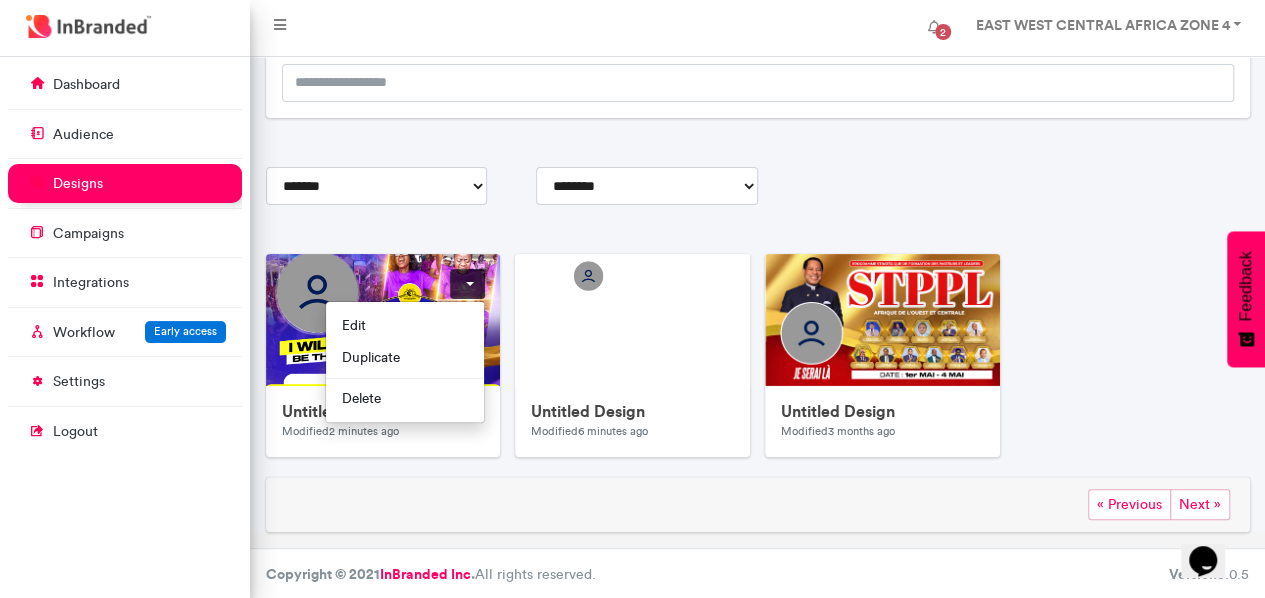 click at bounding box center [666, 506] 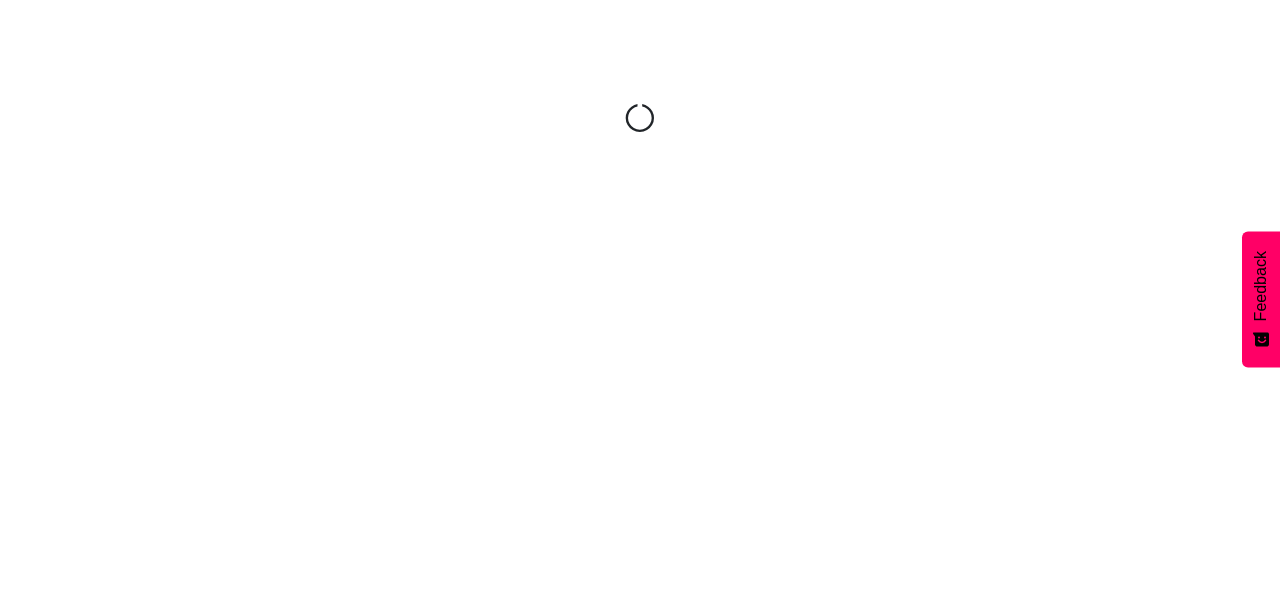 scroll, scrollTop: 0, scrollLeft: 0, axis: both 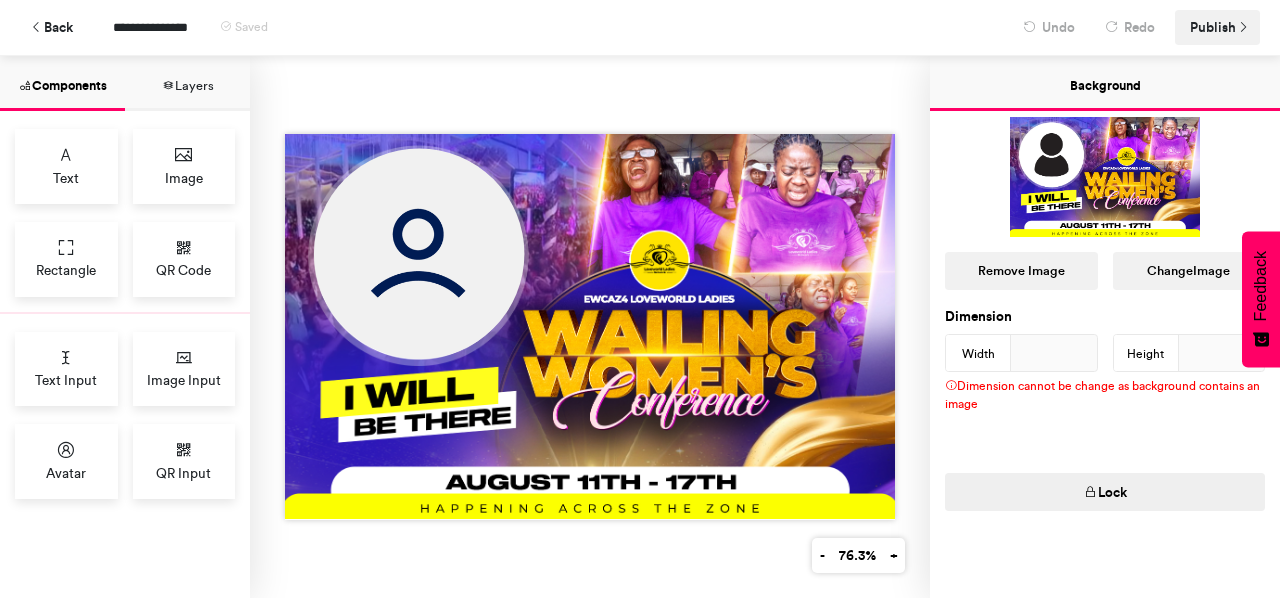 click on "Publish" at bounding box center (1213, 27) 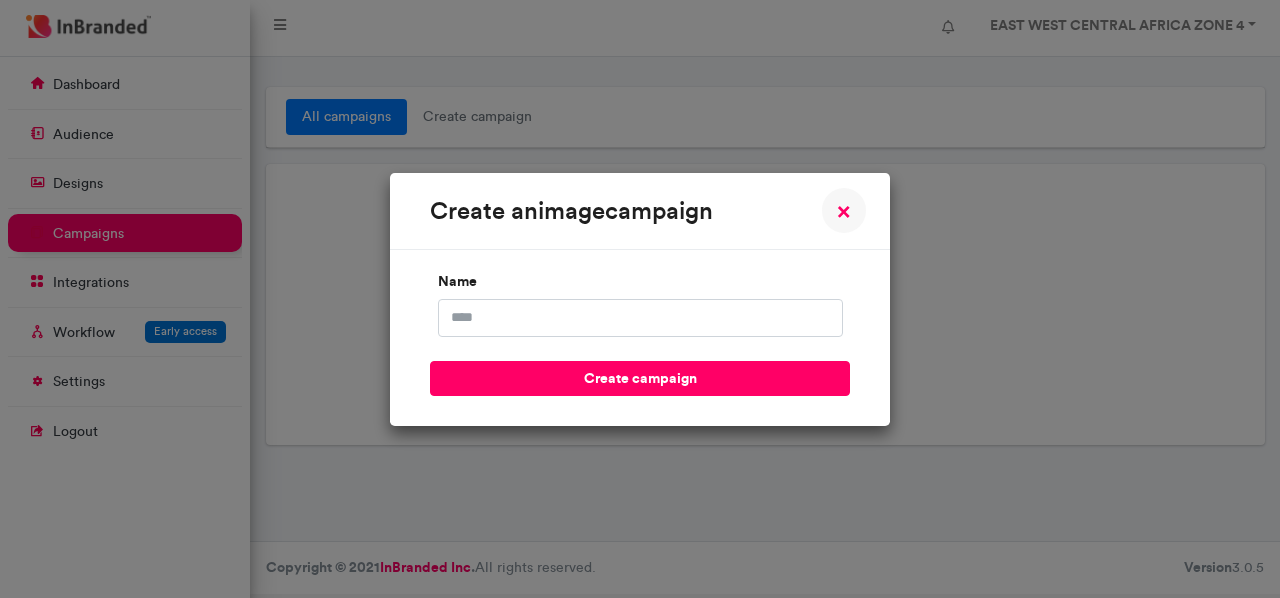 scroll, scrollTop: 0, scrollLeft: 0, axis: both 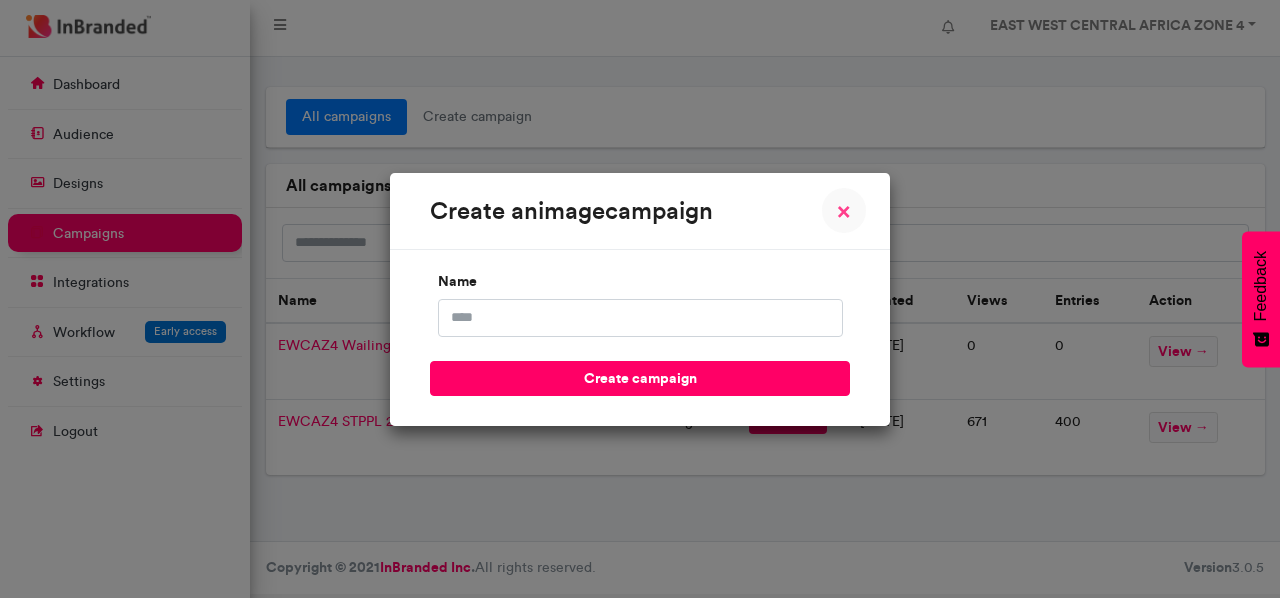 click on "×" at bounding box center [844, 211] 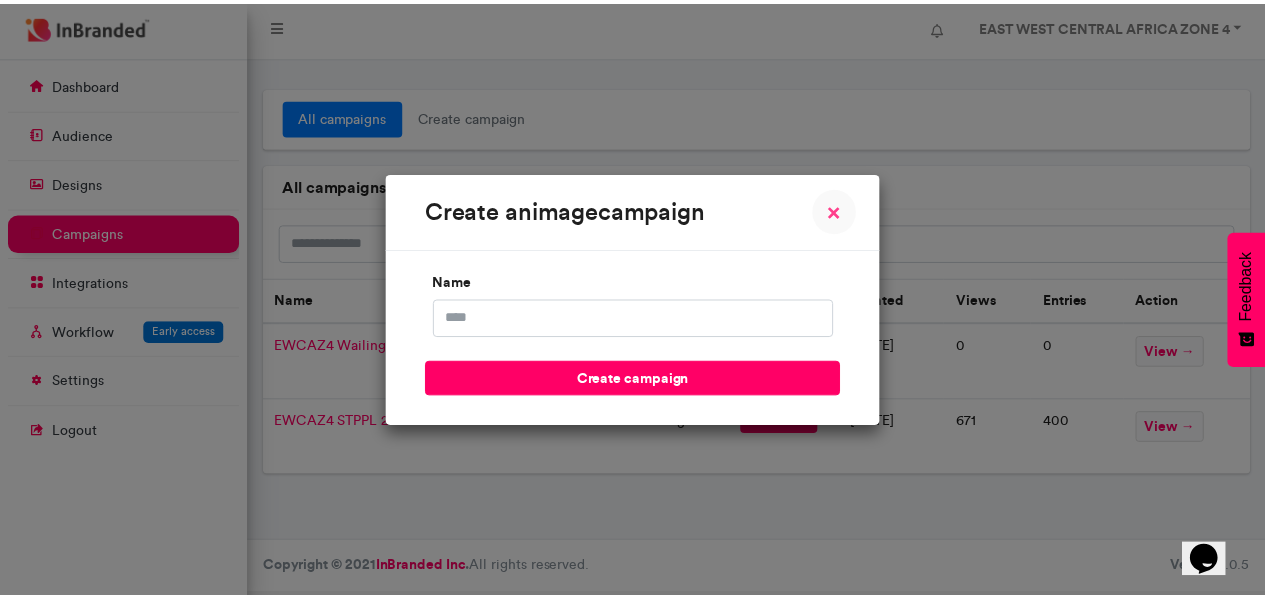 scroll, scrollTop: 0, scrollLeft: 0, axis: both 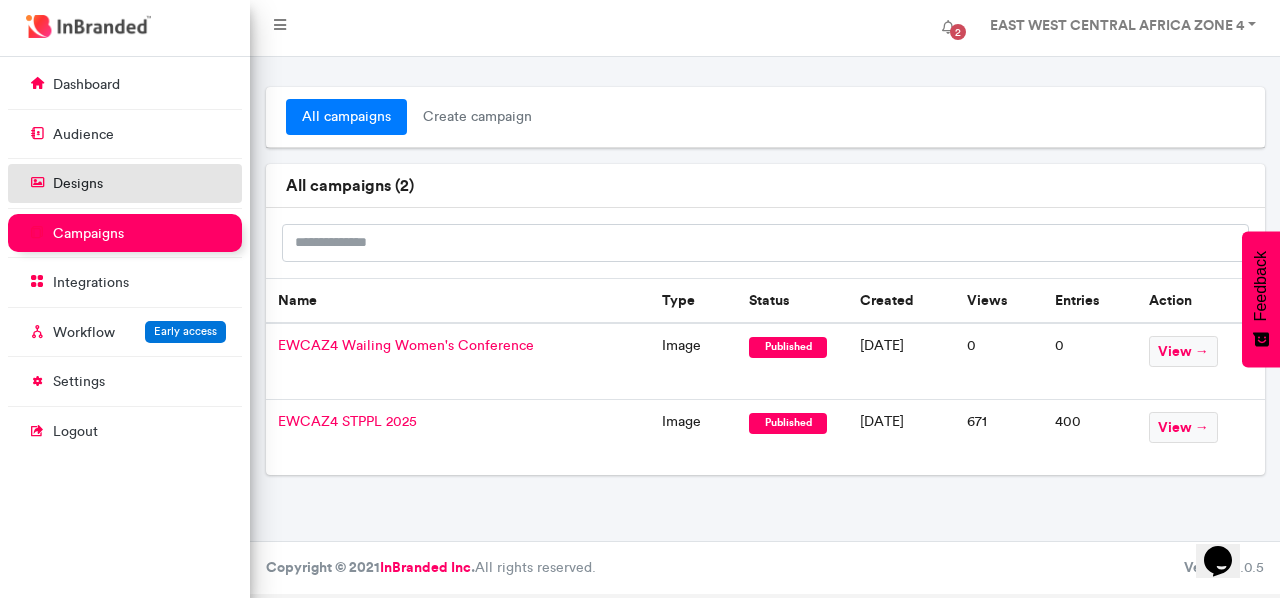 click on "designs" at bounding box center (125, 183) 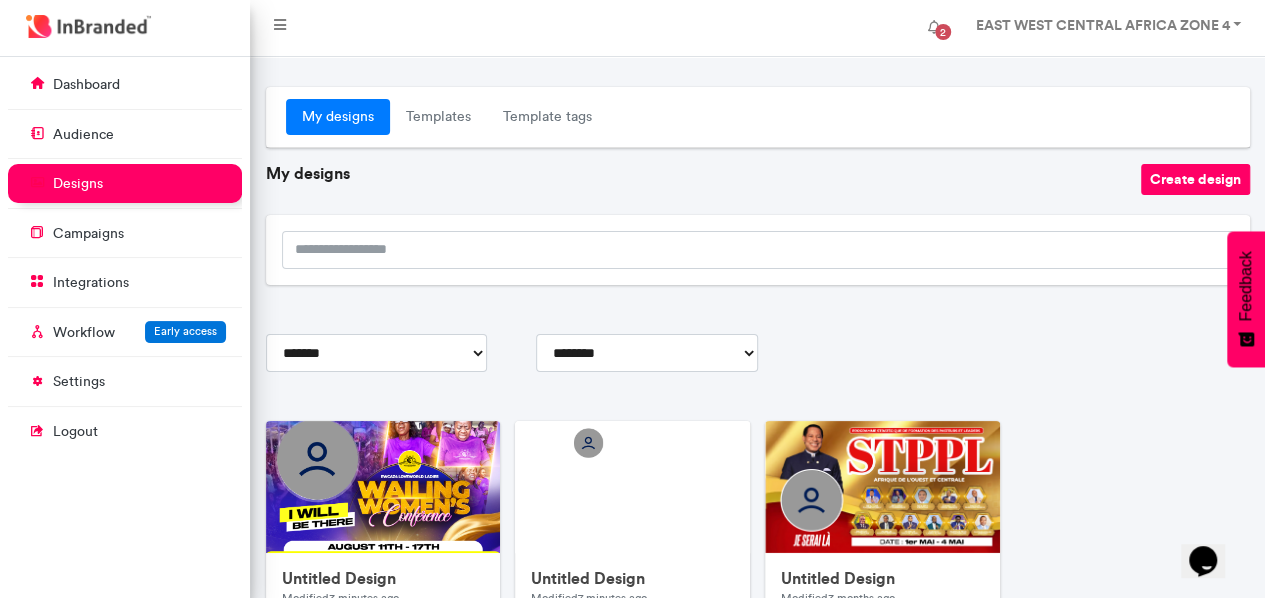 scroll, scrollTop: 167, scrollLeft: 0, axis: vertical 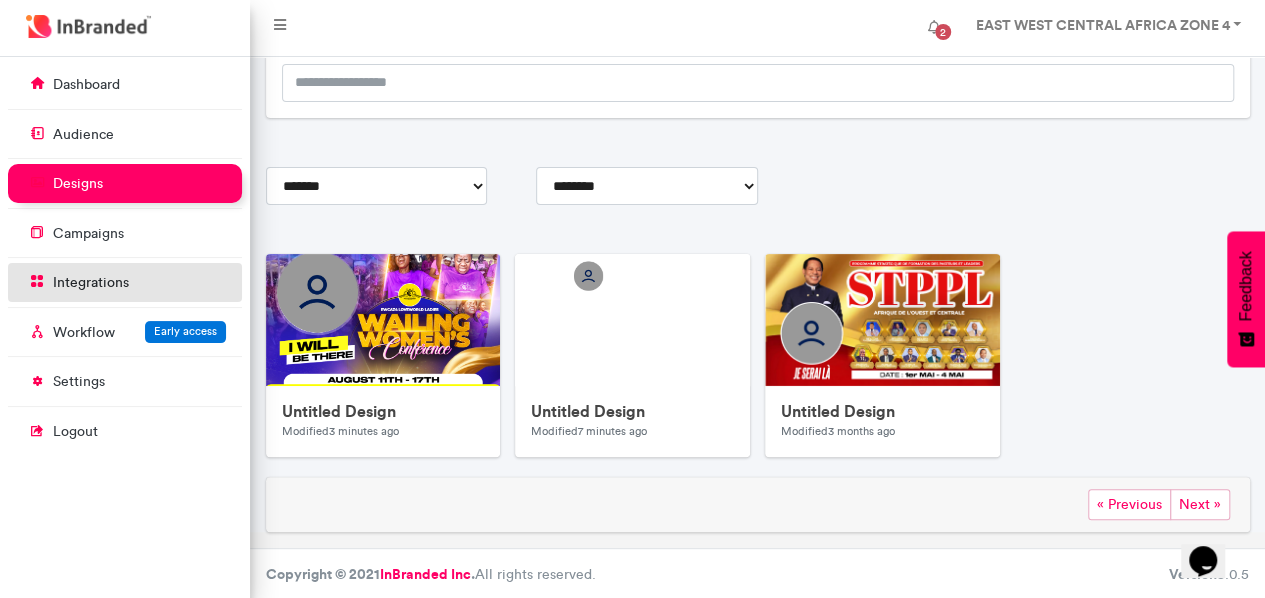 click on "integrations" at bounding box center (125, 282) 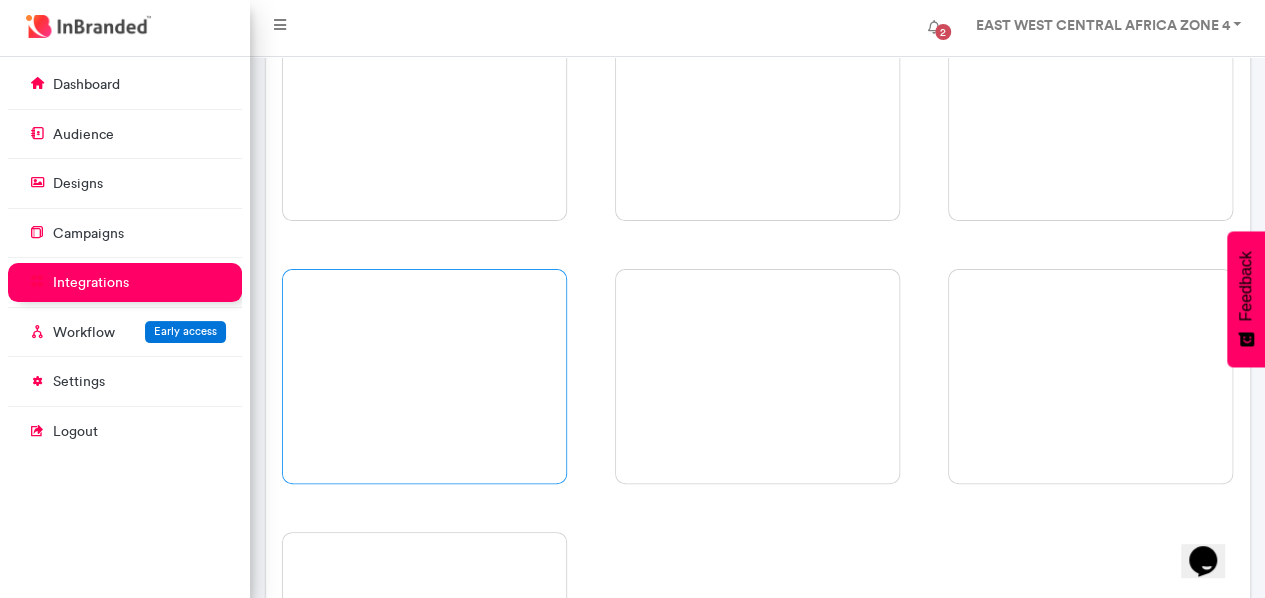 scroll, scrollTop: 0, scrollLeft: 0, axis: both 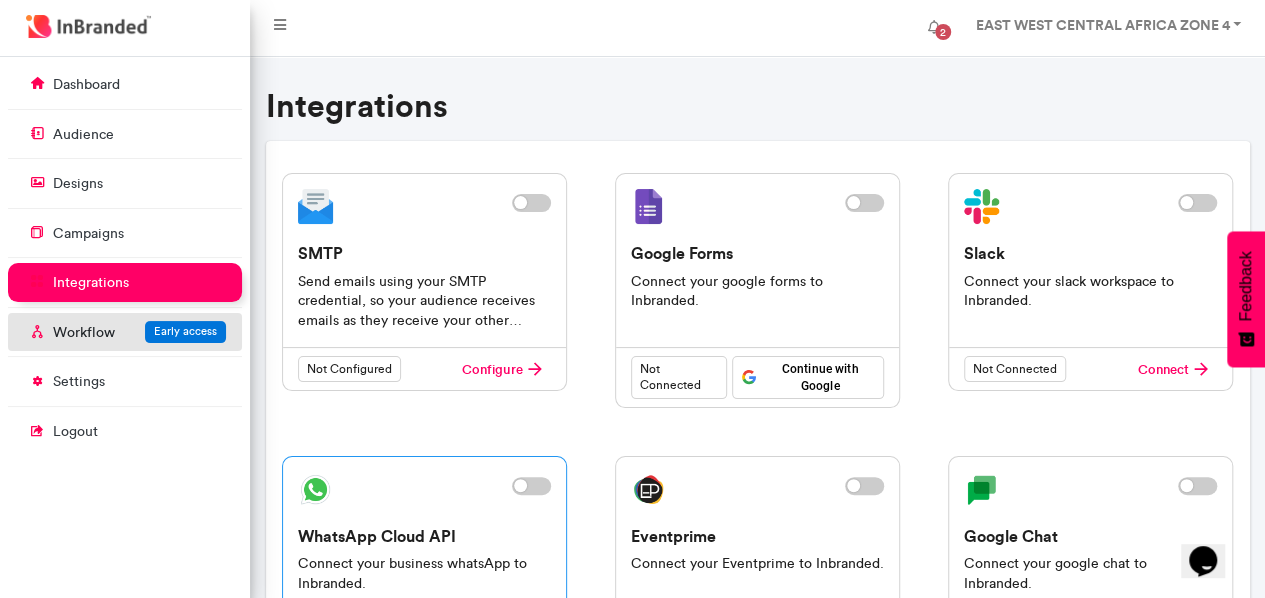click on "Workflow Early access" at bounding box center (125, 332) 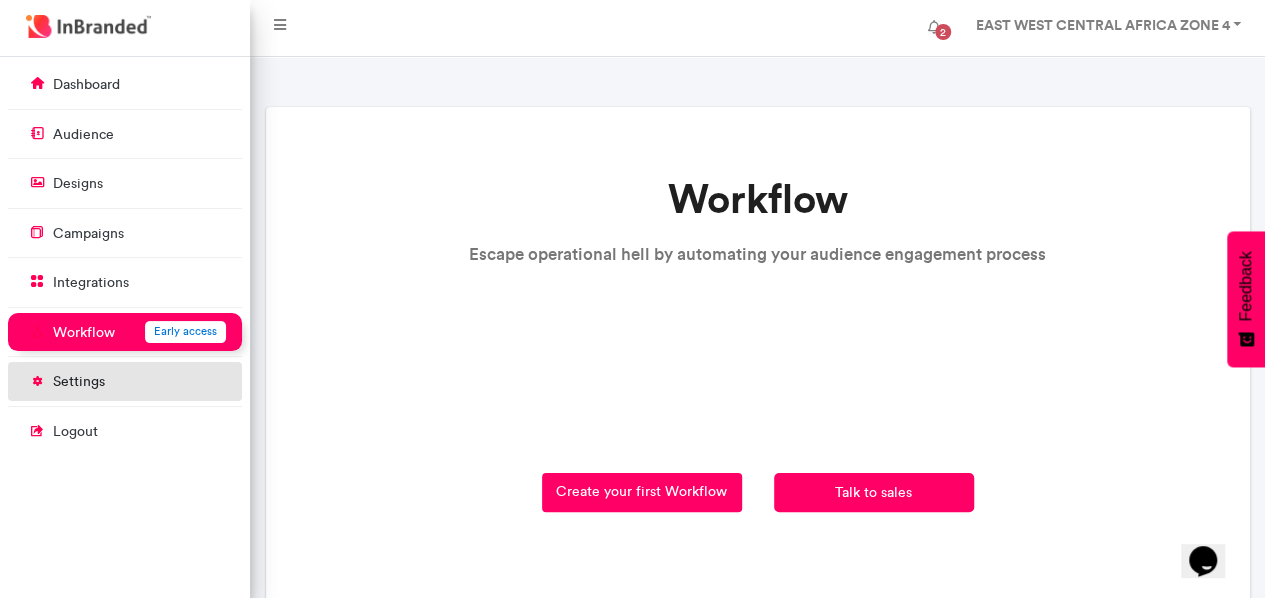 click on "settings" at bounding box center [125, 381] 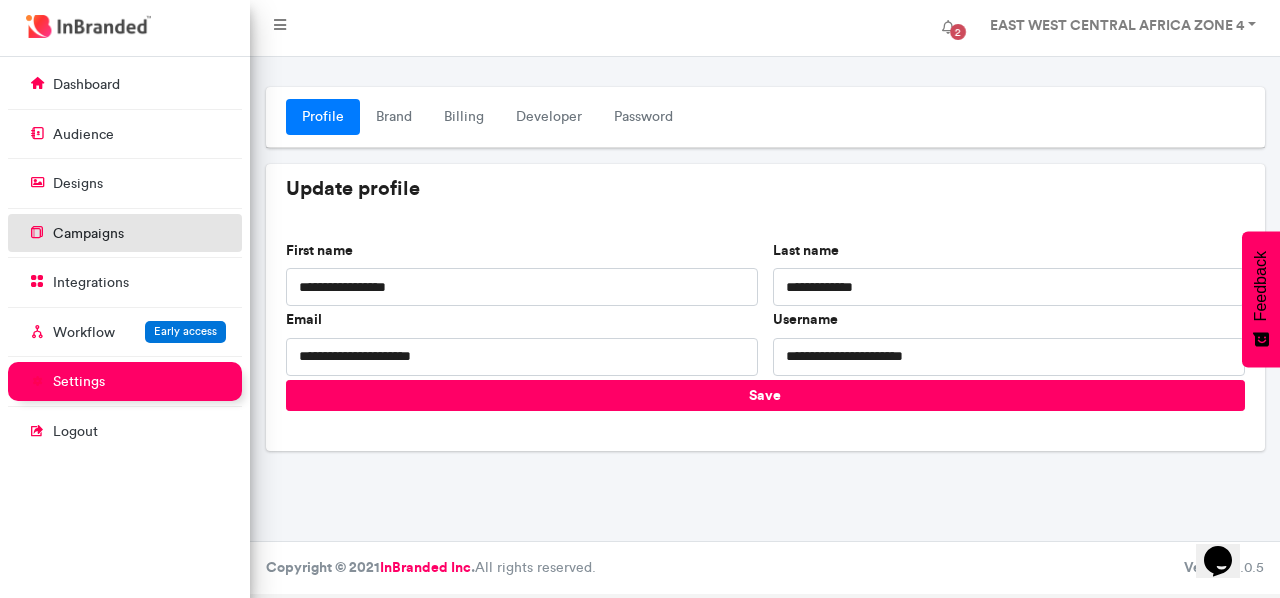 click on "campaigns" at bounding box center (125, 233) 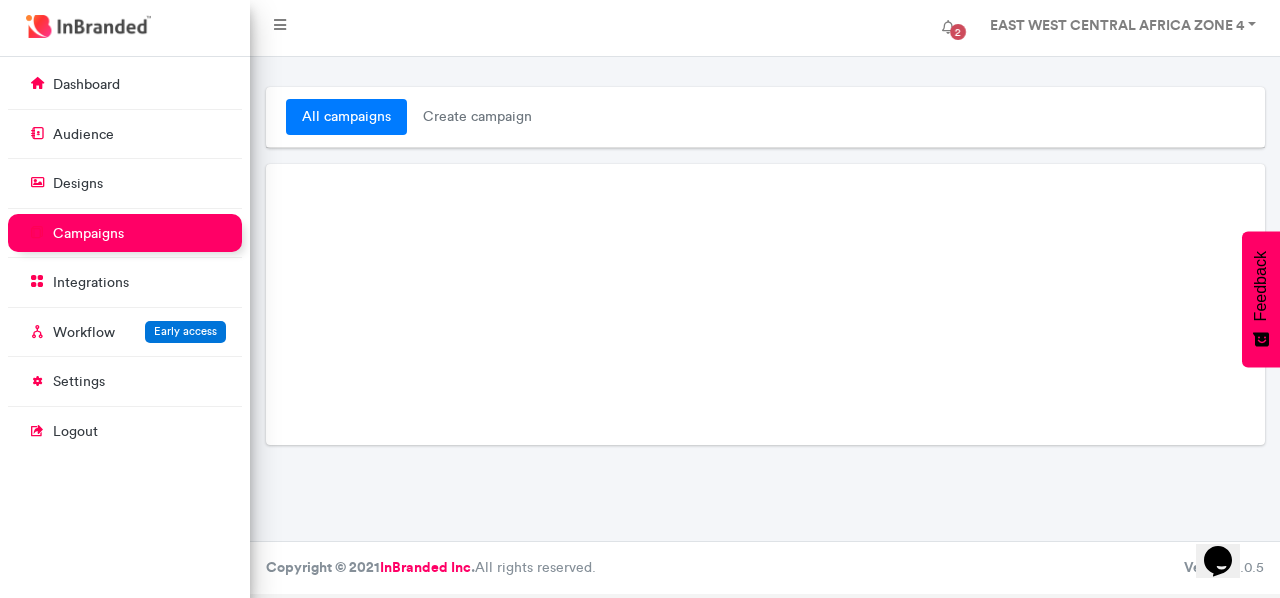 click on "campaigns" at bounding box center (125, 233) 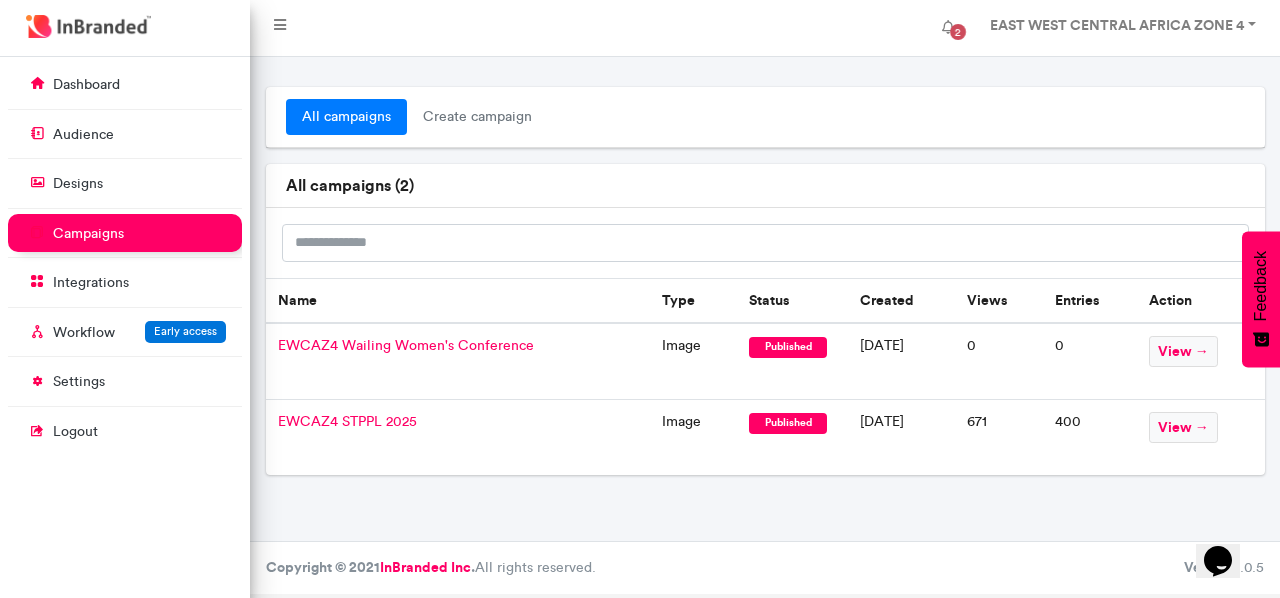 click on "EWCAZ4 STPPL 2025" at bounding box center (347, 421) 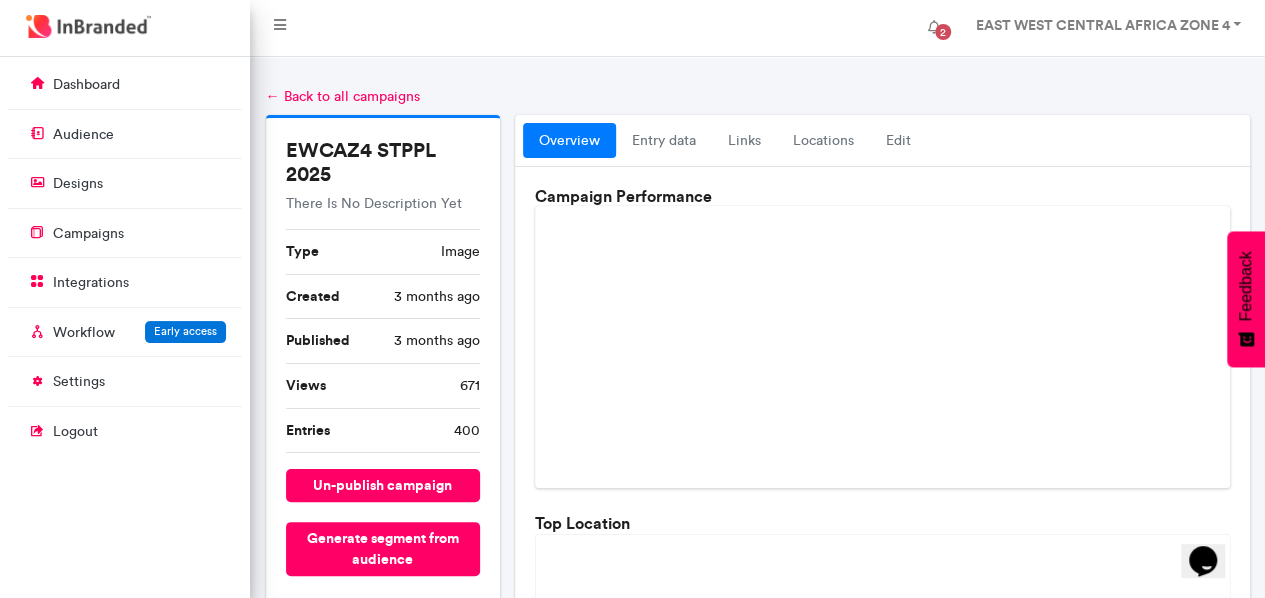 click on "← Back to all campaigns" at bounding box center [343, 96] 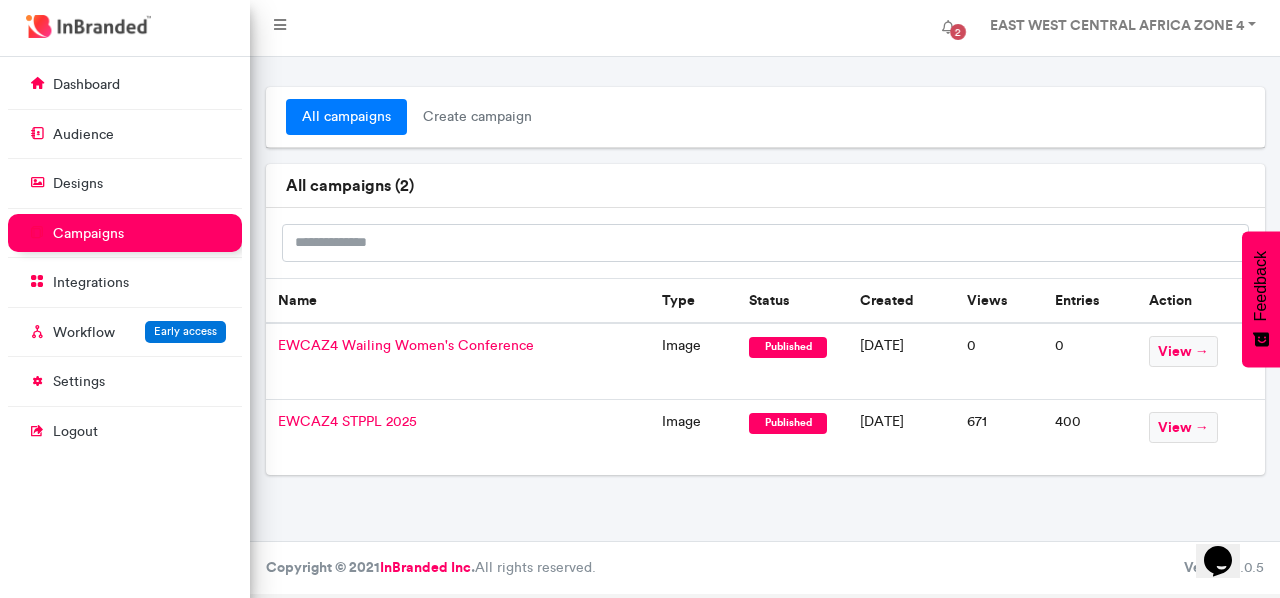 click on "EWCAZ4 Wailing Women's Conference" at bounding box center (406, 345) 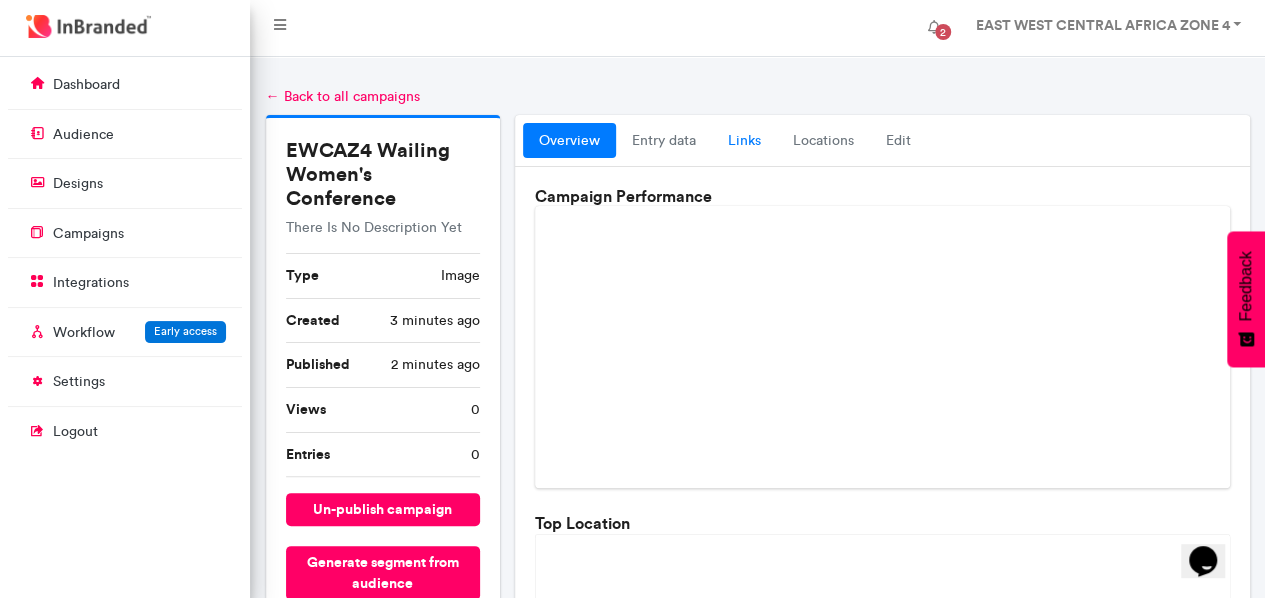 click on "links" at bounding box center (744, 141) 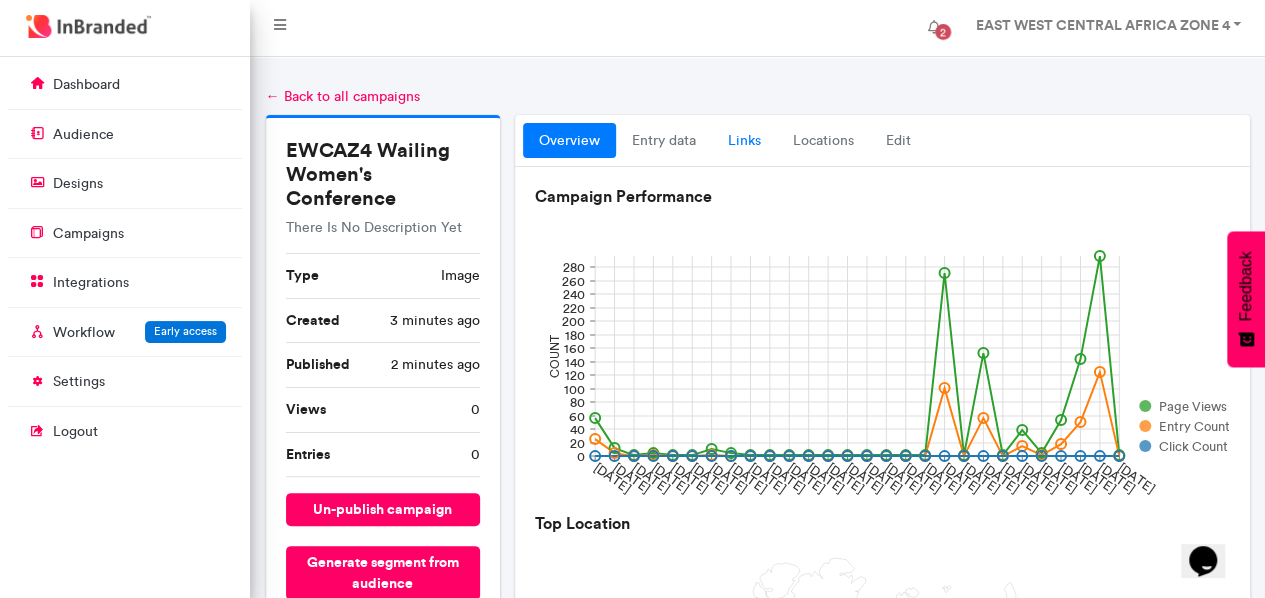 click on "links" at bounding box center (744, 141) 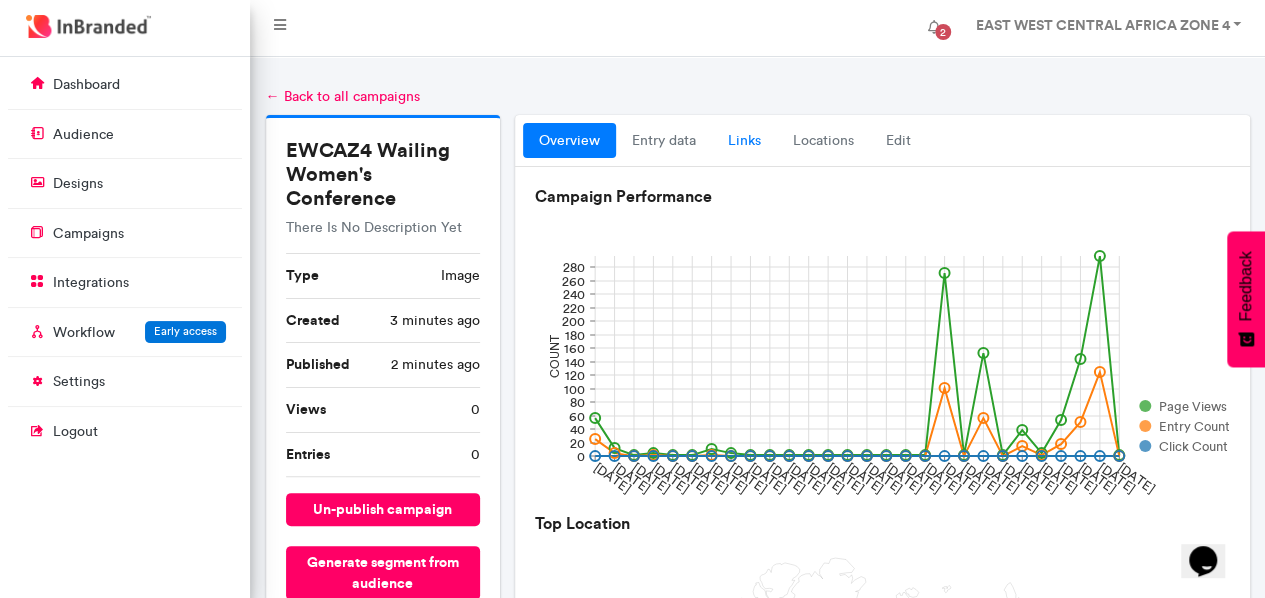 click on "links" at bounding box center [744, 141] 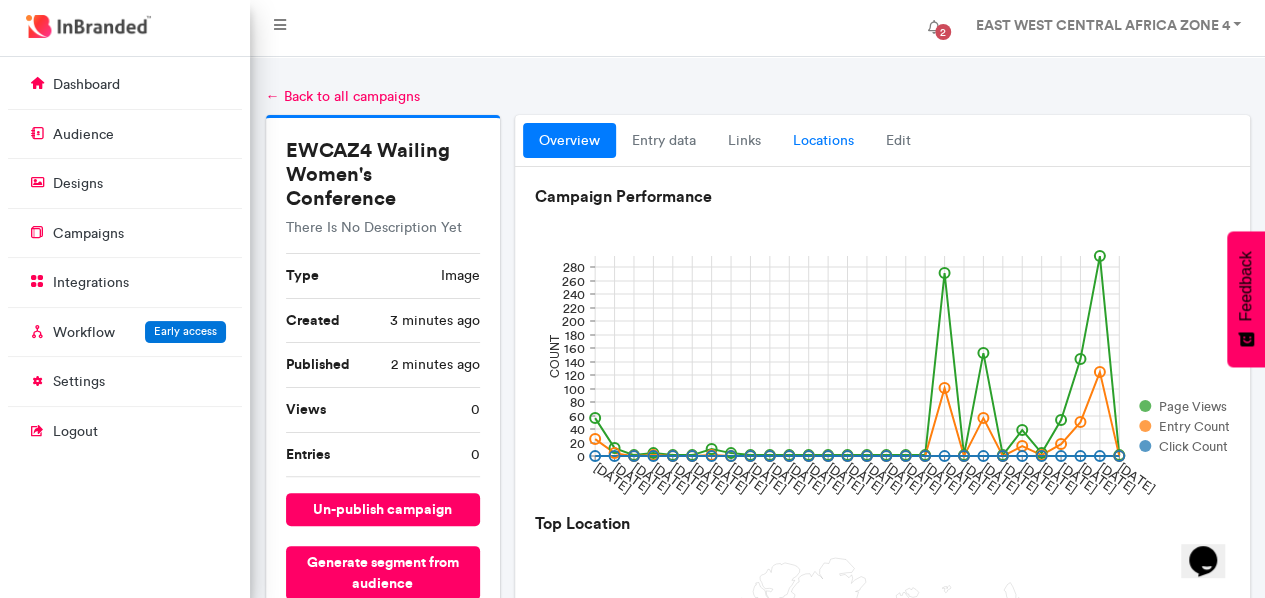 click on "locations" at bounding box center [823, 141] 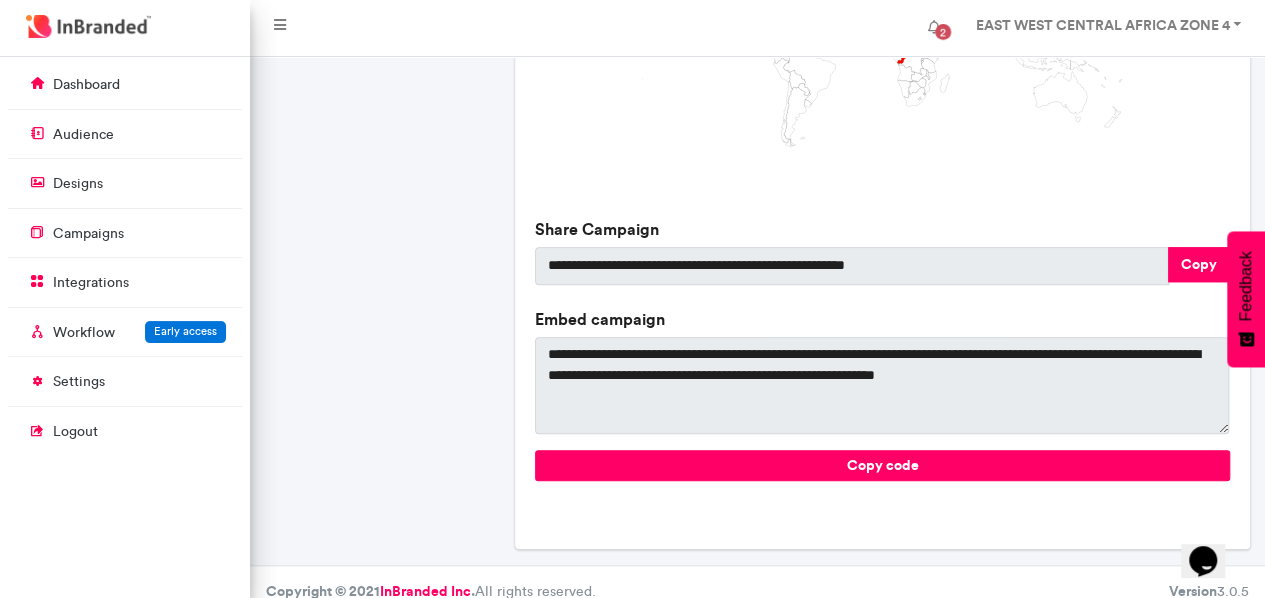 scroll, scrollTop: 740, scrollLeft: 0, axis: vertical 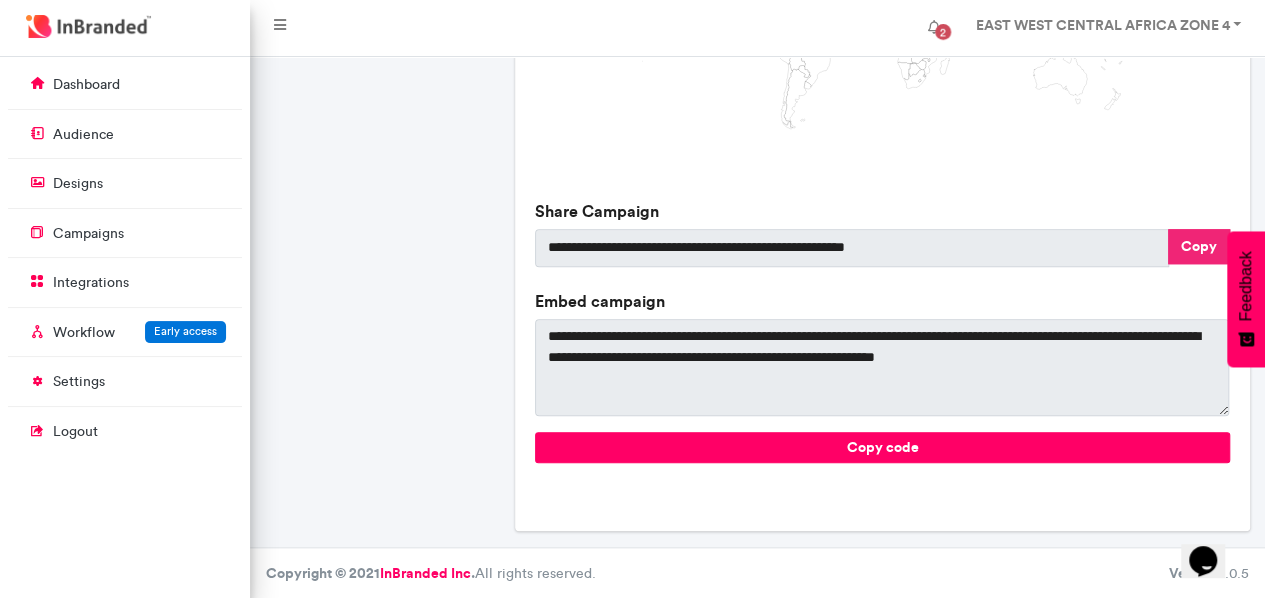 click on "Copy" at bounding box center (1199, 246) 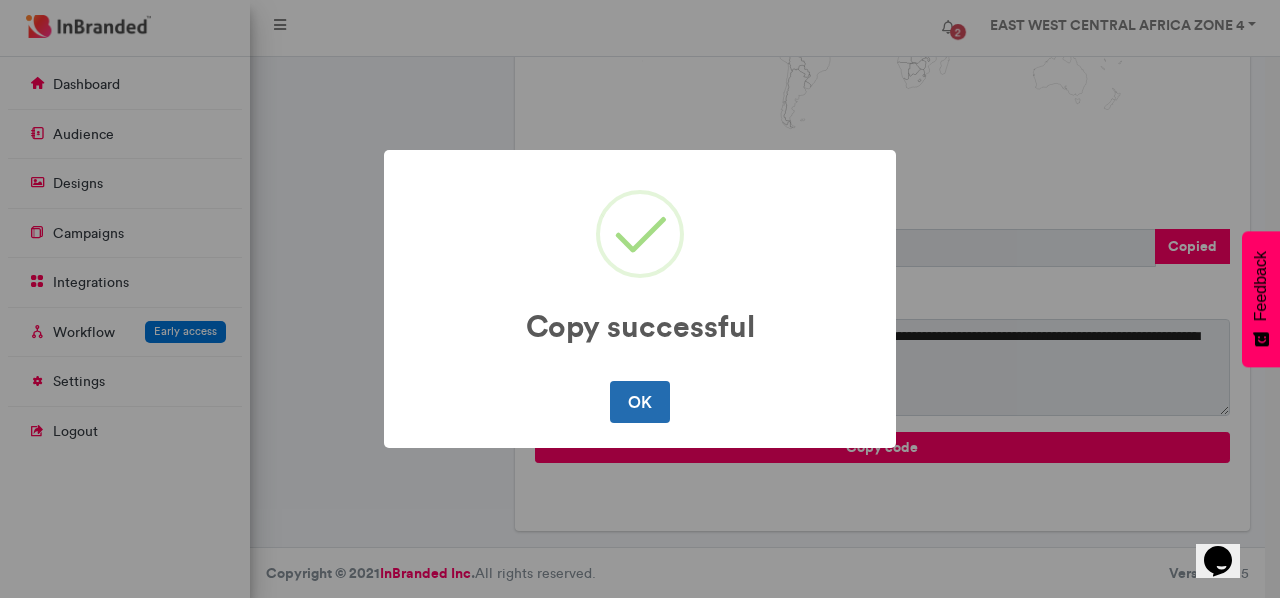 drag, startPoint x: 609, startPoint y: 402, endPoint x: 635, endPoint y: 399, distance: 26.172504 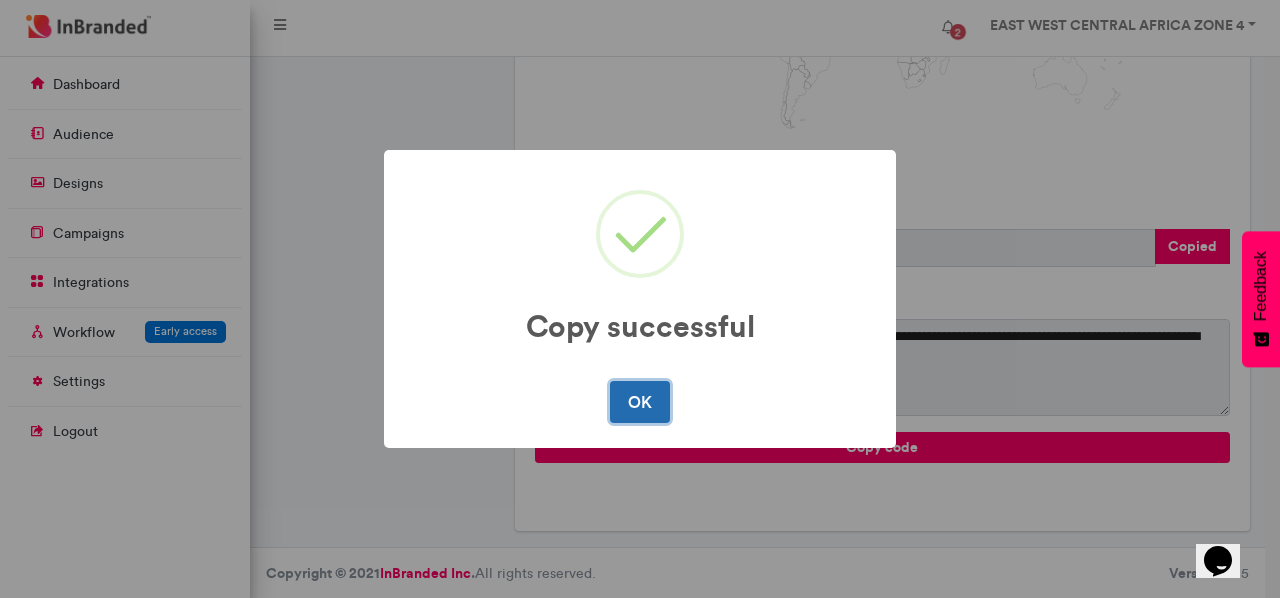 click on "OK" at bounding box center [639, 402] 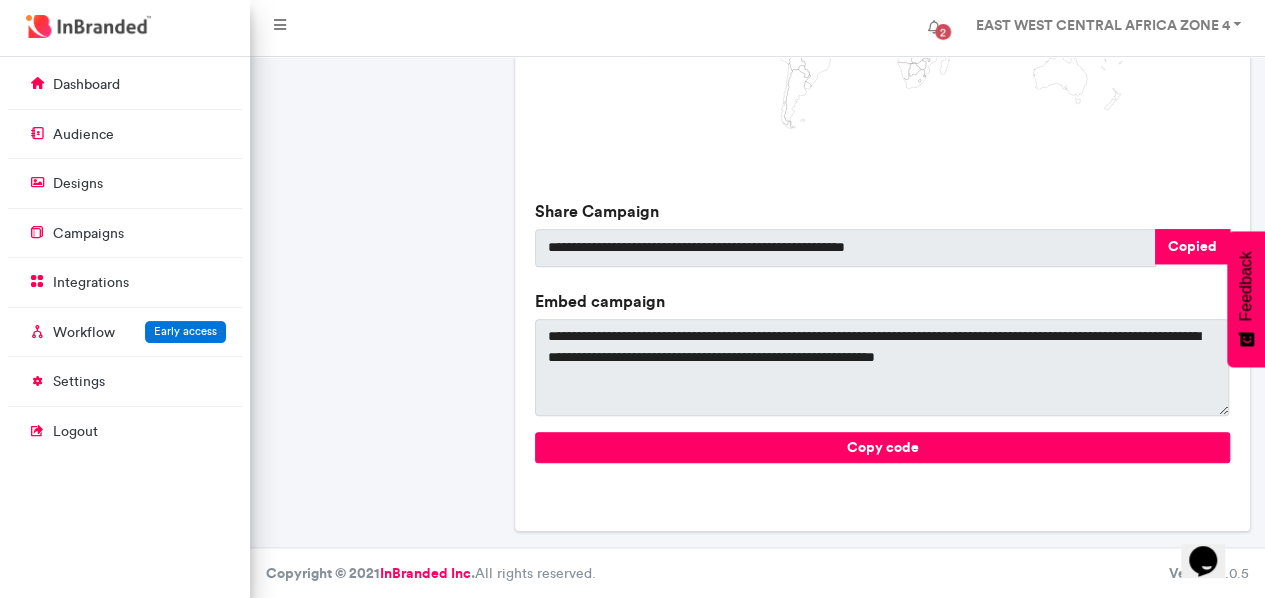 click on "EWCAZ4 Wailing Women's Conference There Is No Description Yet Type   image Created   3 minutes ago Published   2 minutes ago Views   0 Entries   0 publish campaign un-publish campaign Generate segment from audience" at bounding box center [383, -39] 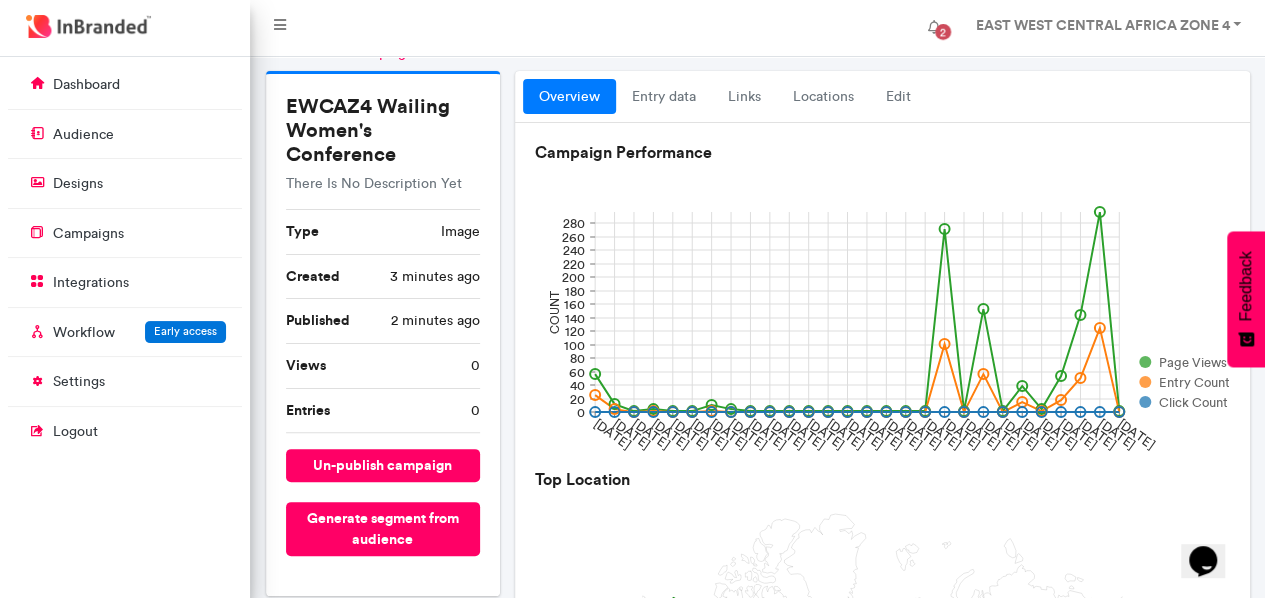 scroll, scrollTop: 39, scrollLeft: 0, axis: vertical 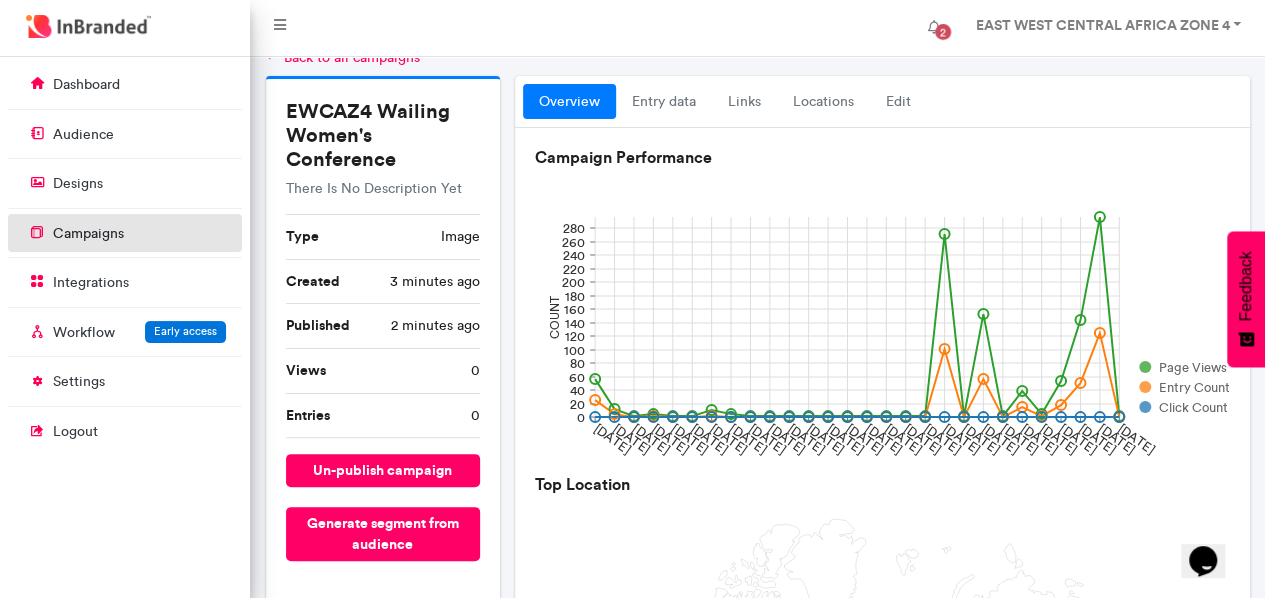 click on "campaigns" at bounding box center (125, 233) 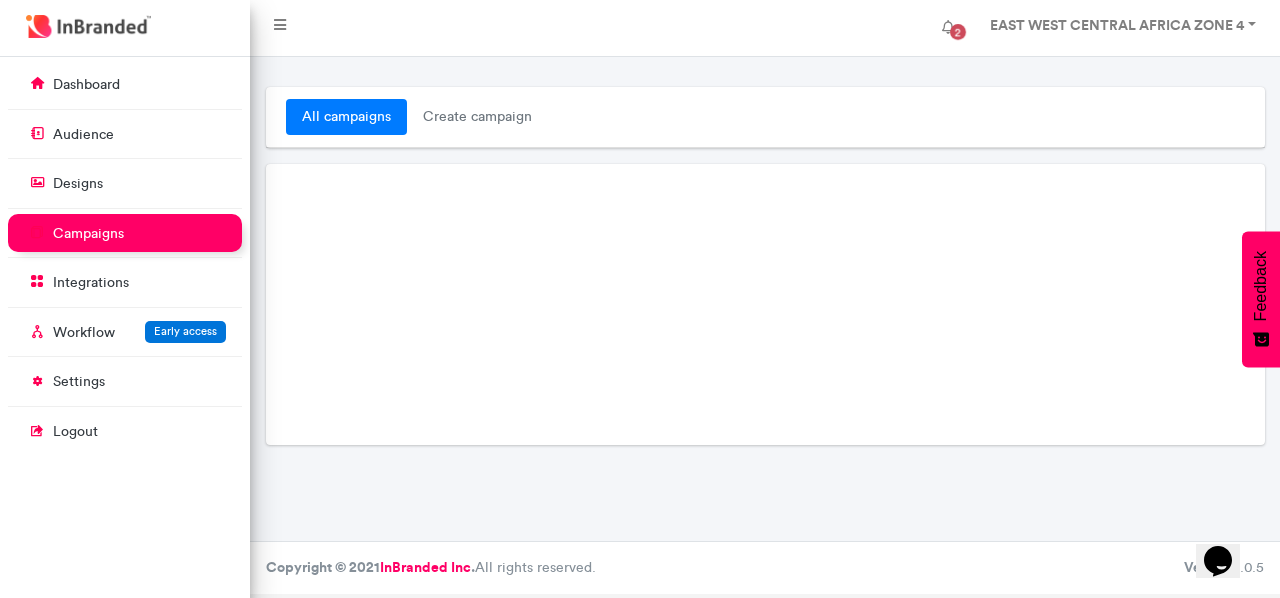 click on "campaigns" at bounding box center (125, 233) 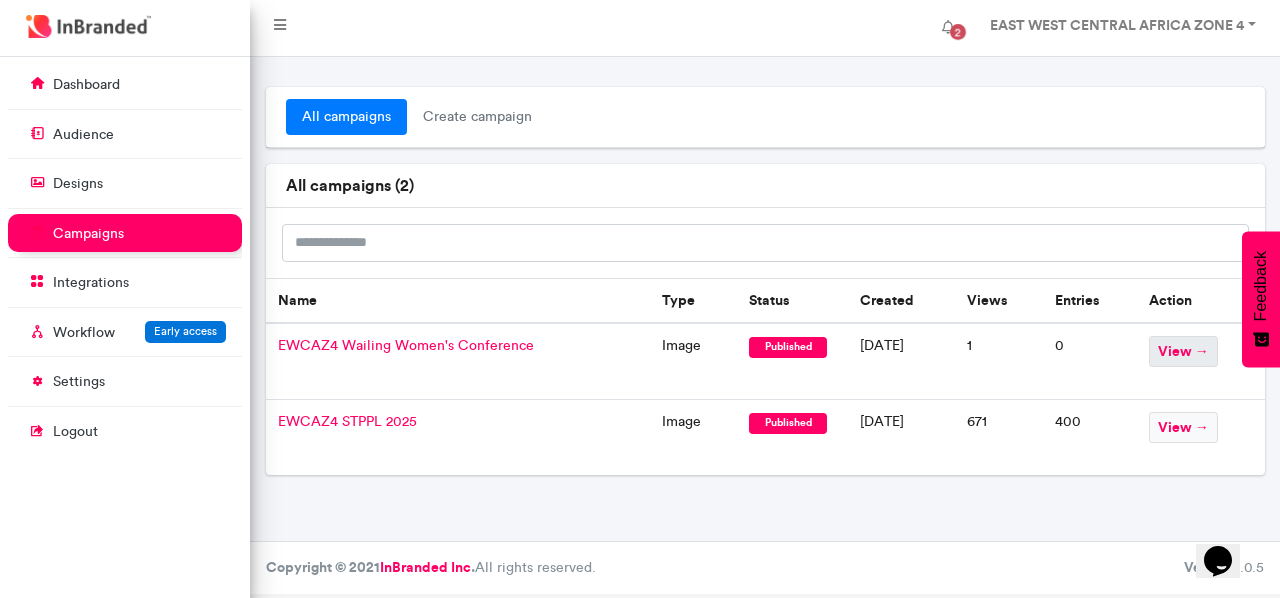 click on "view →" at bounding box center [1183, 351] 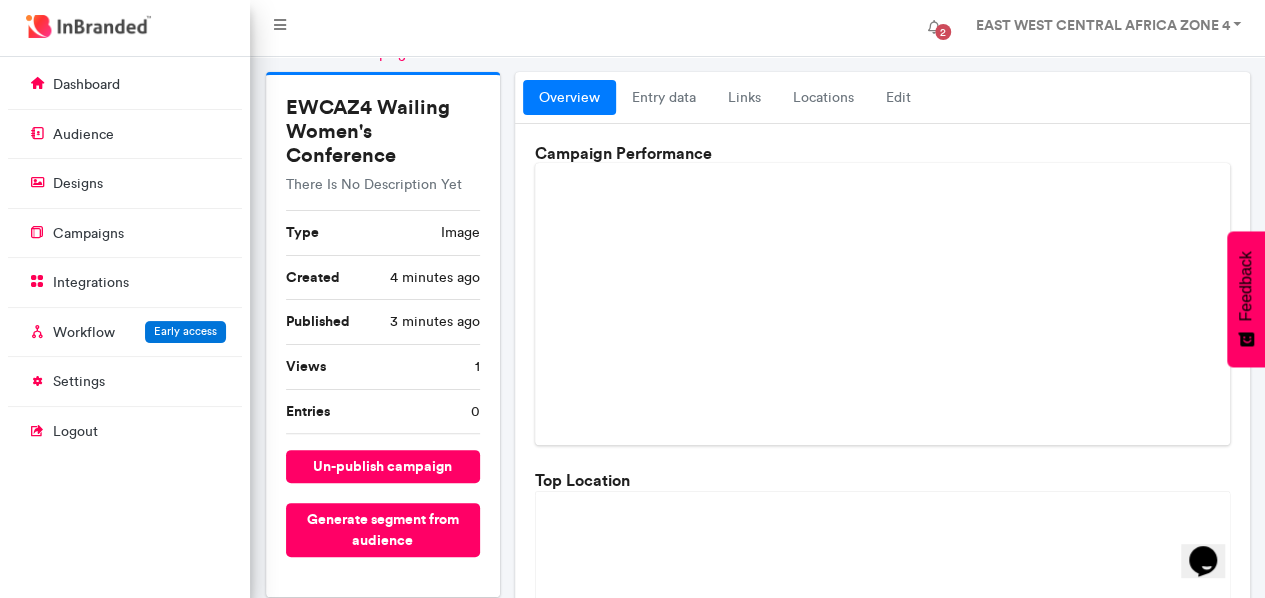 scroll, scrollTop: 44, scrollLeft: 0, axis: vertical 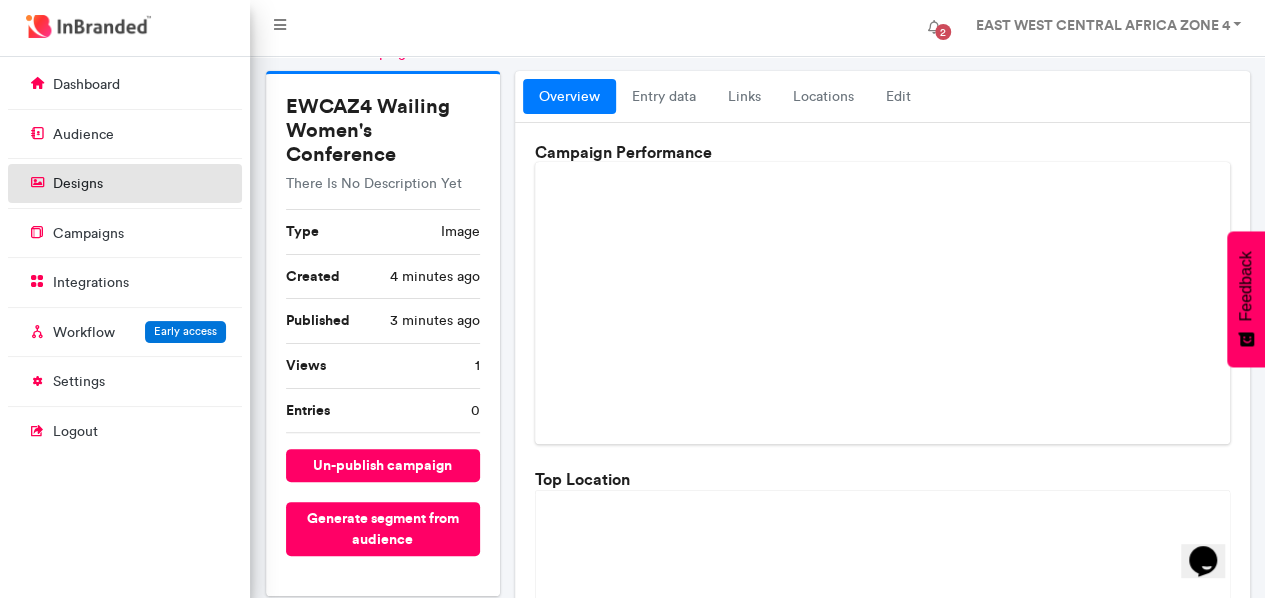 click on "designs" at bounding box center [125, 183] 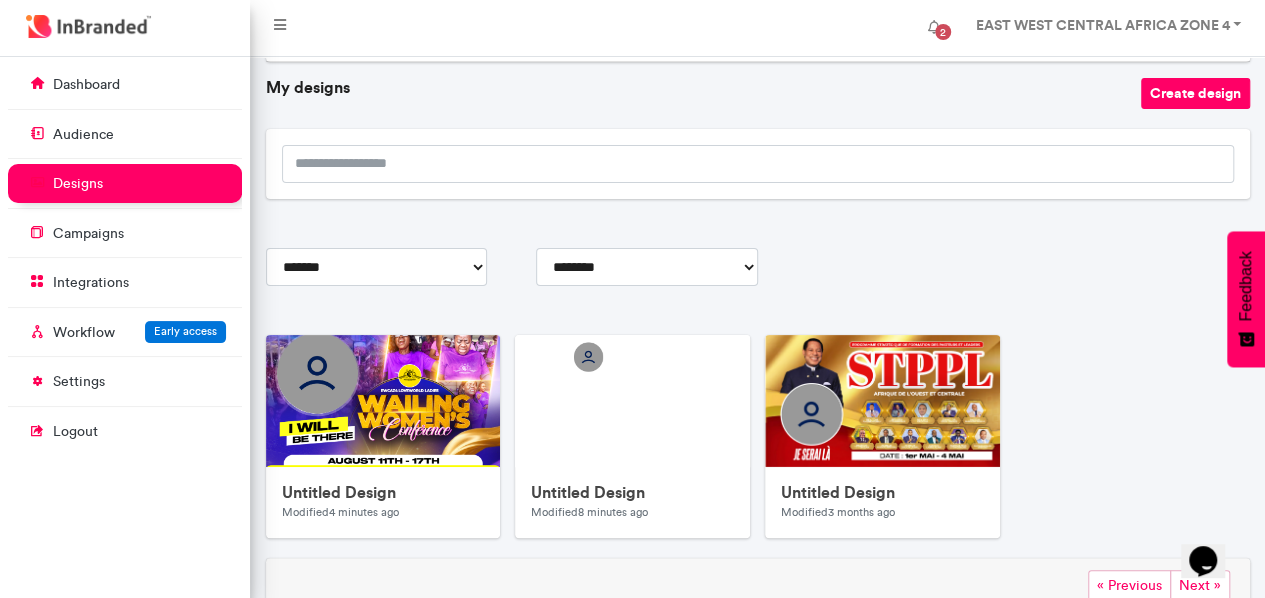 scroll, scrollTop: 91, scrollLeft: 0, axis: vertical 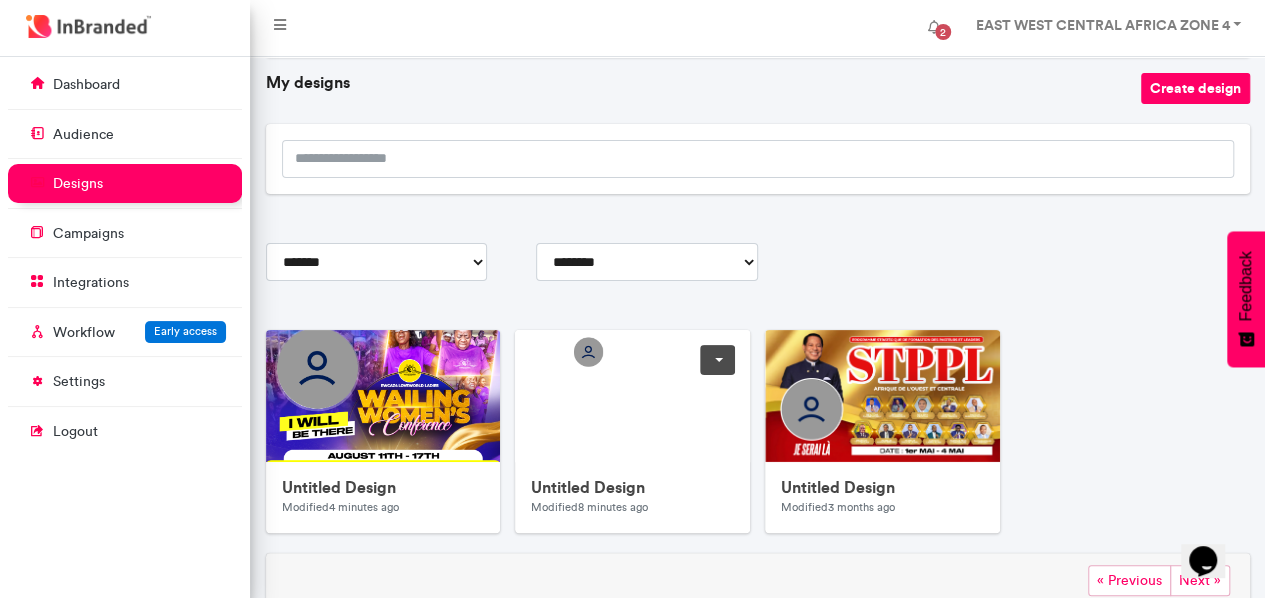 click at bounding box center [717, 360] 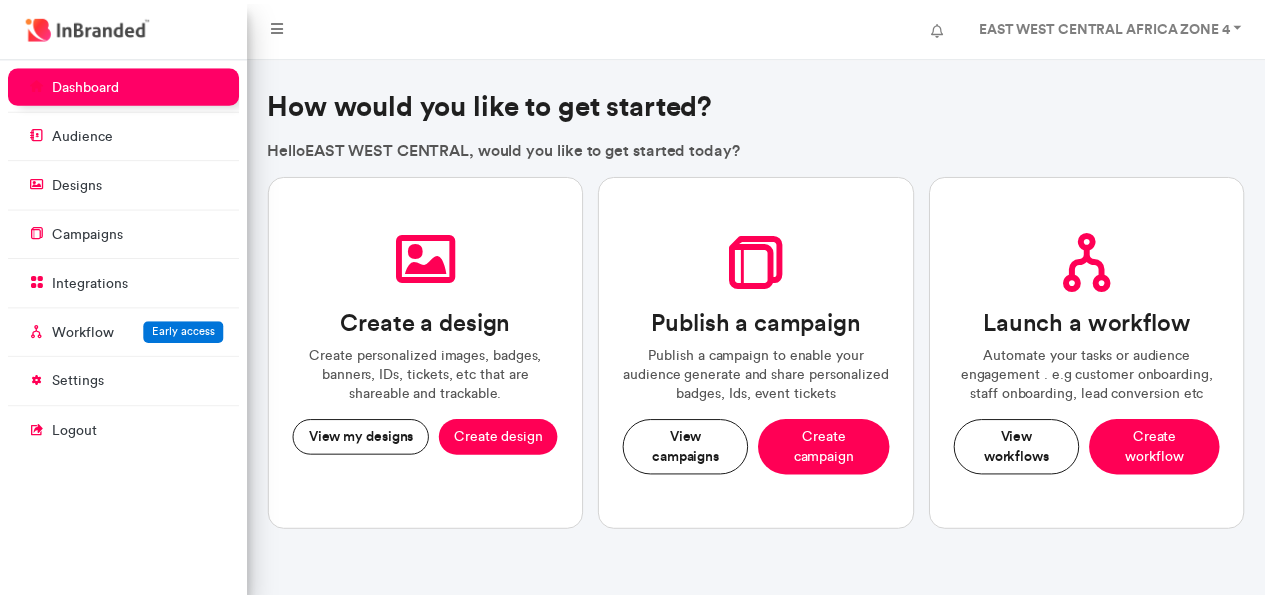 scroll, scrollTop: 0, scrollLeft: 0, axis: both 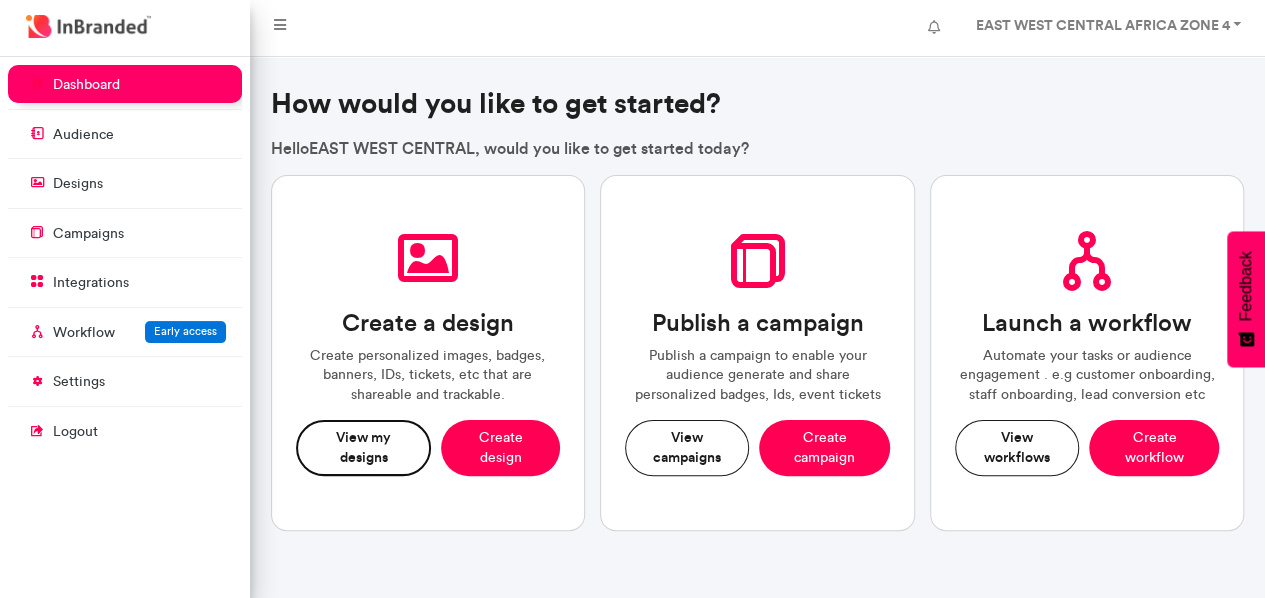 click on "View my designs" at bounding box center [364, 447] 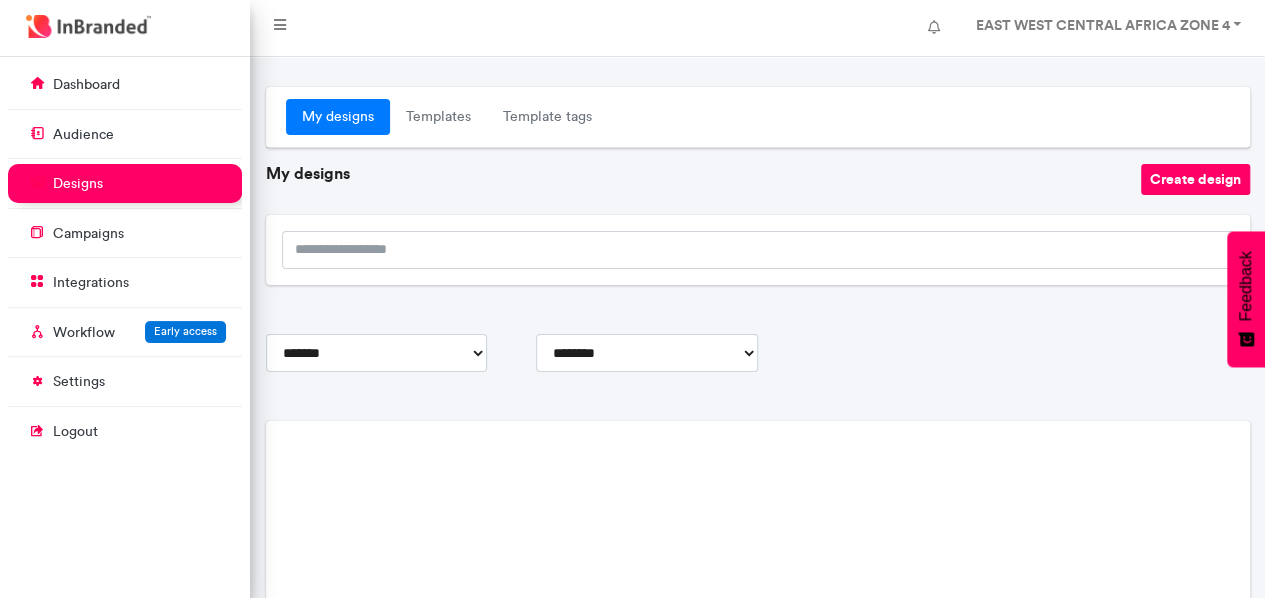 click on "Loading..." at bounding box center [758, 562] 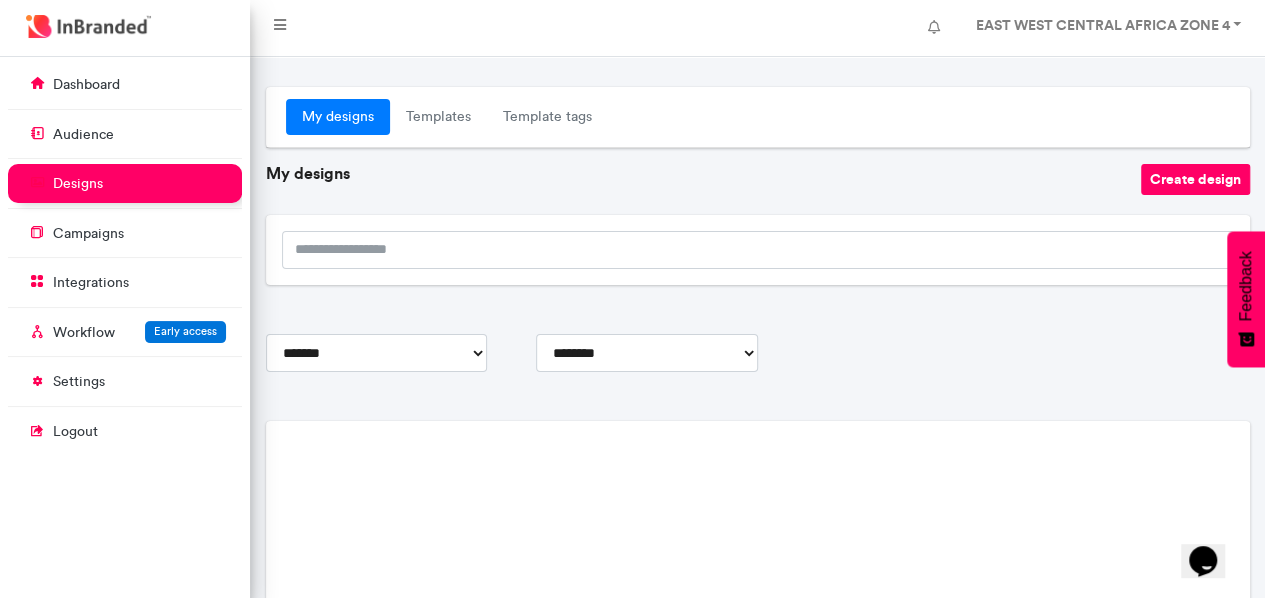 scroll, scrollTop: 0, scrollLeft: 0, axis: both 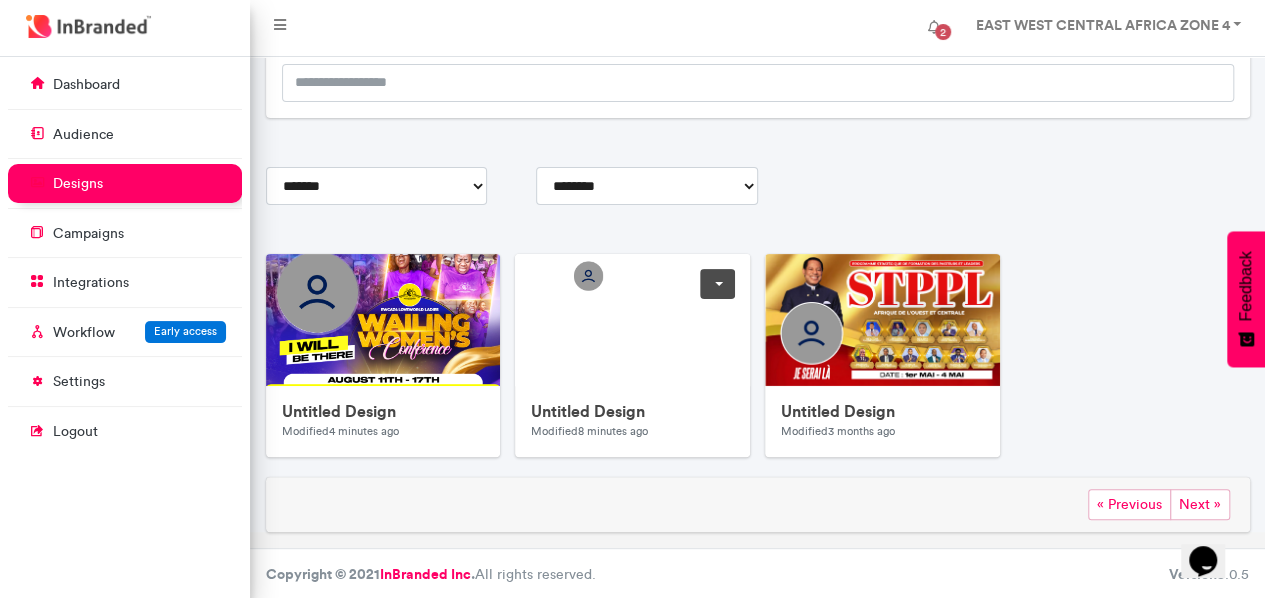 click at bounding box center [717, 284] 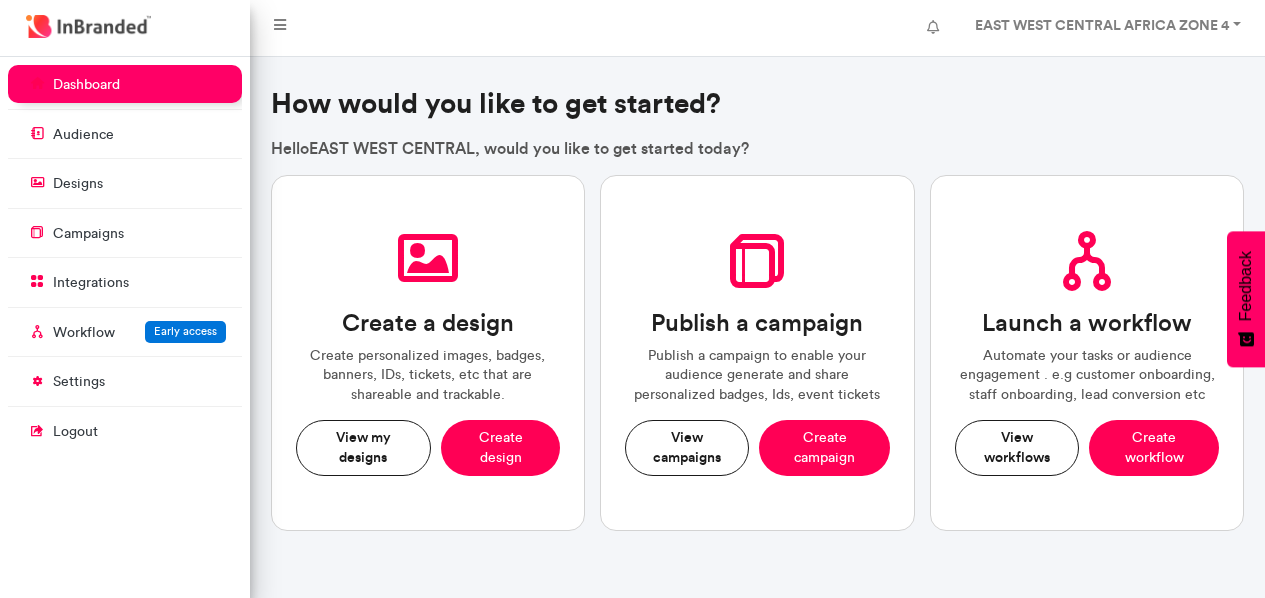 scroll, scrollTop: 0, scrollLeft: 0, axis: both 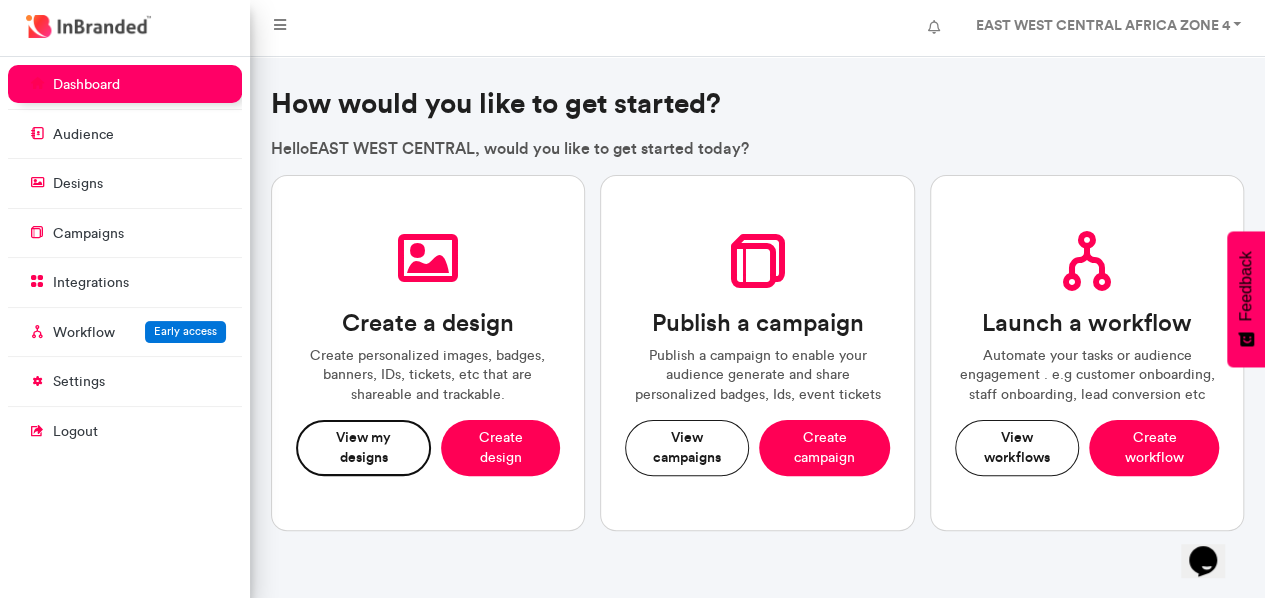click on "View my designs" at bounding box center (364, 447) 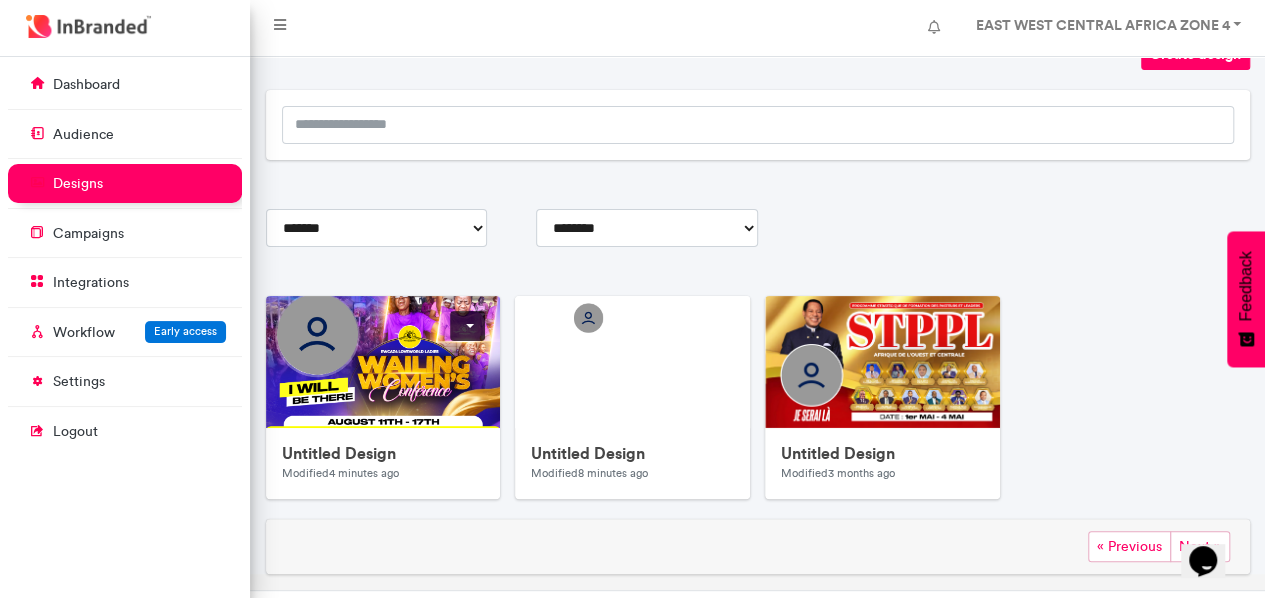 scroll, scrollTop: 126, scrollLeft: 0, axis: vertical 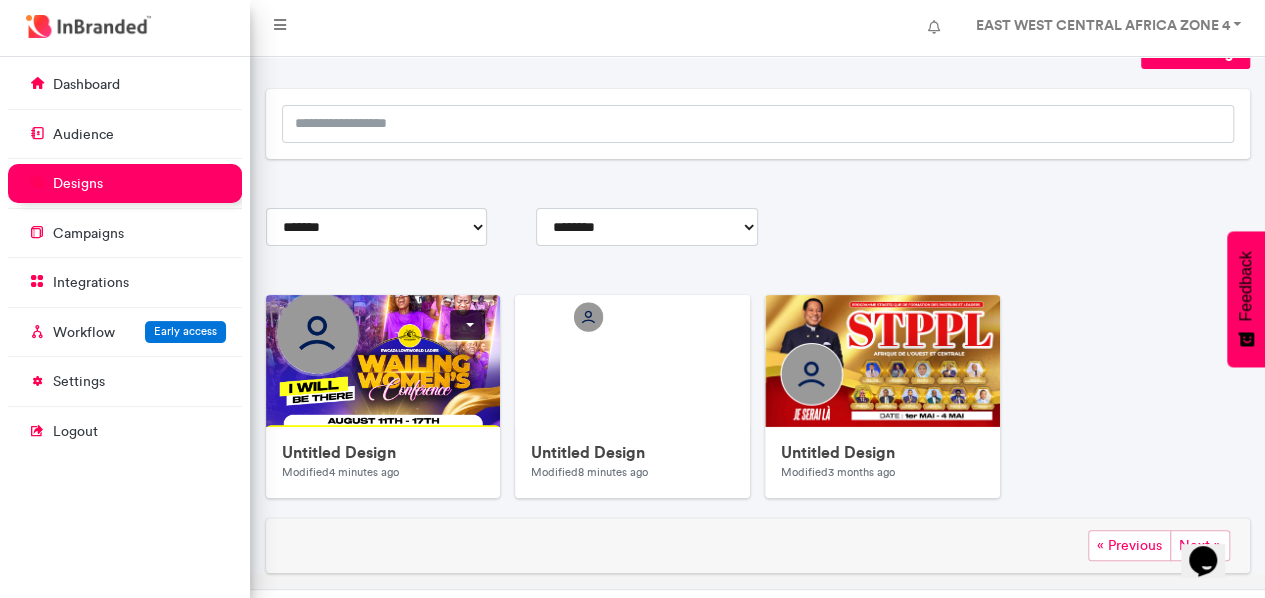 click at bounding box center [666, 547] 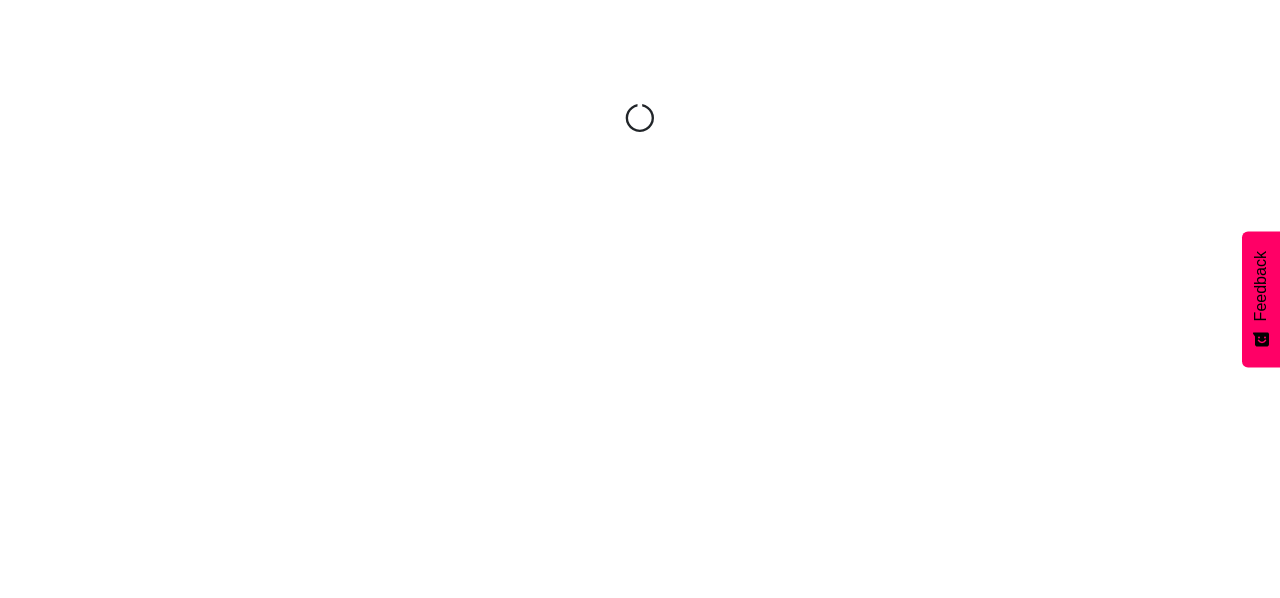 scroll, scrollTop: 0, scrollLeft: 0, axis: both 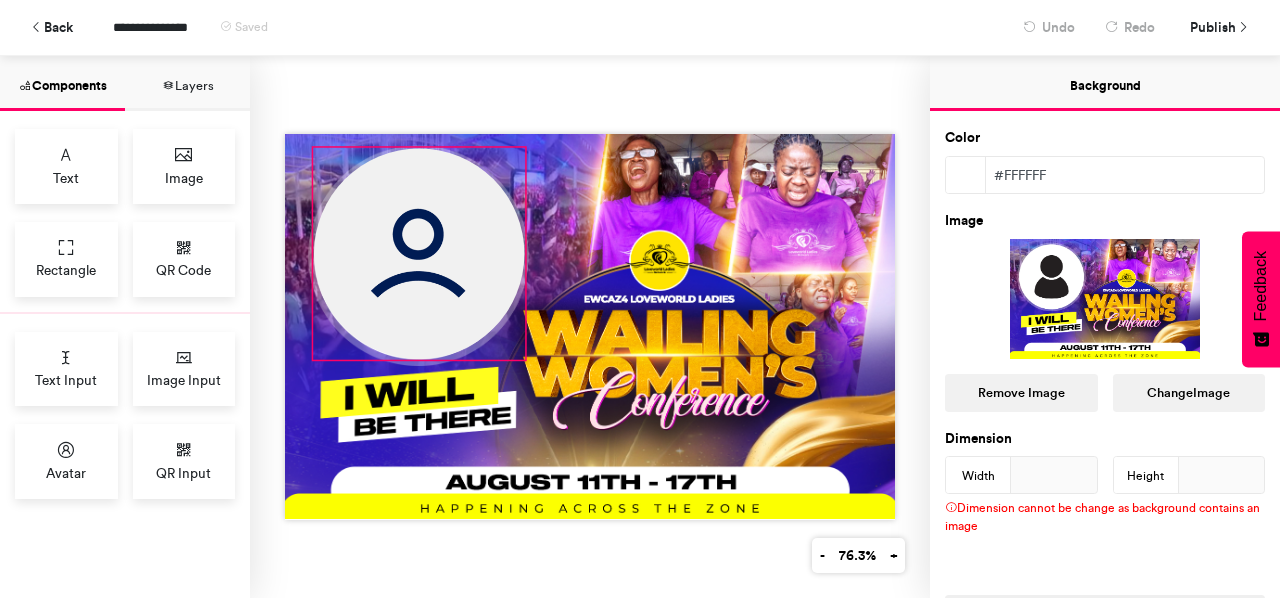 click at bounding box center [419, 254] 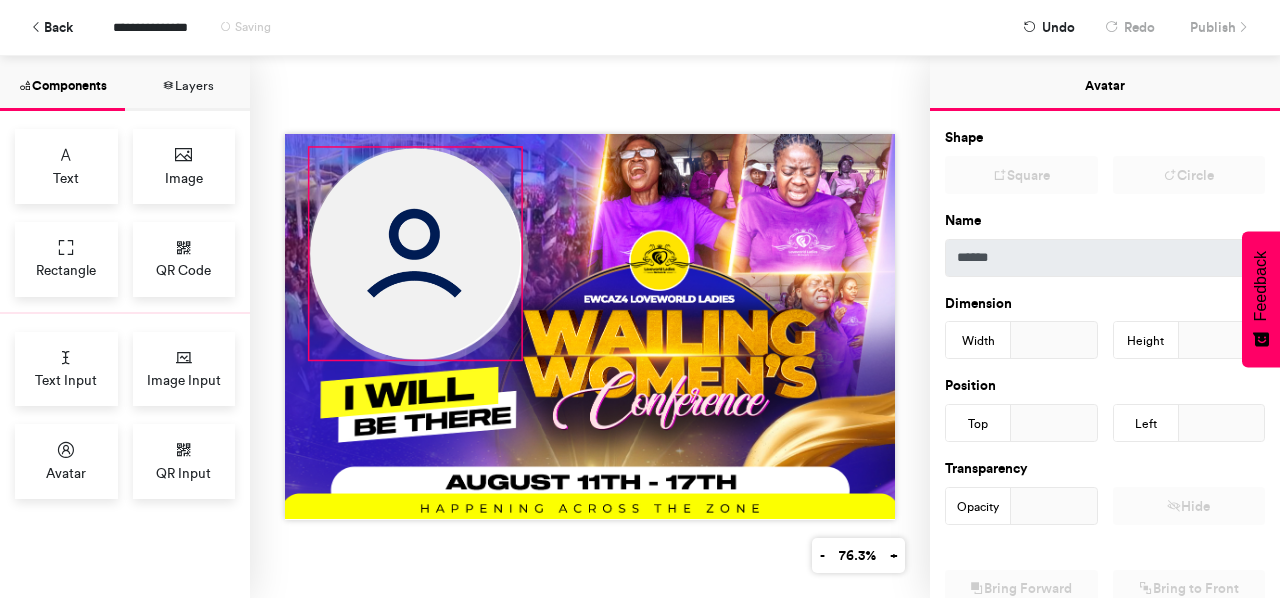 type on "**" 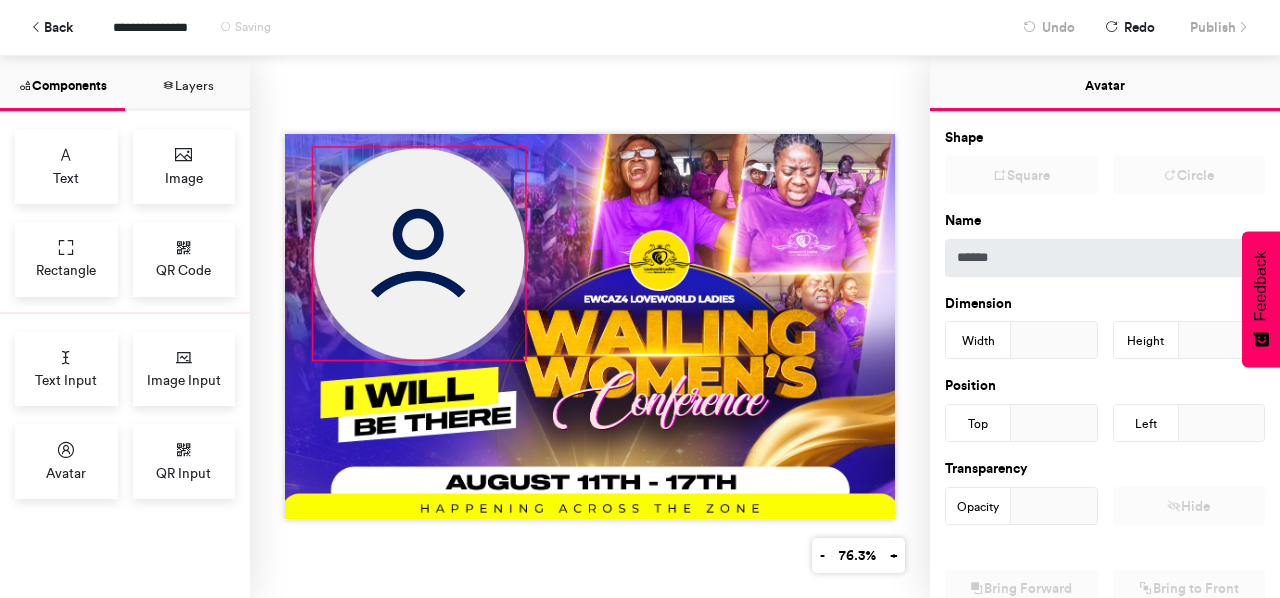 click at bounding box center [419, 254] 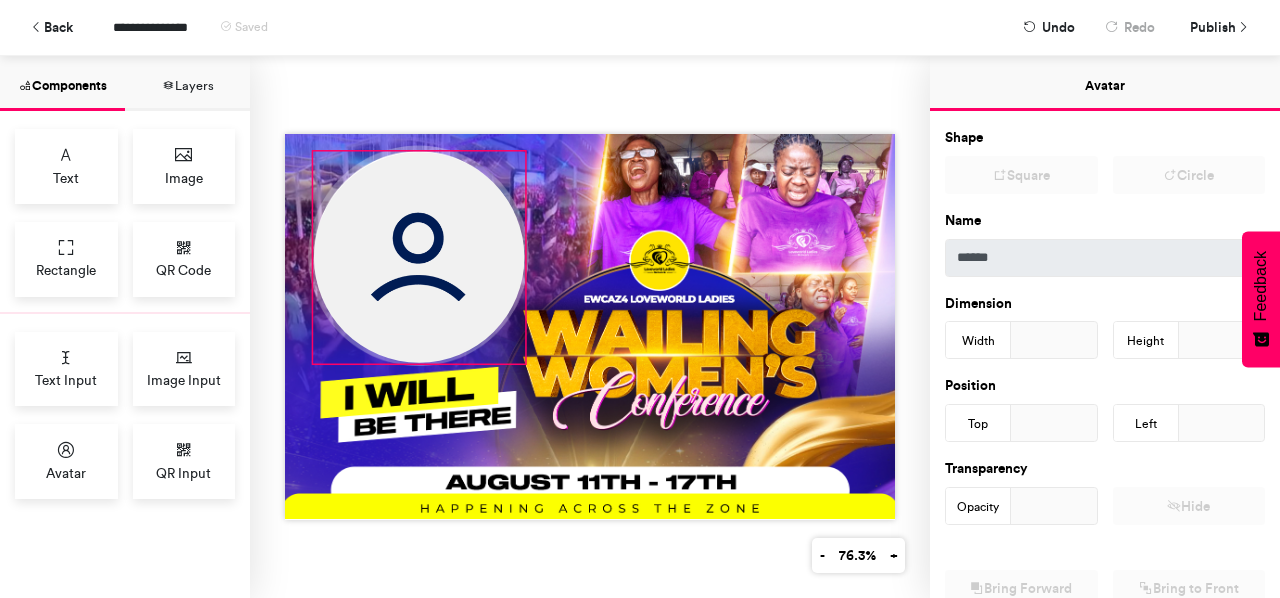 click on "**********" at bounding box center [548, 27] 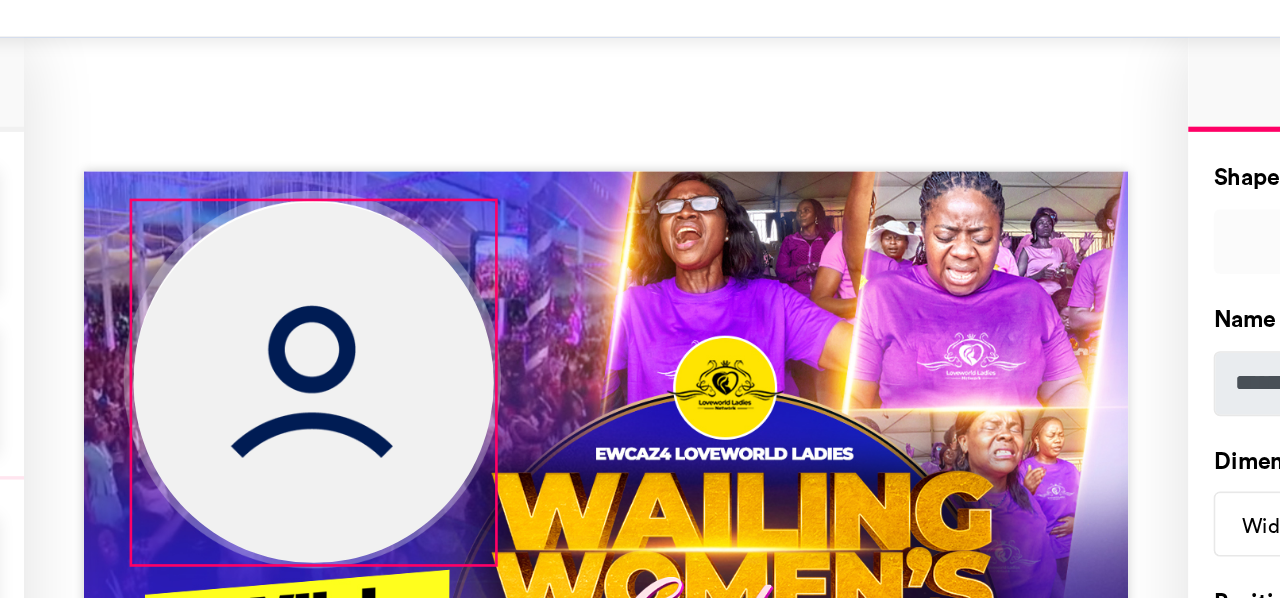 click at bounding box center [419, 258] 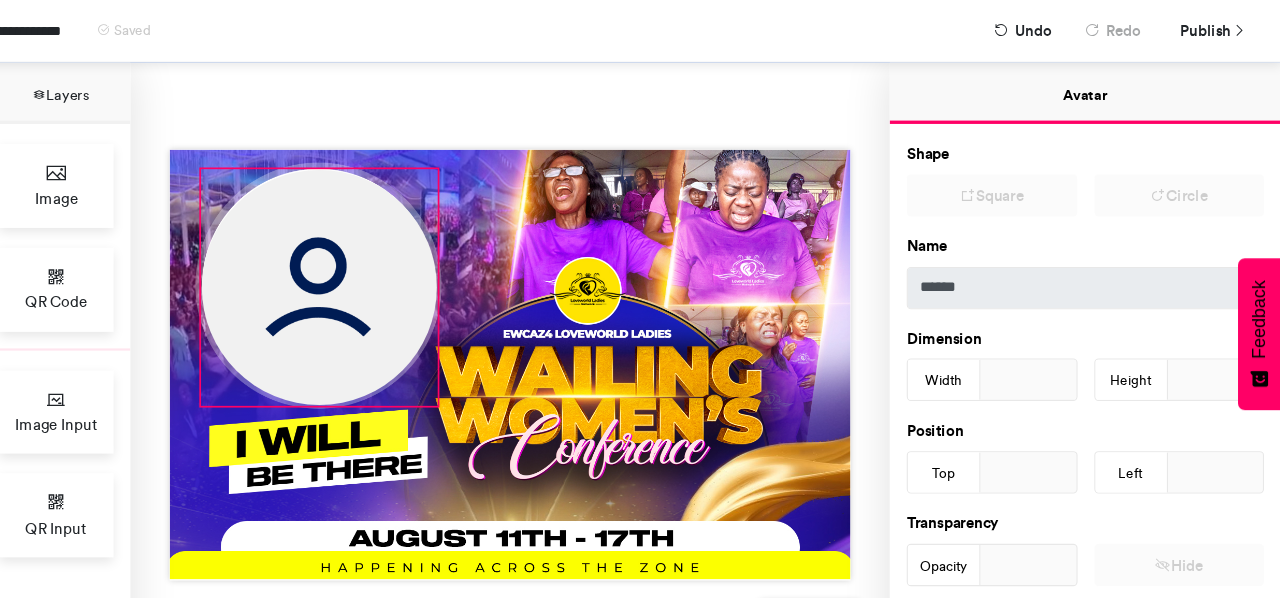 scroll, scrollTop: 0, scrollLeft: 0, axis: both 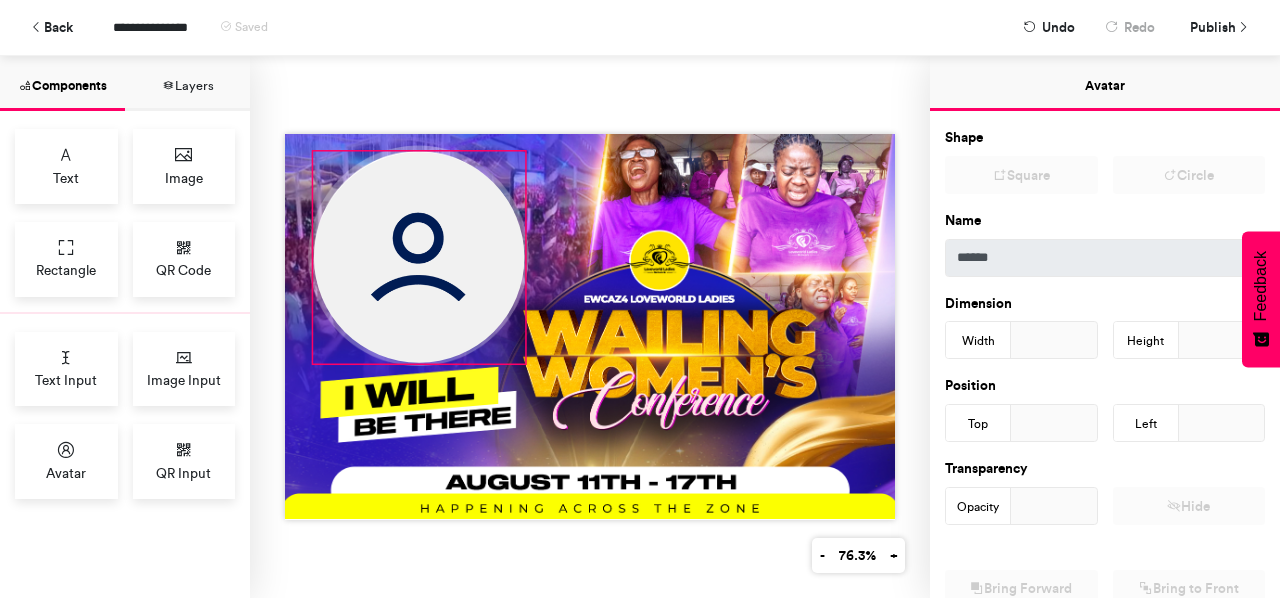 click at bounding box center [590, 327] 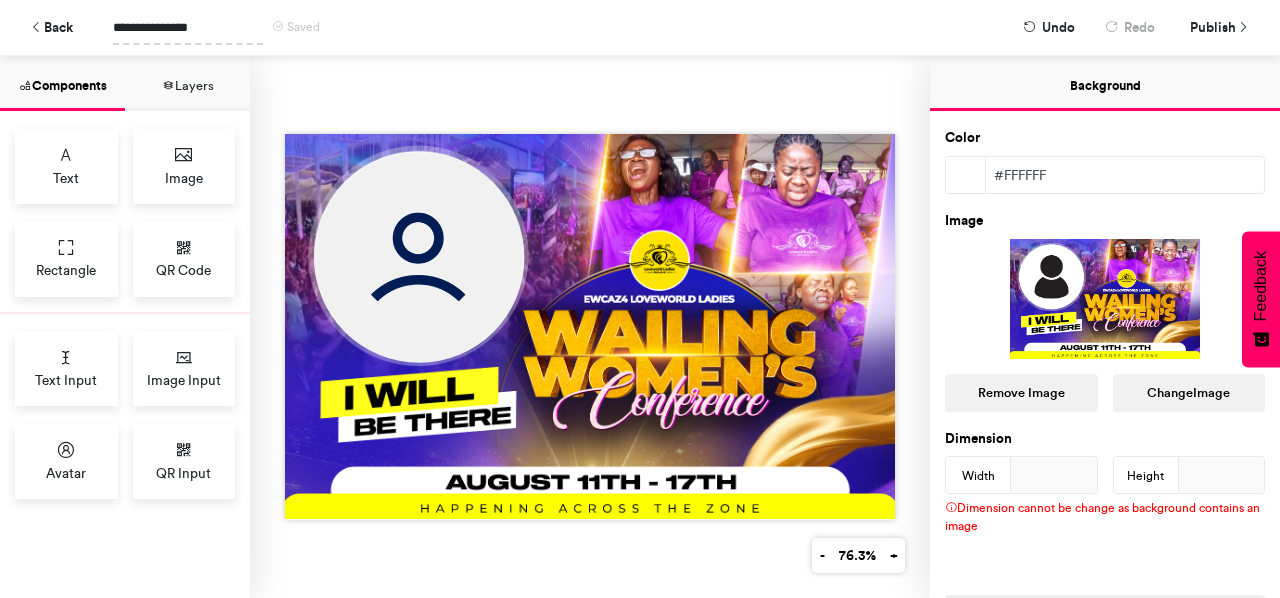click on "**********" at bounding box center (188, 27) 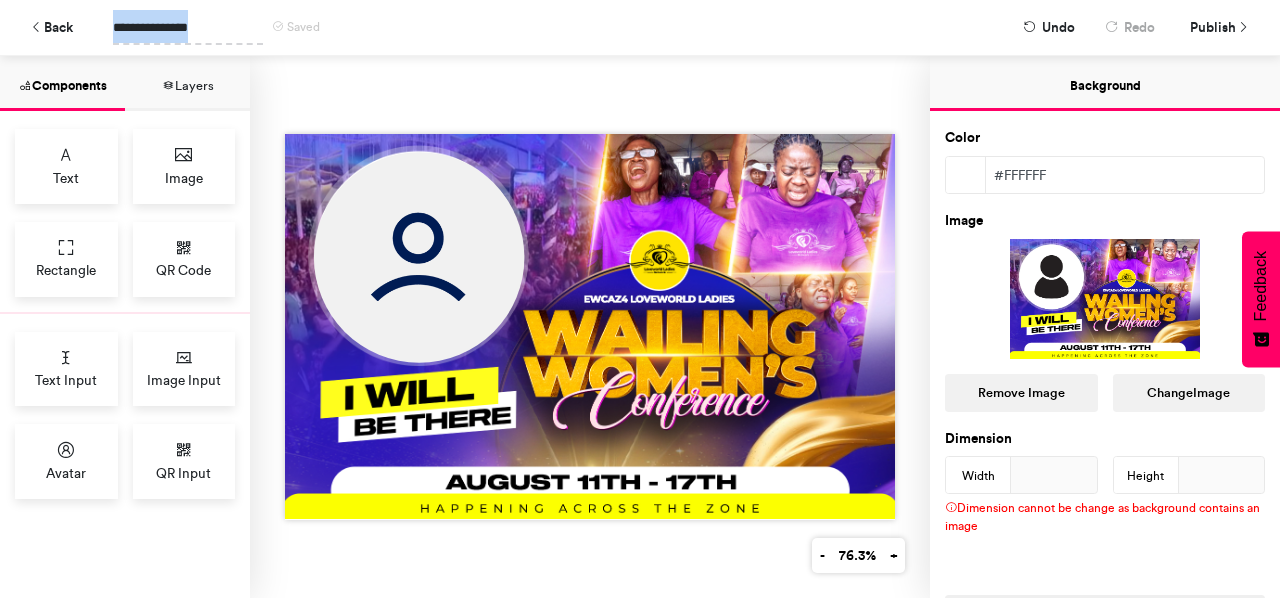 type 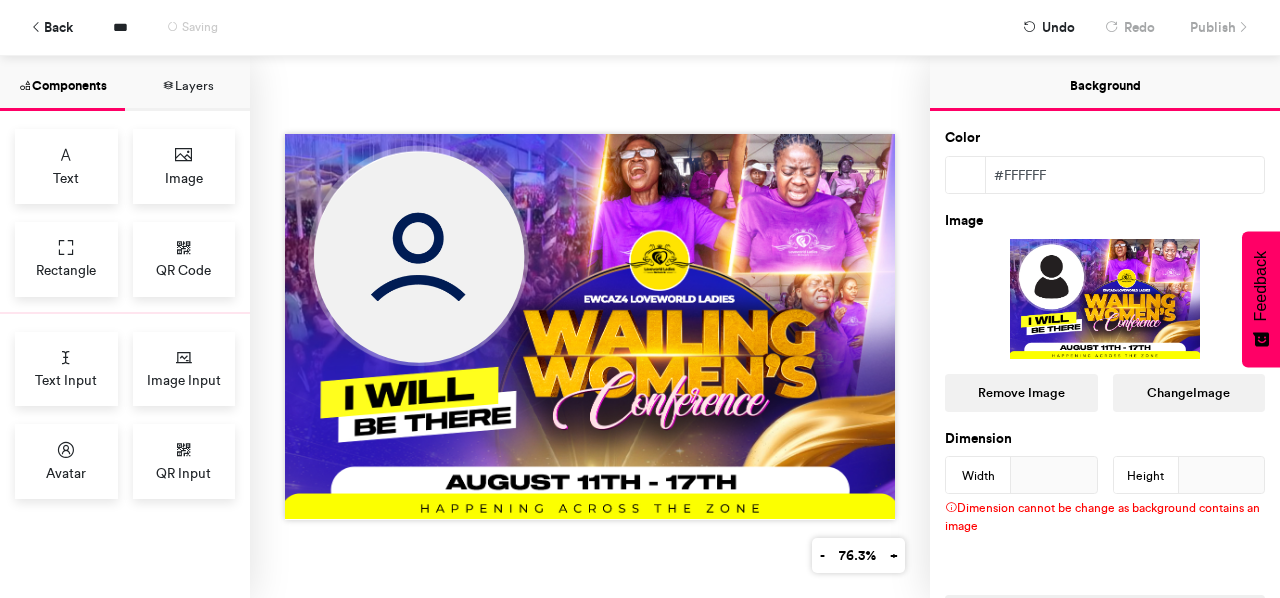 click at bounding box center [590, 327] 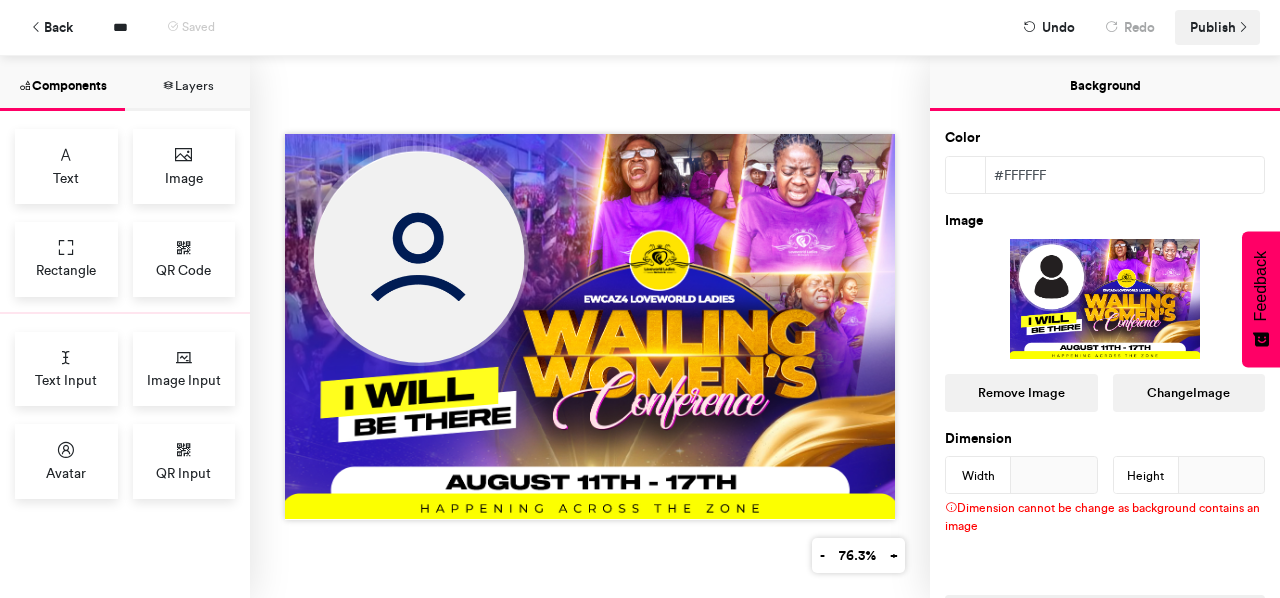 click on "Publish" at bounding box center [1213, 27] 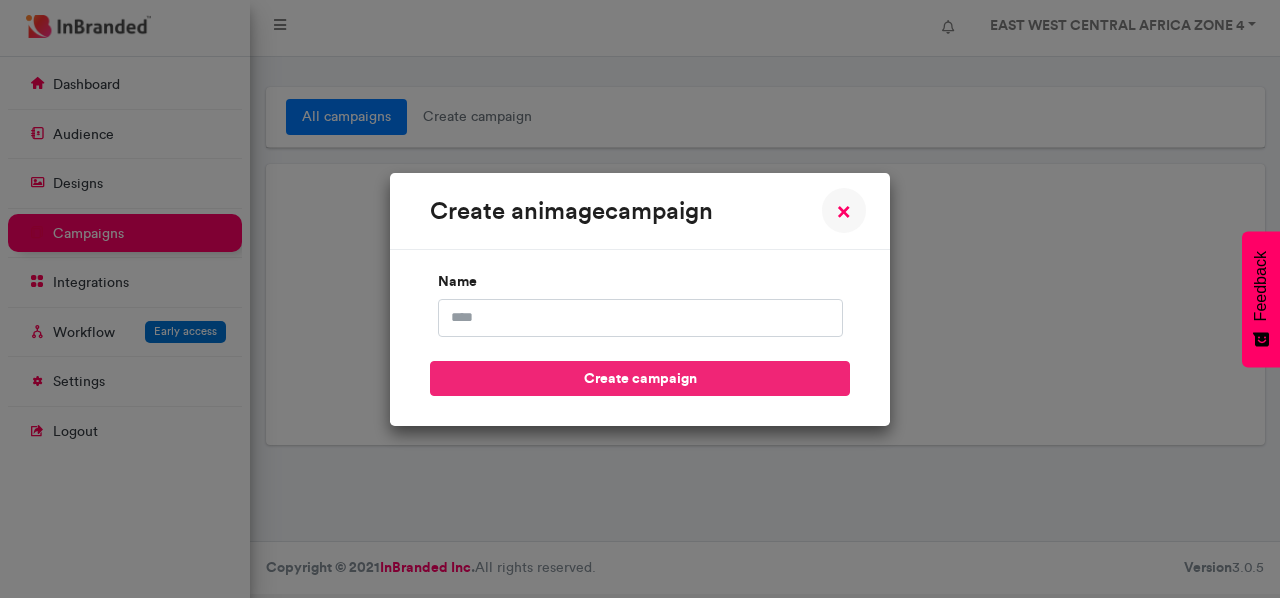 scroll, scrollTop: 0, scrollLeft: 0, axis: both 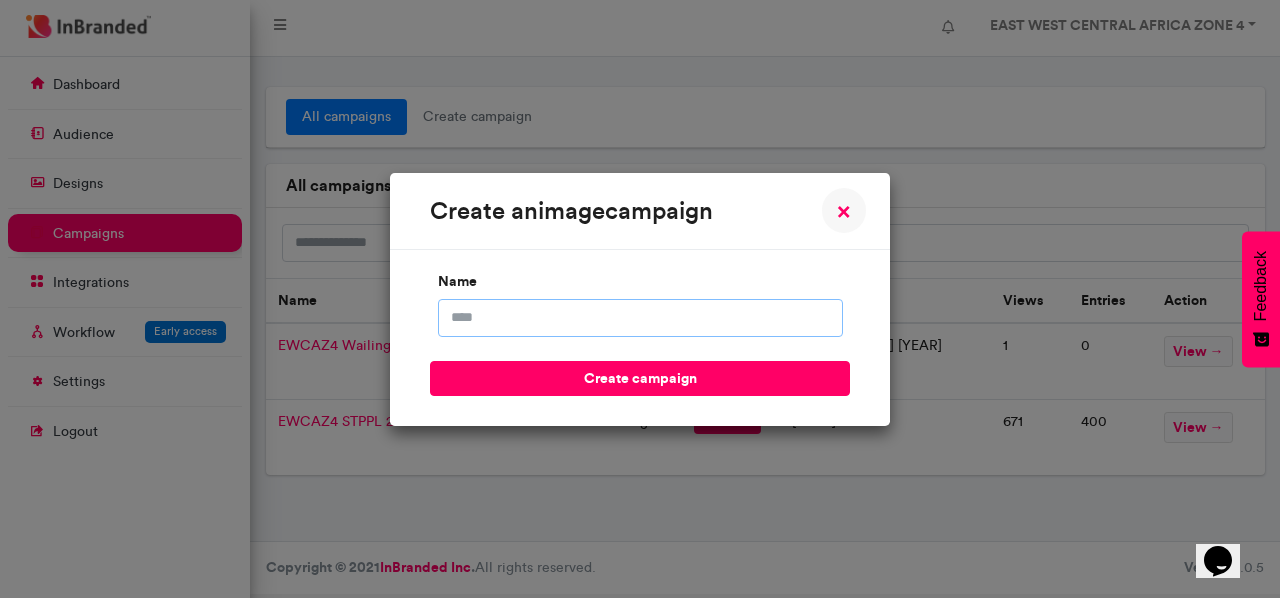 click on "name" at bounding box center [640, 318] 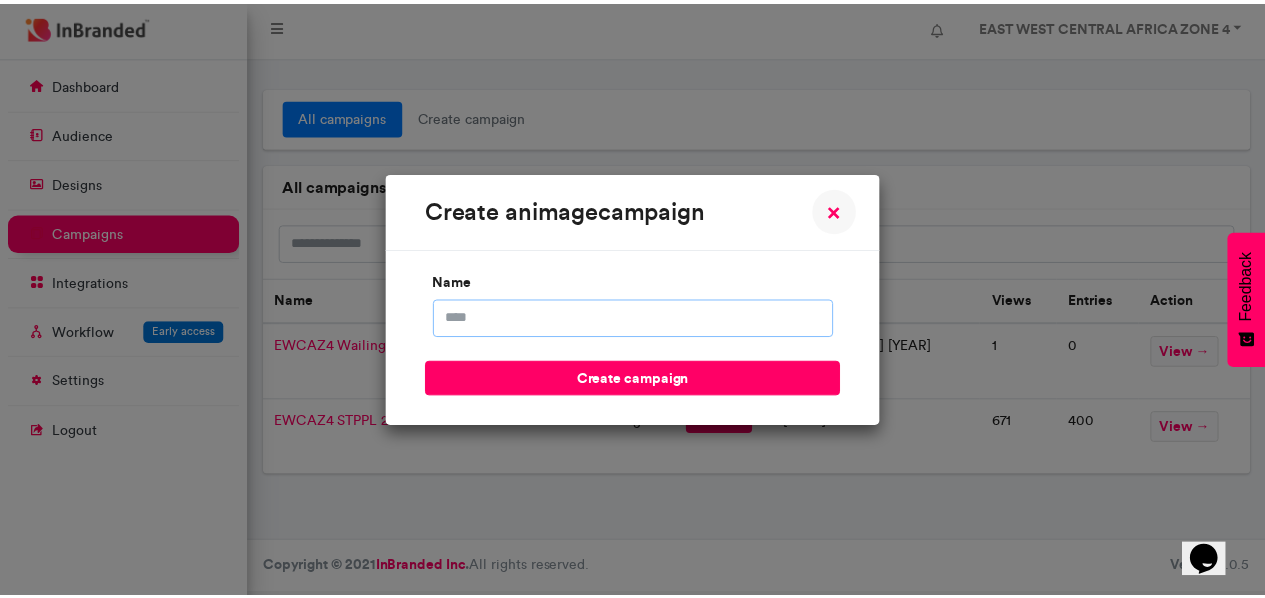 scroll, scrollTop: 0, scrollLeft: 0, axis: both 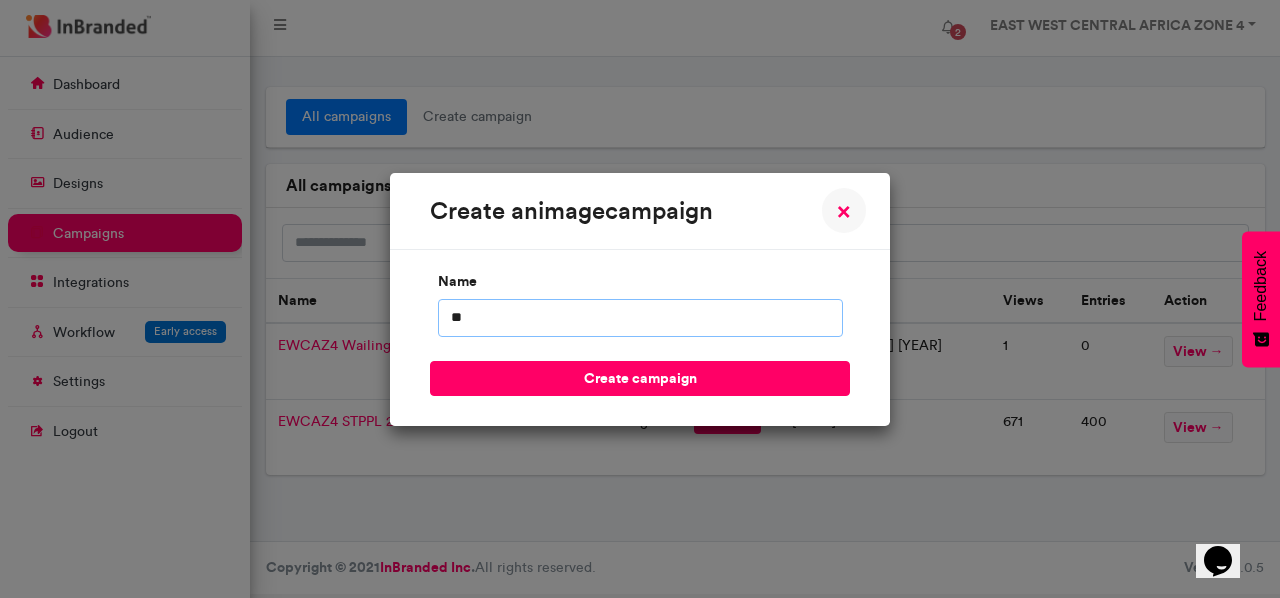 type on "*" 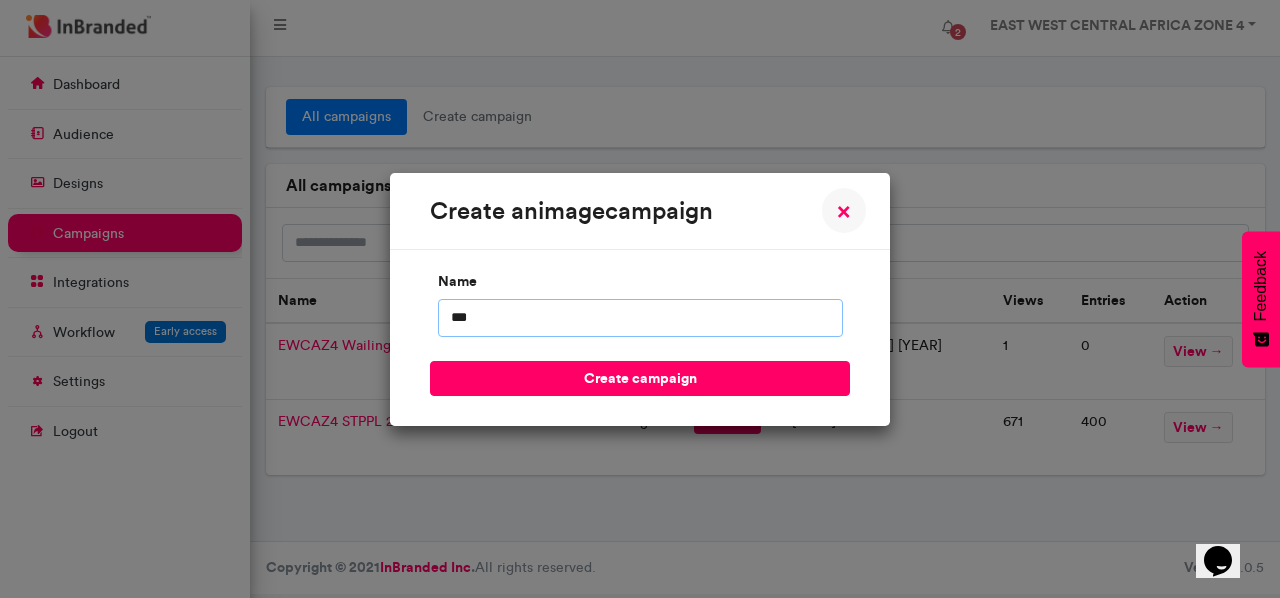 type on "***" 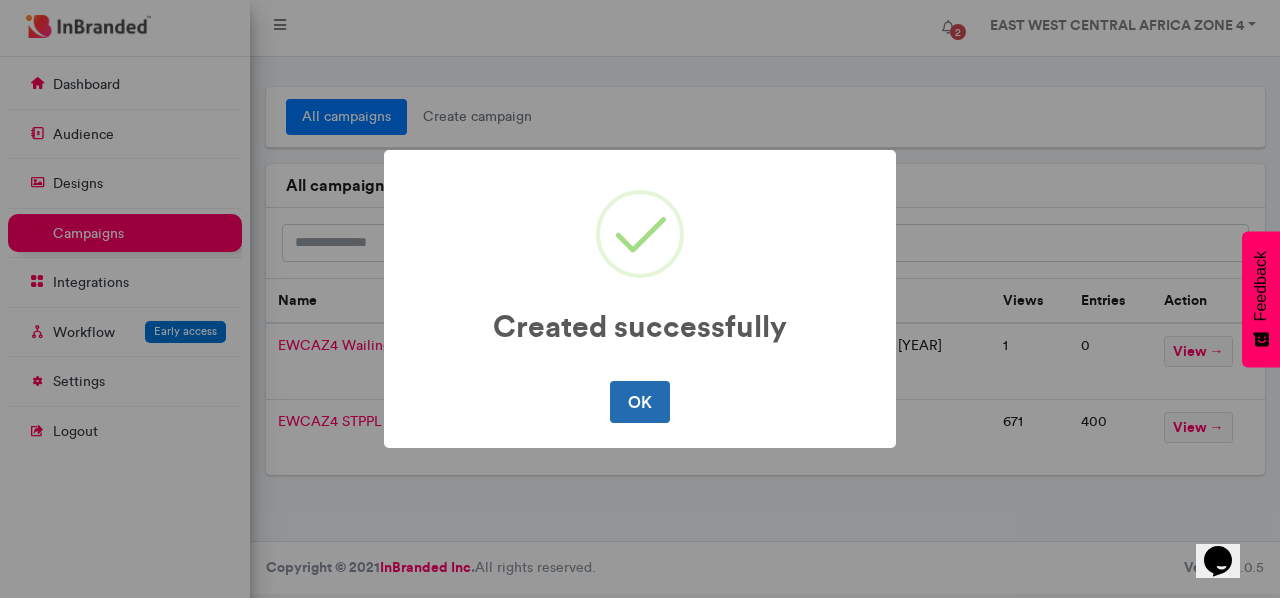 type 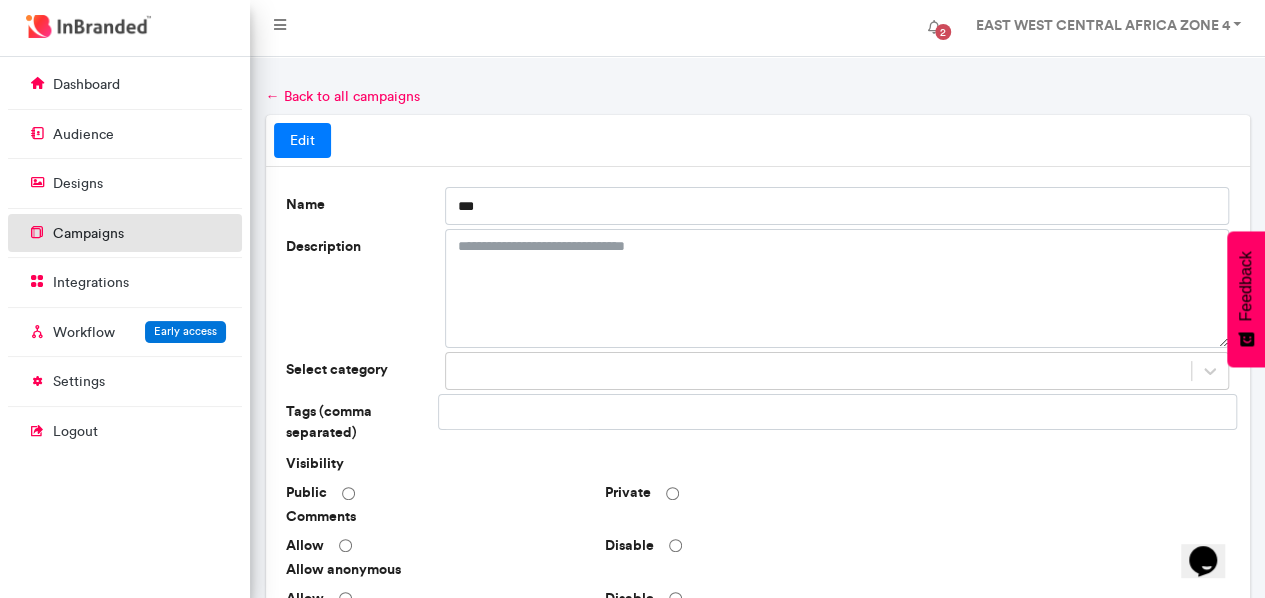 click on "campaigns" at bounding box center [88, 234] 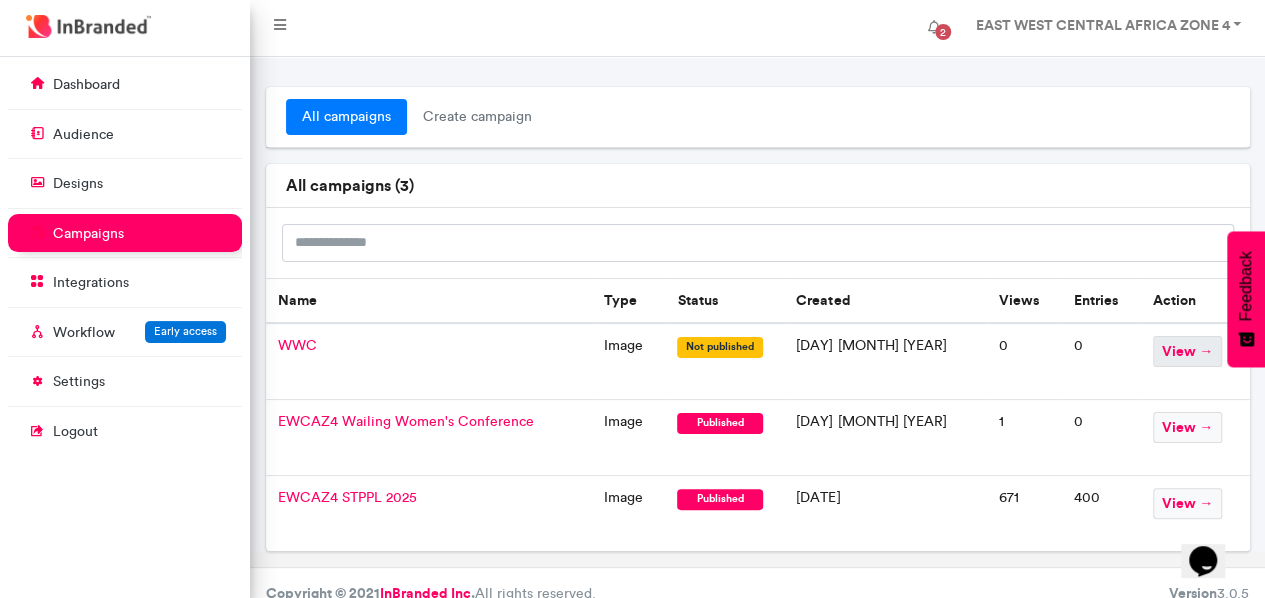 click on "view →" at bounding box center [1187, 351] 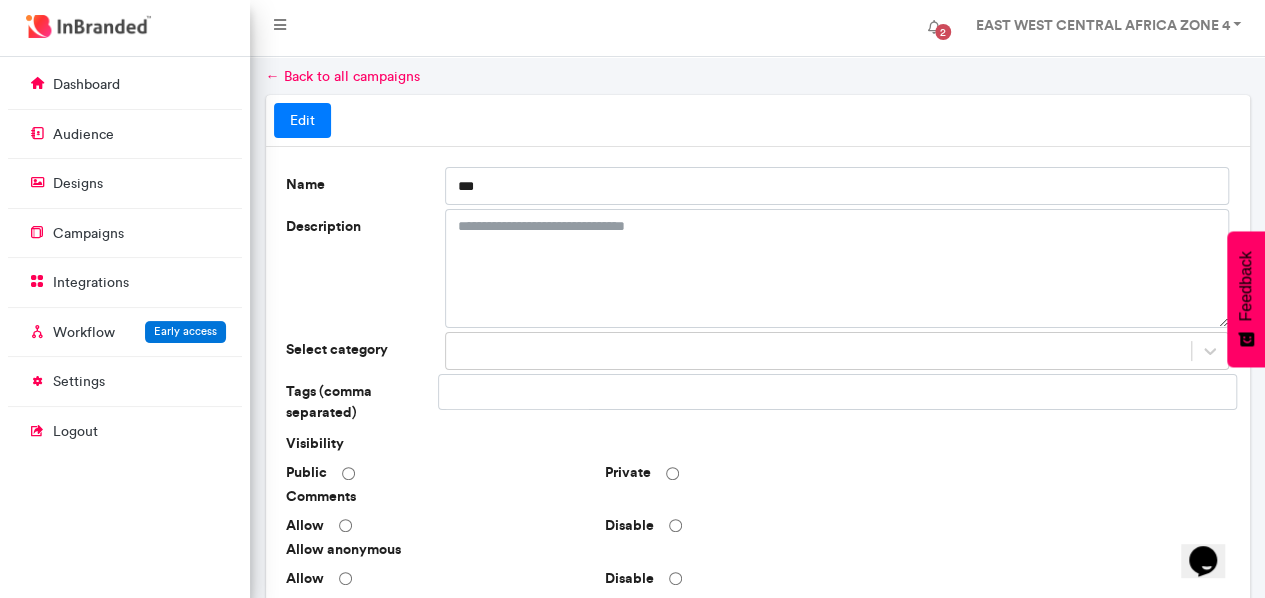 scroll, scrollTop: 0, scrollLeft: 0, axis: both 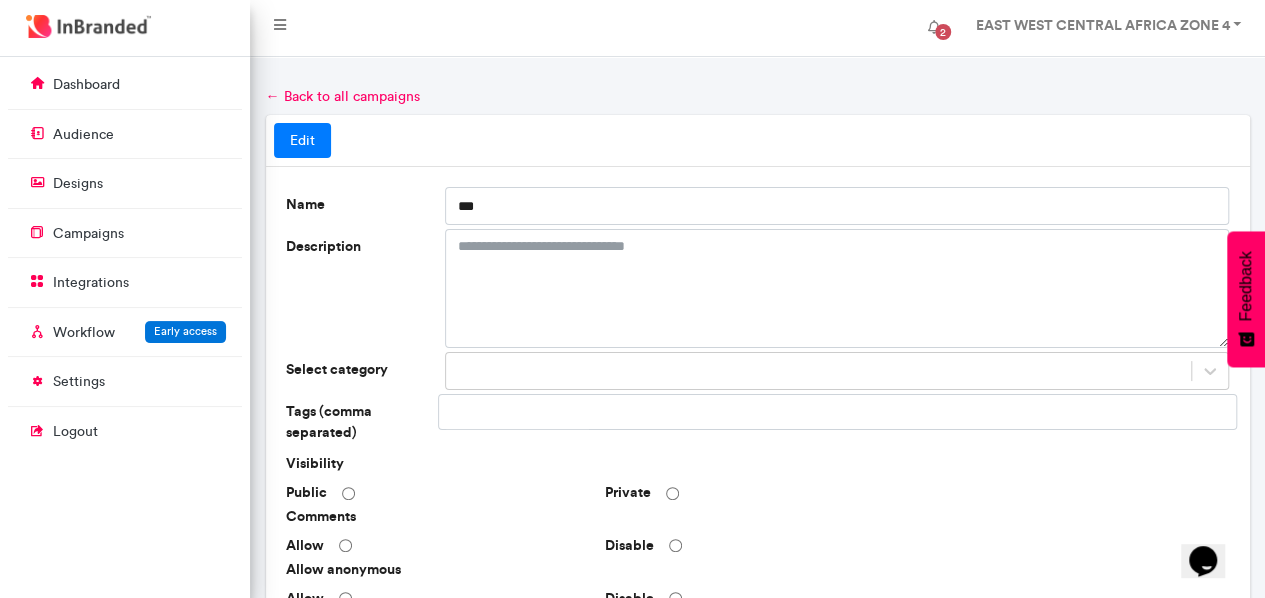 click on "Edit" at bounding box center (302, 141) 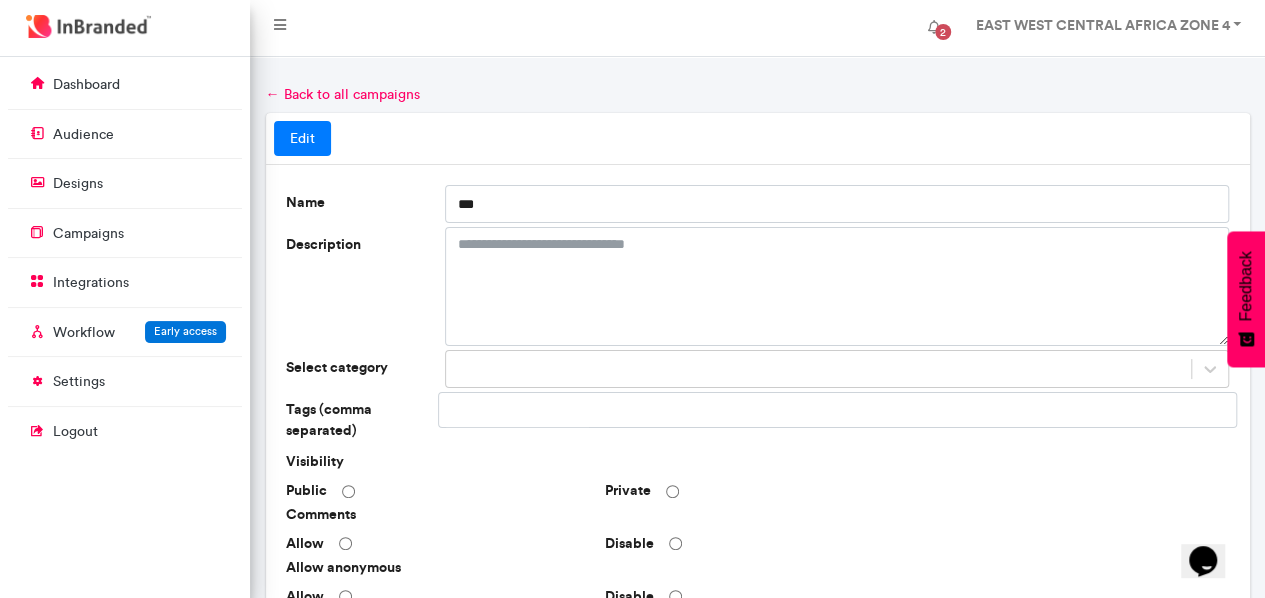 scroll, scrollTop: 0, scrollLeft: 0, axis: both 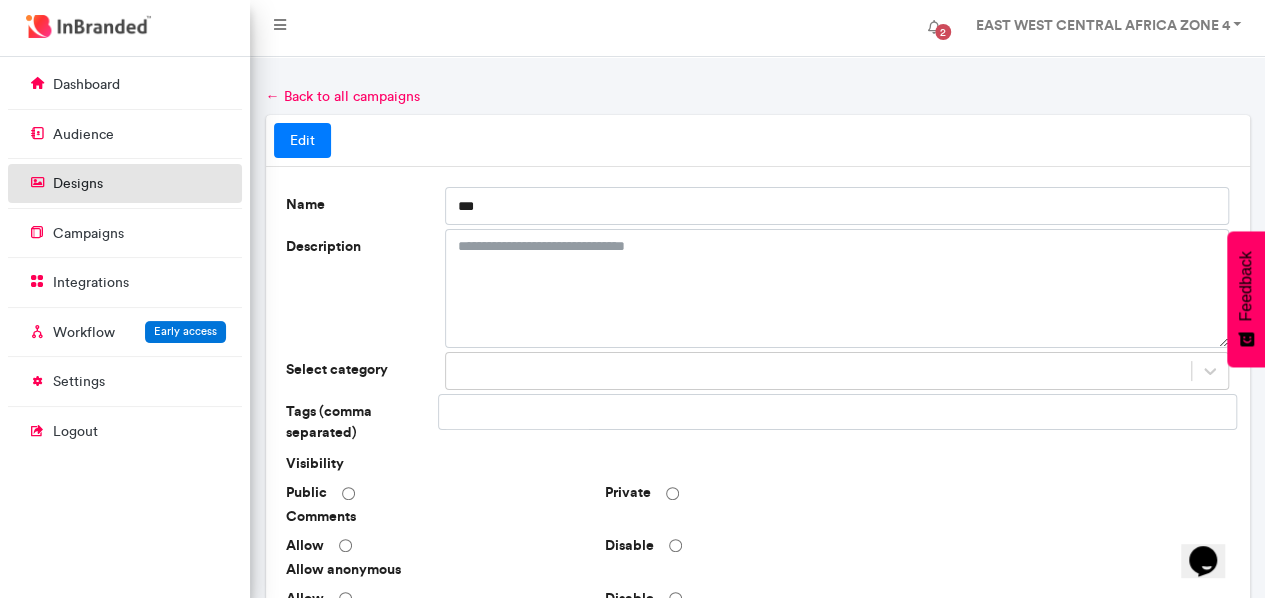 click on "designs" at bounding box center [125, 183] 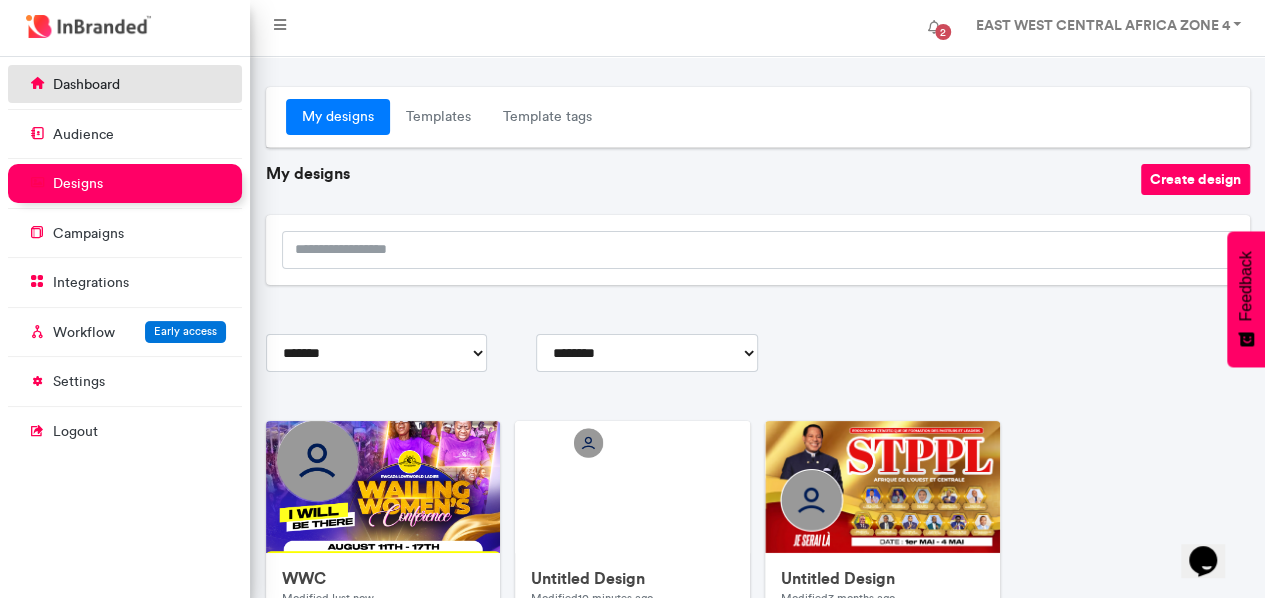 click on "dashboard" at bounding box center (125, 84) 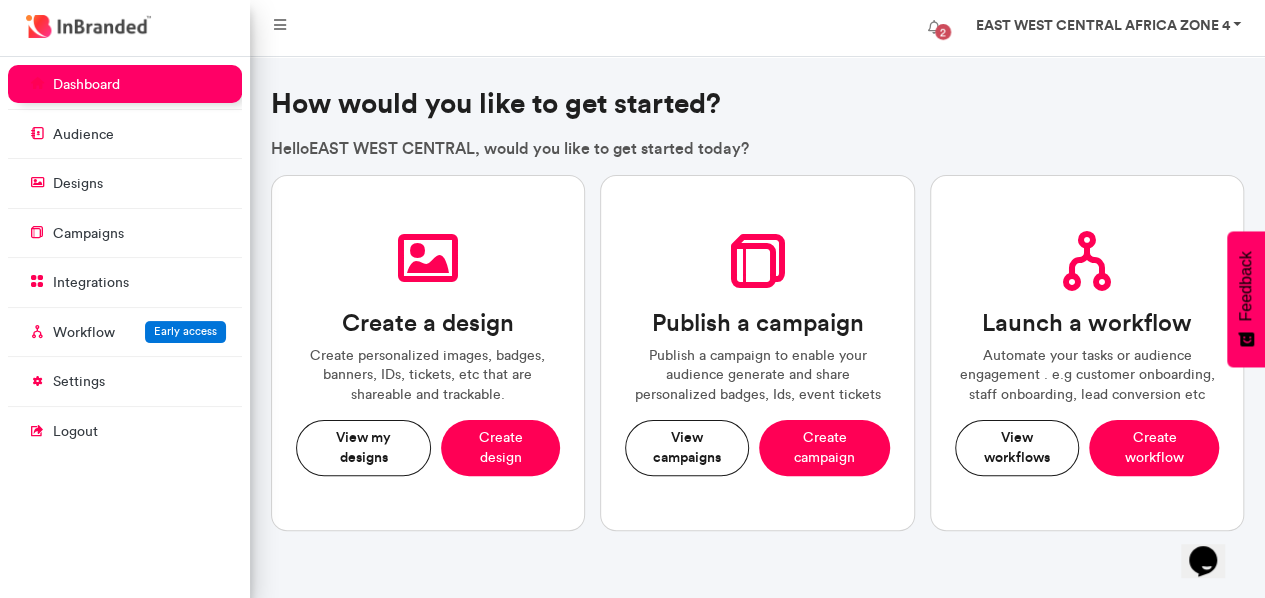 click on "EAST WEST CENTRAL AFRICA ZONE 4" at bounding box center [1102, 25] 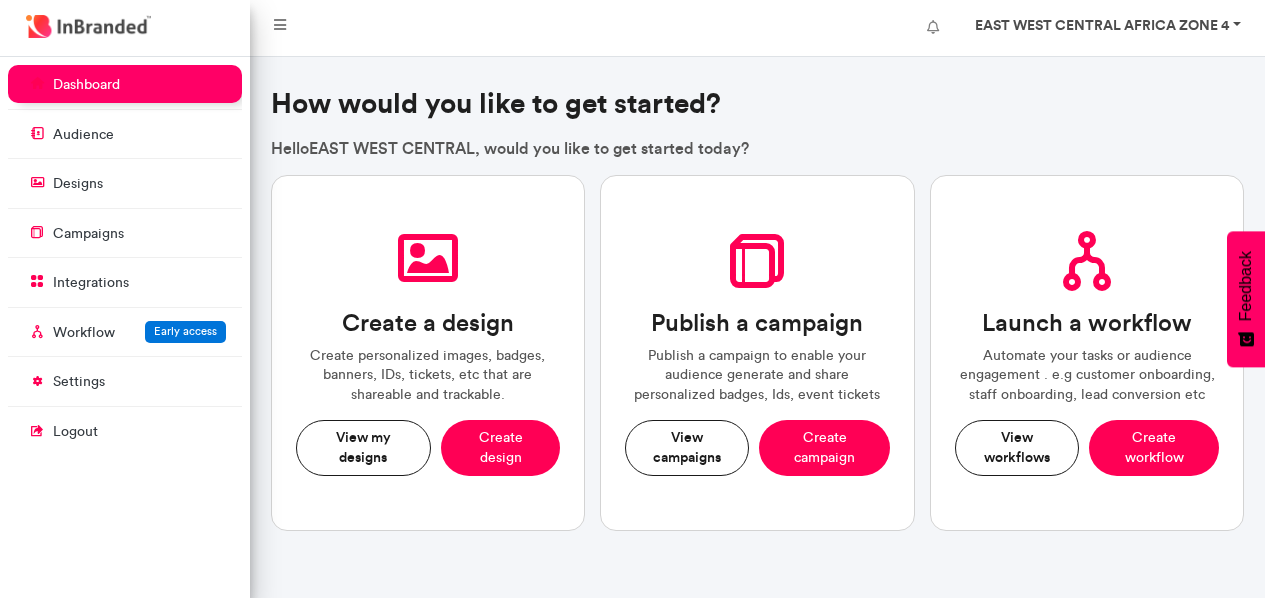 scroll, scrollTop: 0, scrollLeft: 0, axis: both 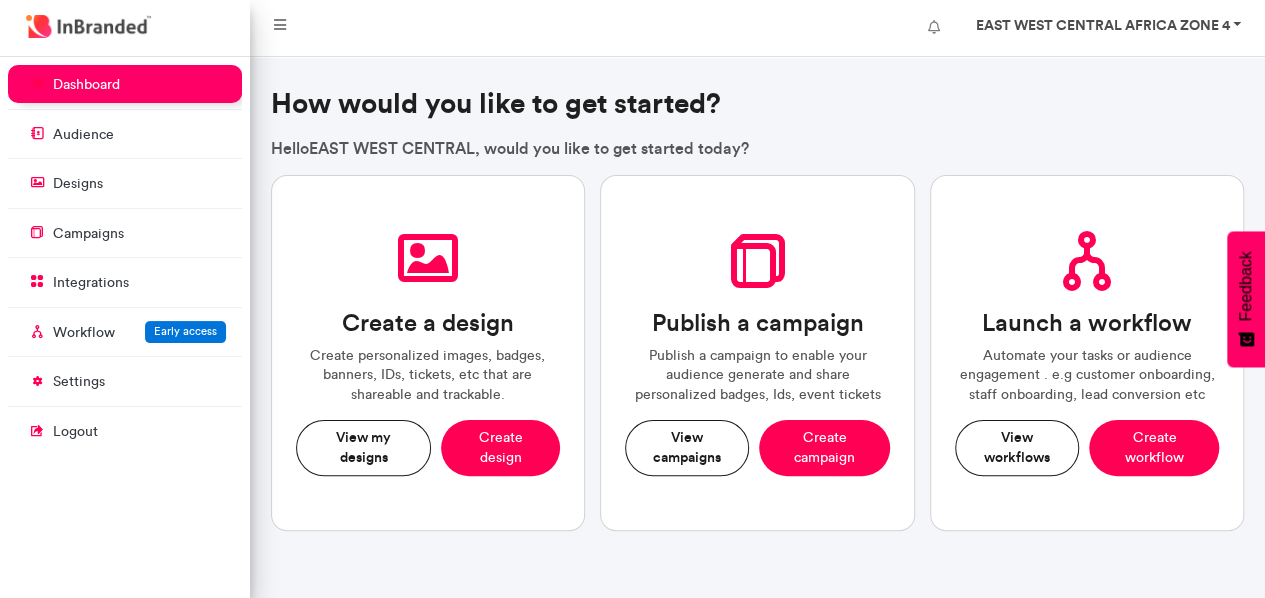 click on "EAST WEST CENTRAL AFRICA ZONE 4" at bounding box center [1106, 28] 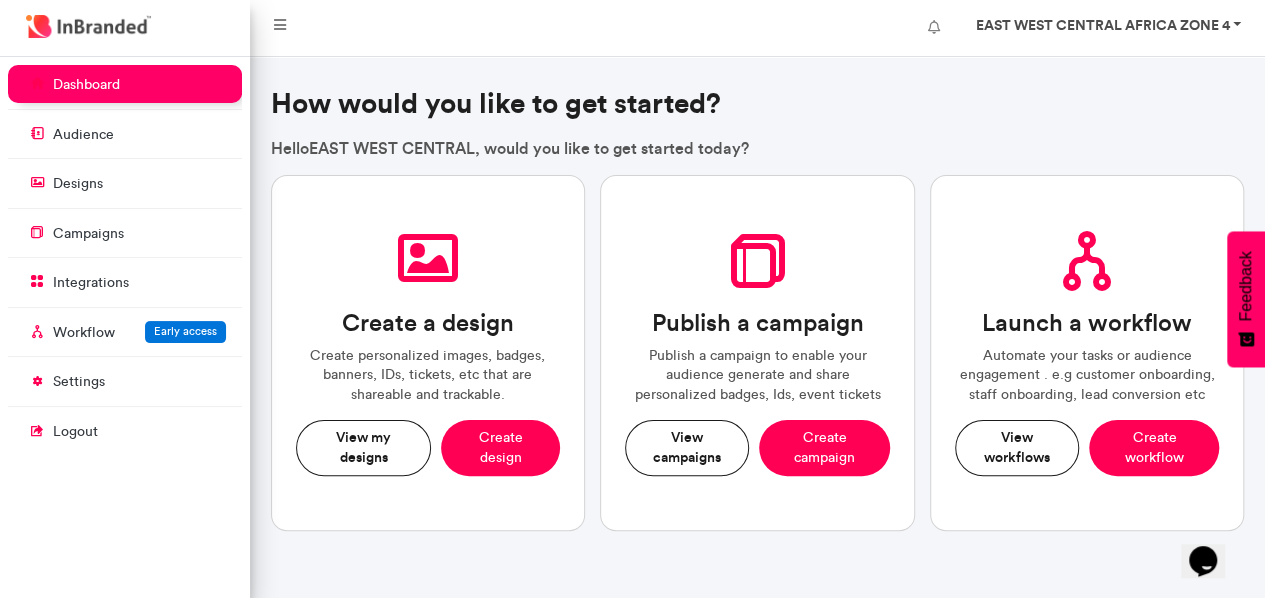 scroll, scrollTop: 0, scrollLeft: 0, axis: both 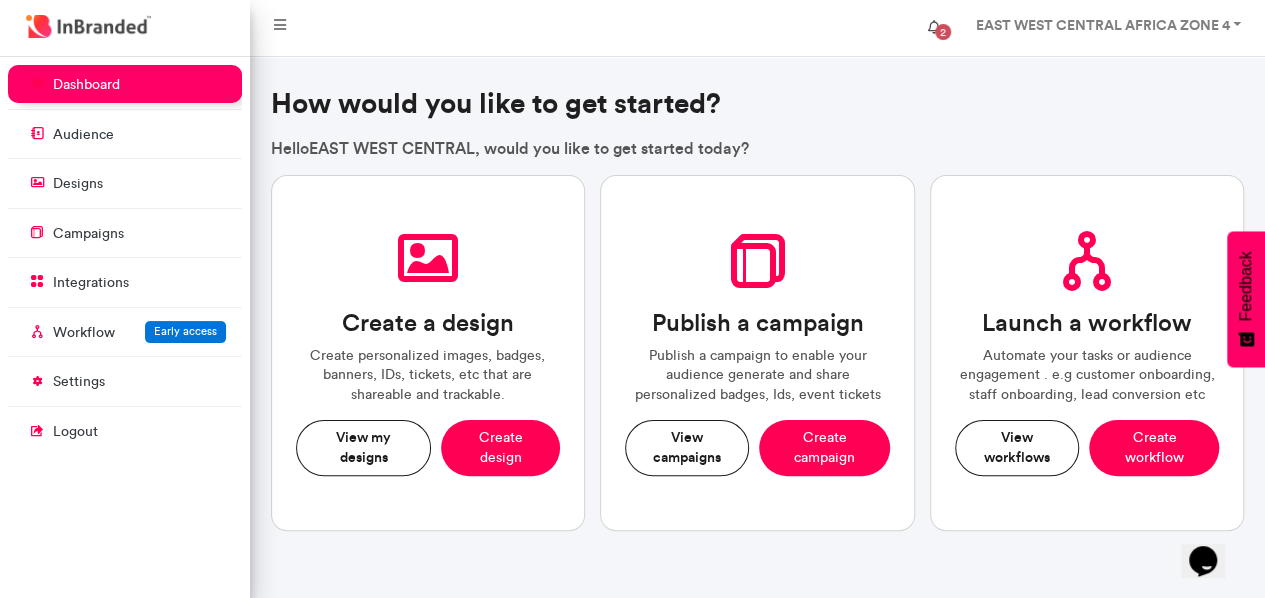click on "2" at bounding box center [943, 32] 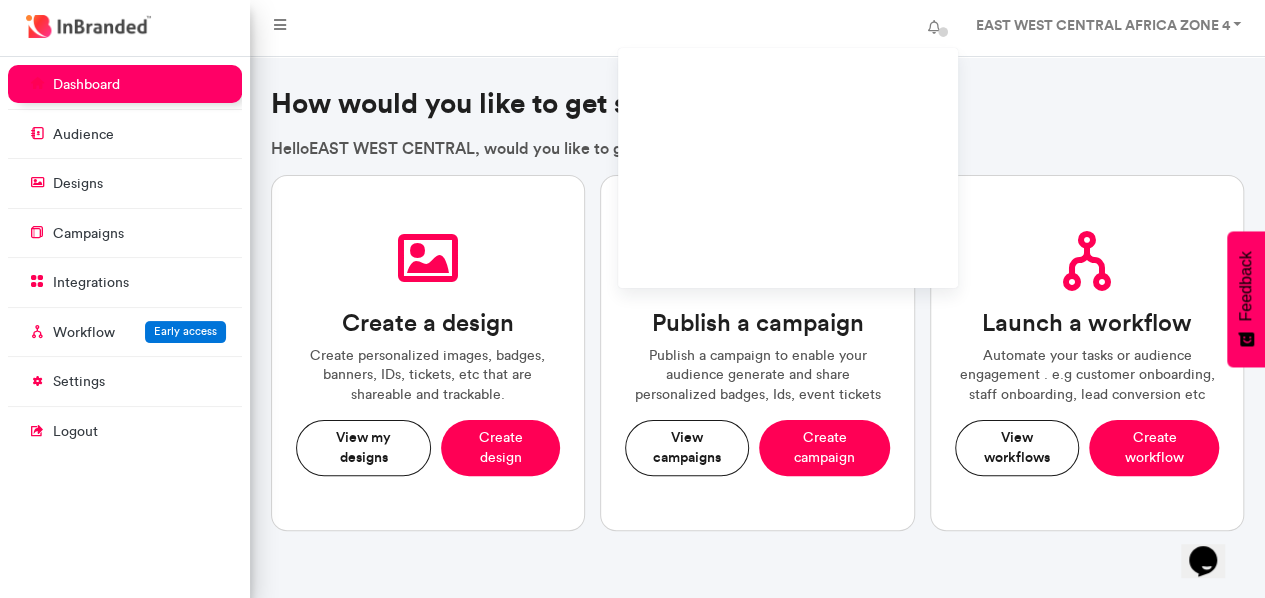 click on "Create a design Create personalized images, badges, banners, IDs, tickets, etc that are shareable and trackable. View my designs Create design" at bounding box center [428, 353] 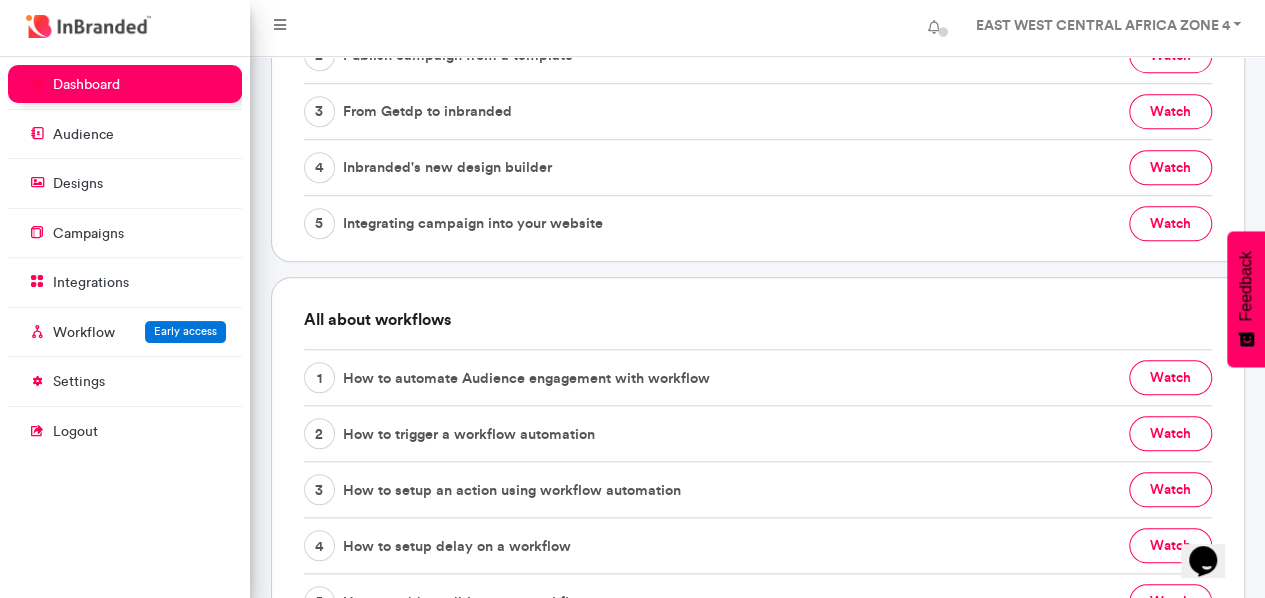 scroll, scrollTop: 789, scrollLeft: 0, axis: vertical 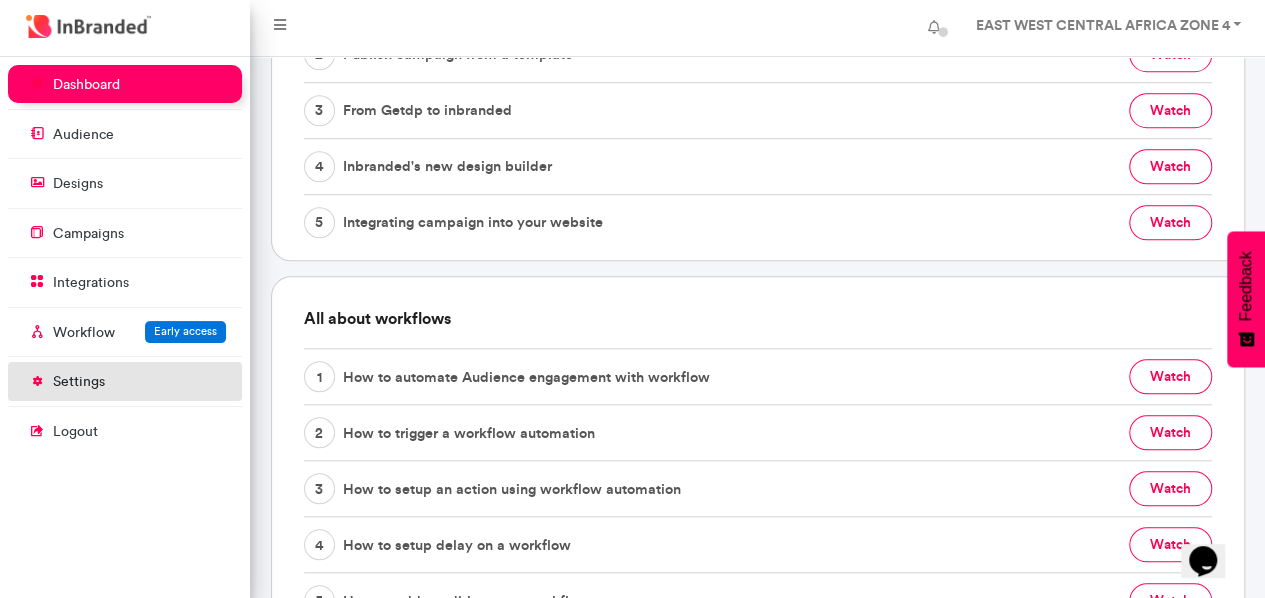 click on "settings" at bounding box center (79, 382) 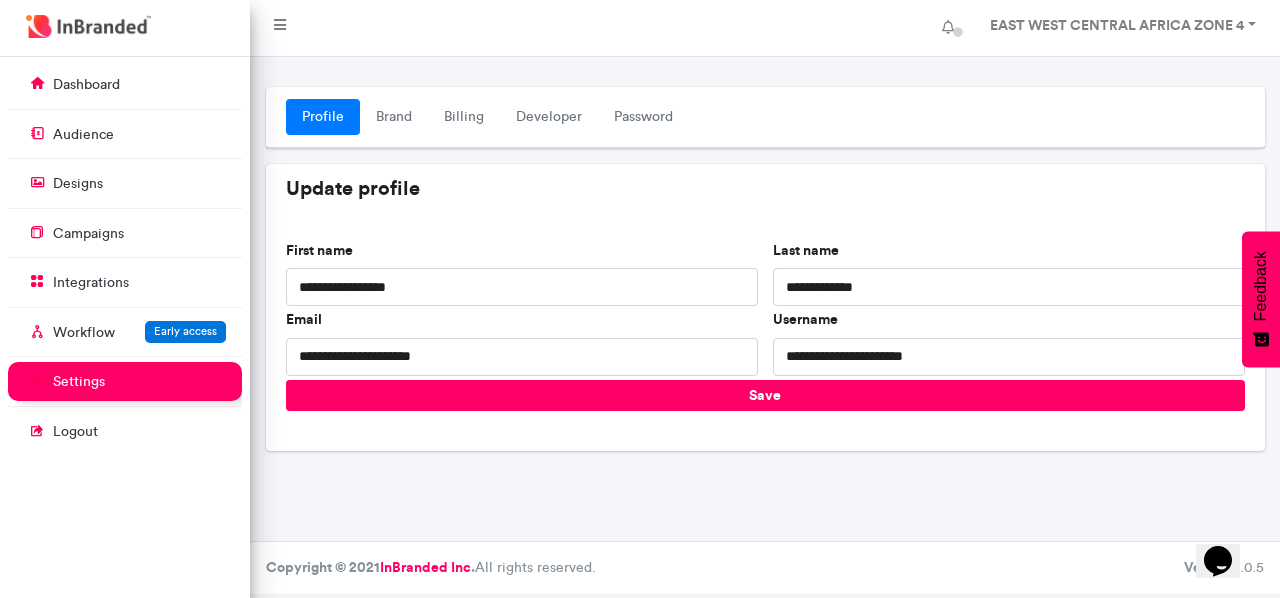 click on "Profile Brand Billing Developer Password Update profile First name [FIRST] Last name [LAST] Email [EMAIL] Username [USERNAME] Save" at bounding box center [765, 299] 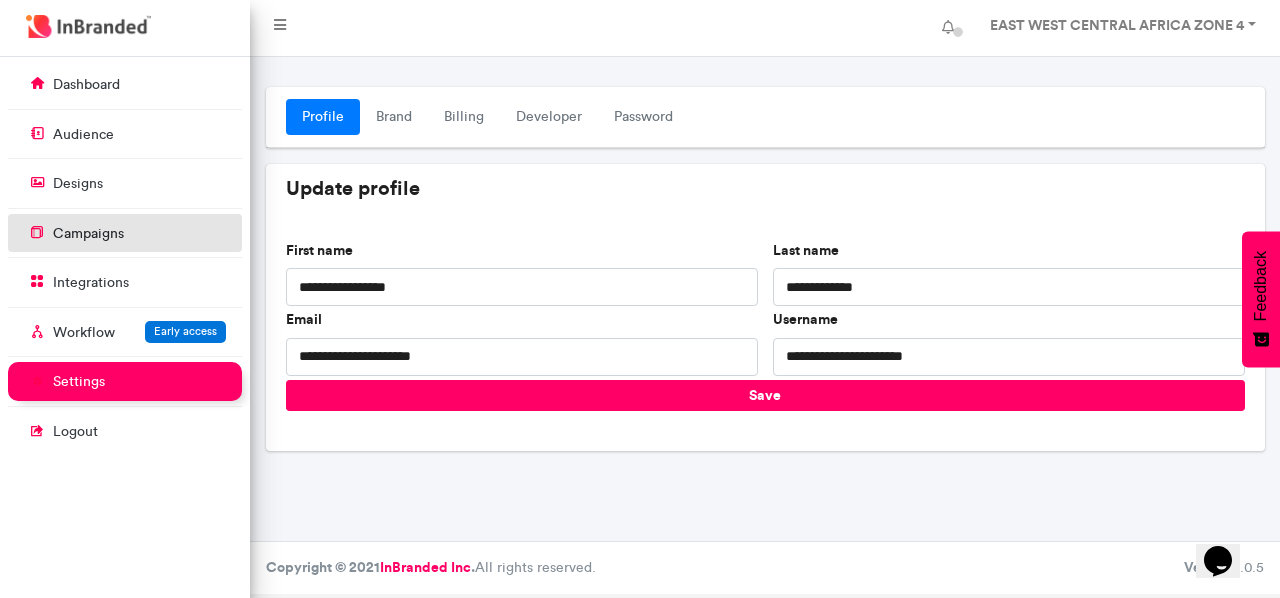 click on "campaigns" at bounding box center (88, 234) 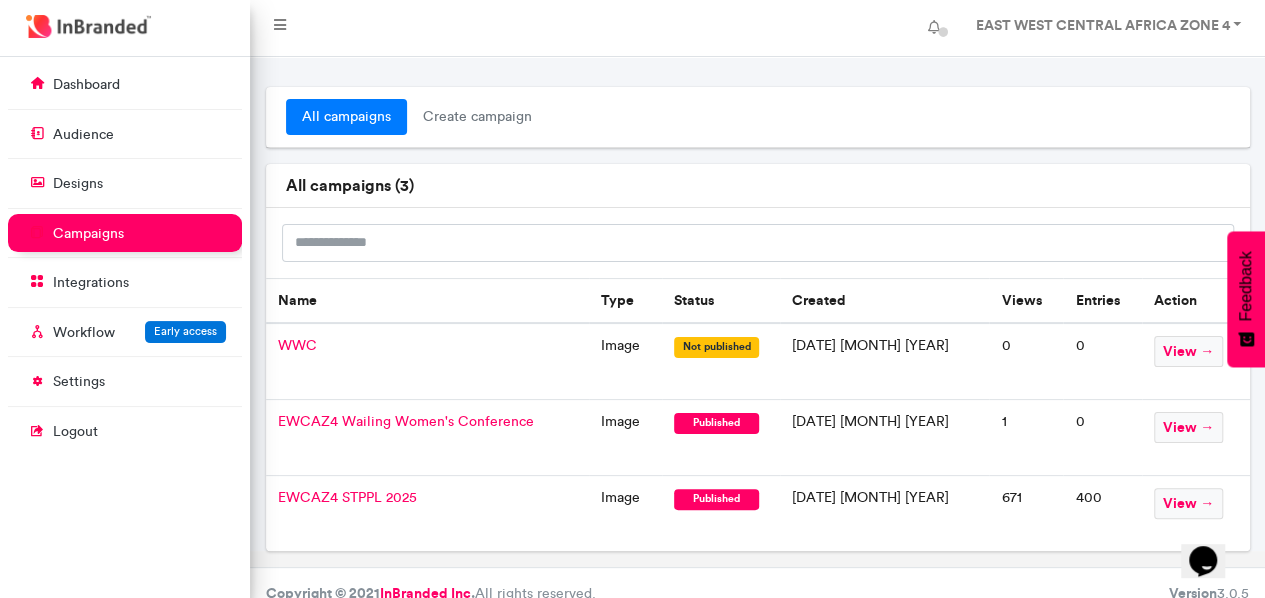 scroll, scrollTop: 18, scrollLeft: 0, axis: vertical 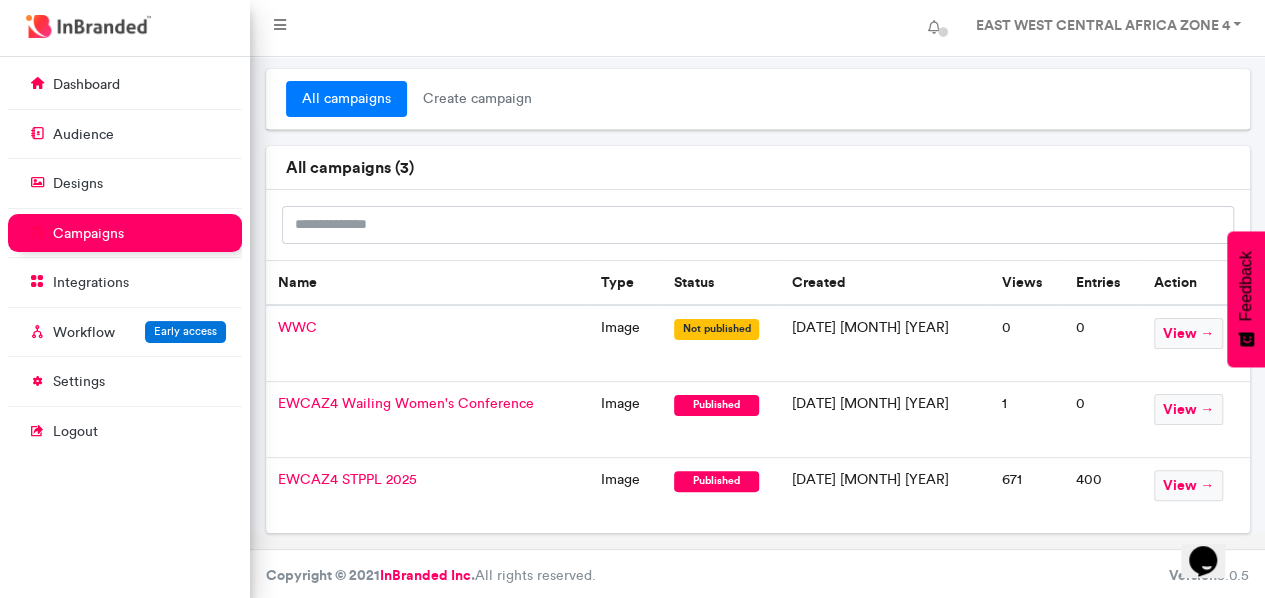 click on "WWC" at bounding box center [297, 327] 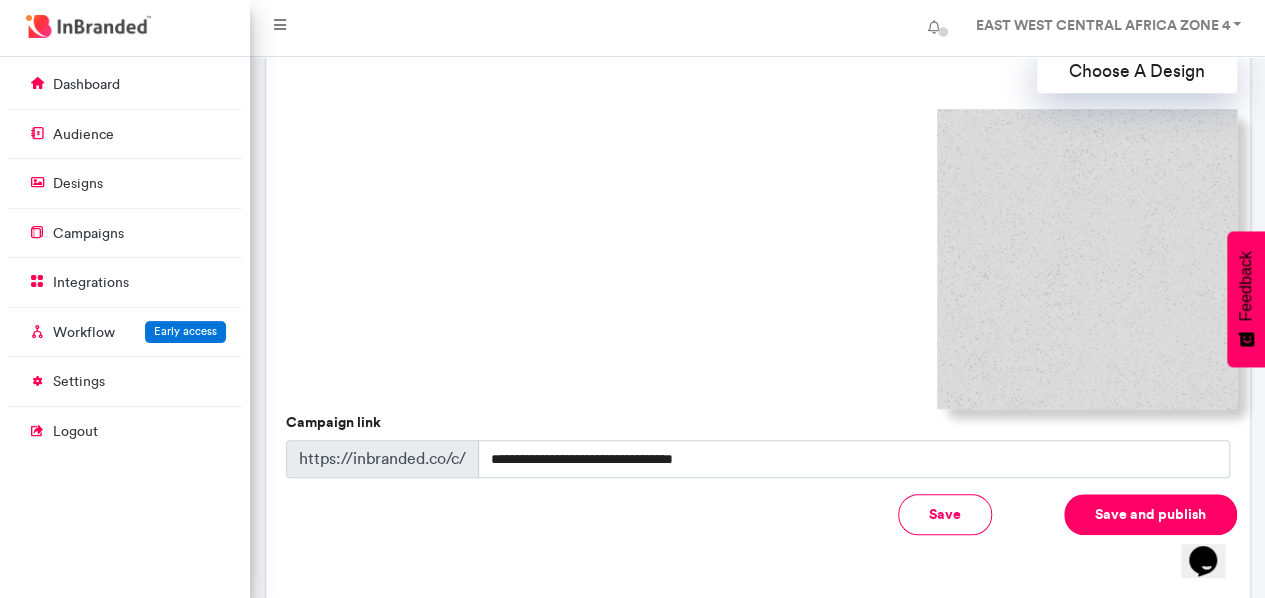 scroll, scrollTop: 714, scrollLeft: 0, axis: vertical 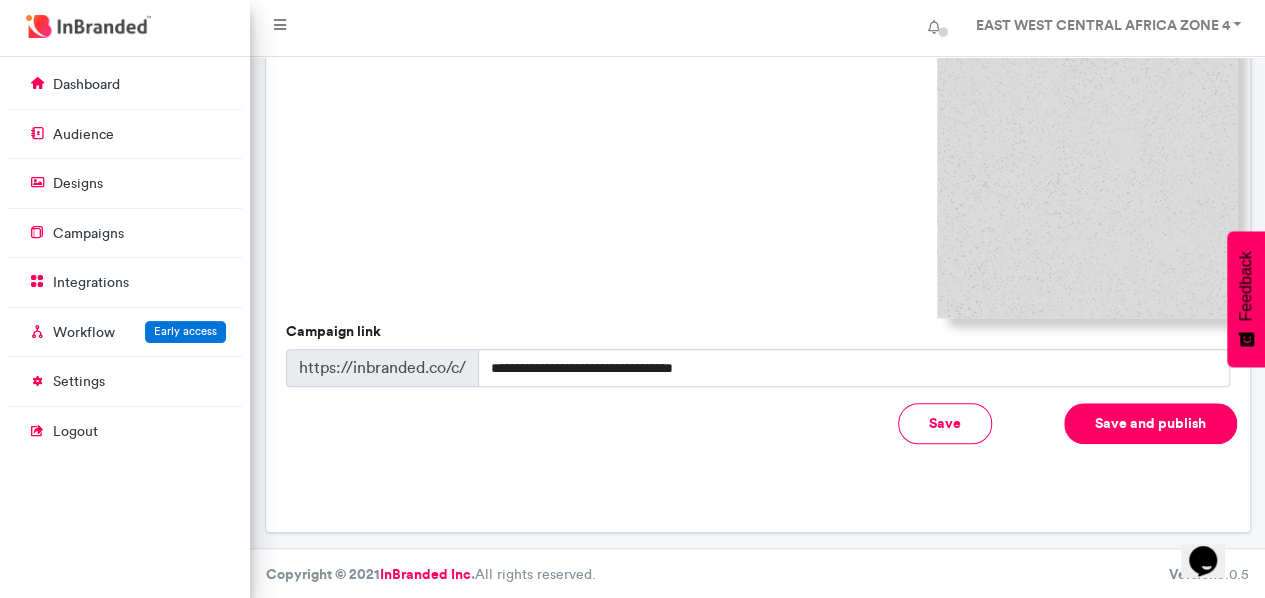 click on "Save Save and publish" at bounding box center (998, 433) 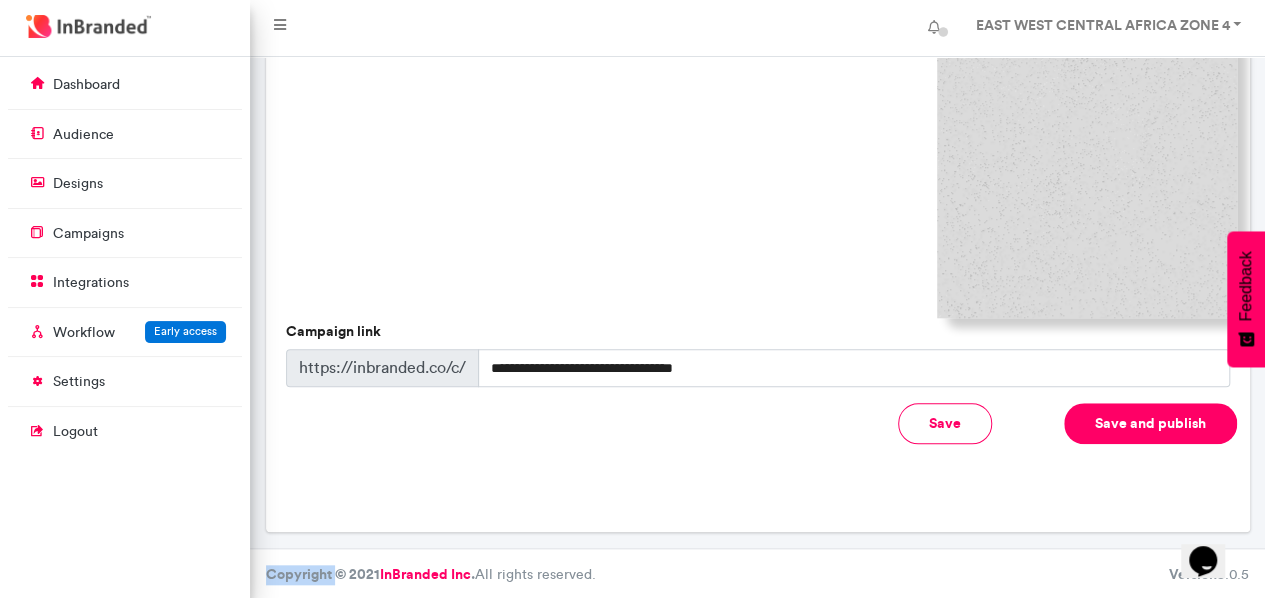 click on "Save Save and publish" at bounding box center (998, 433) 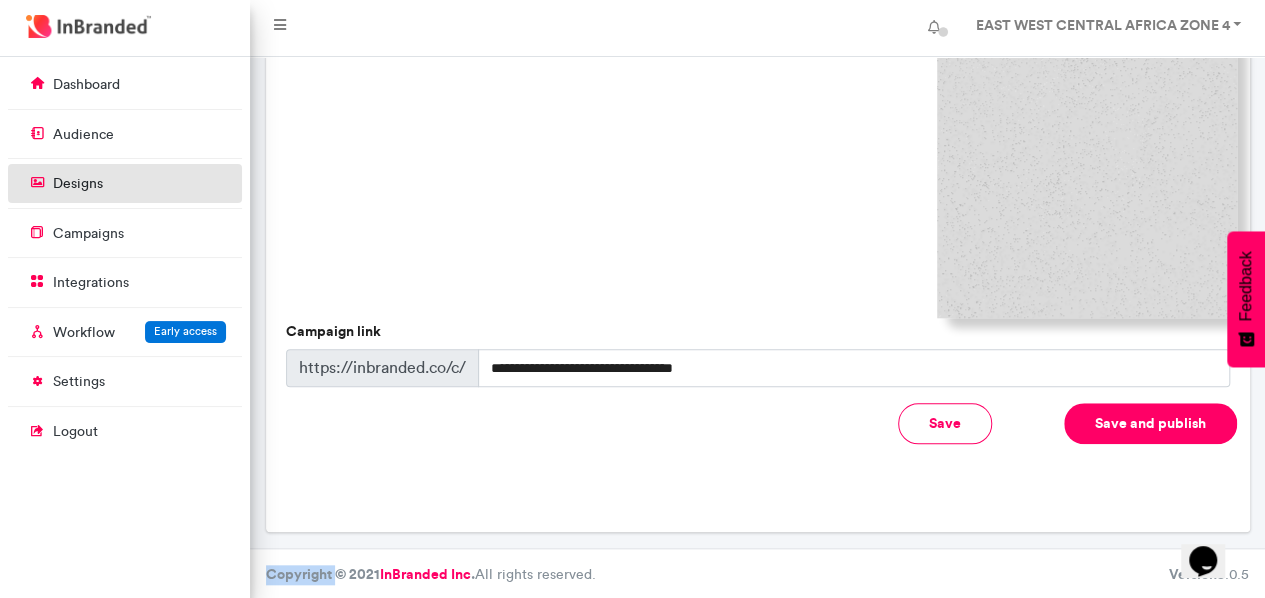 click on "designs" at bounding box center (125, 183) 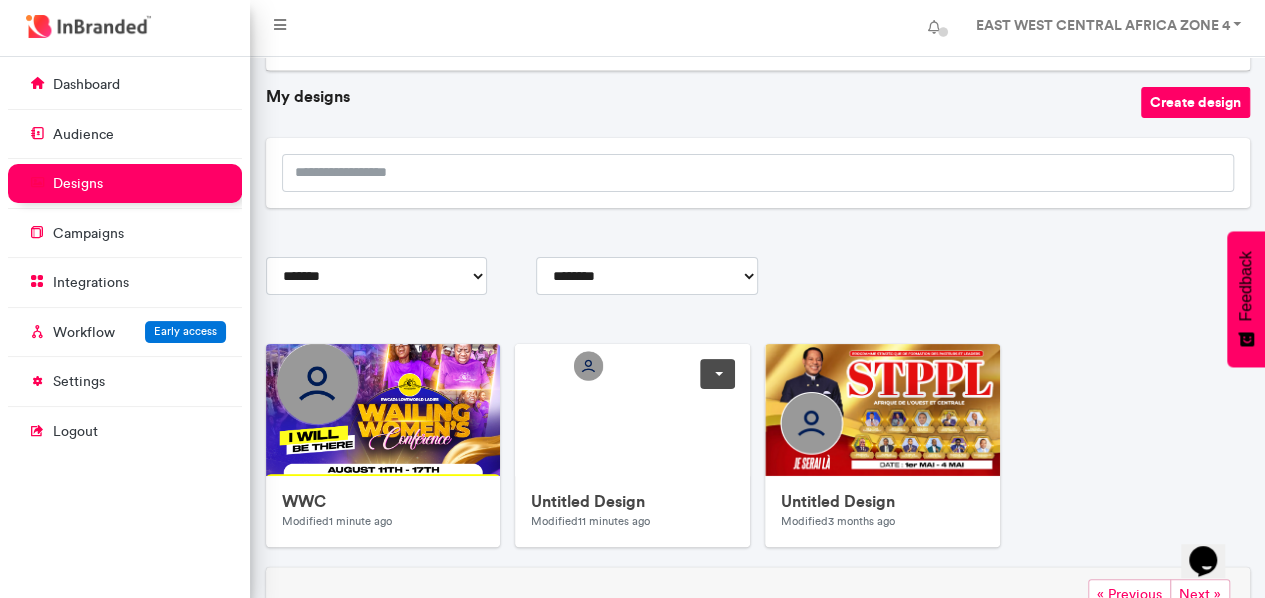 scroll, scrollTop: 167, scrollLeft: 0, axis: vertical 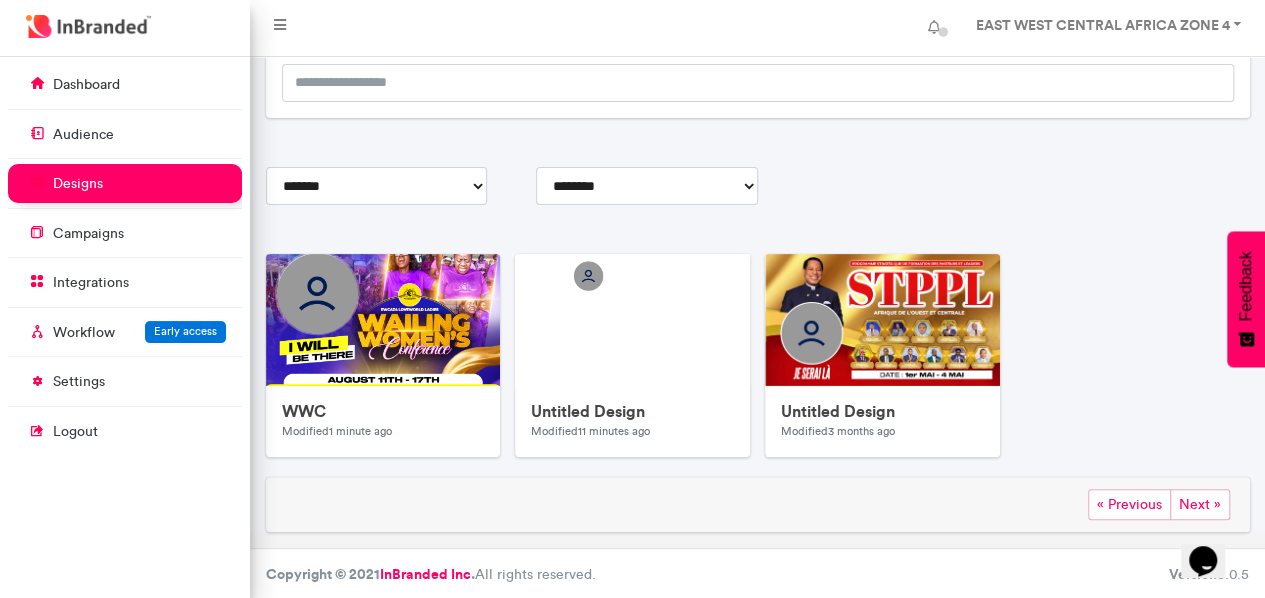 click on "« Previous Next »" at bounding box center [758, 504] 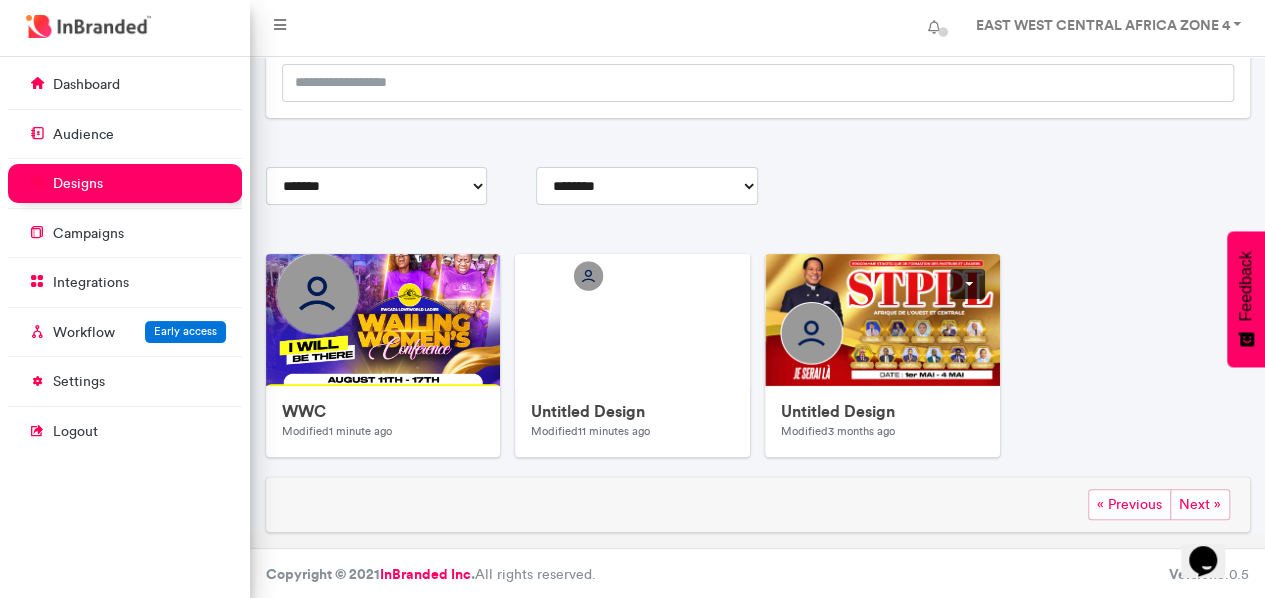 click at bounding box center [967, 284] 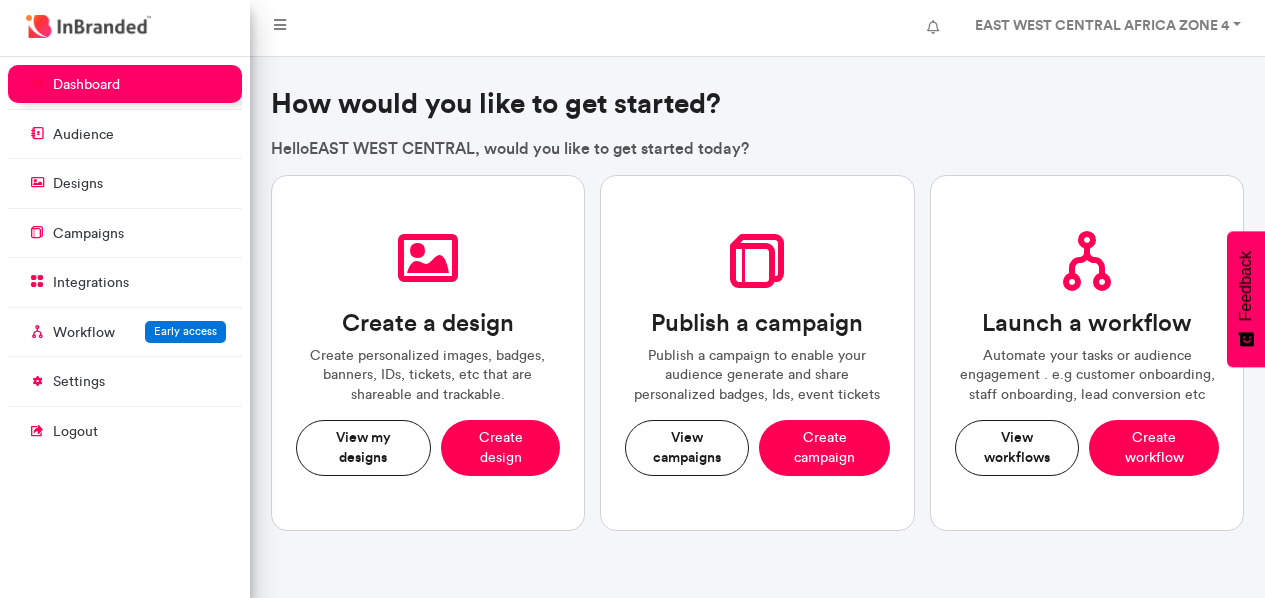 scroll, scrollTop: 0, scrollLeft: 0, axis: both 